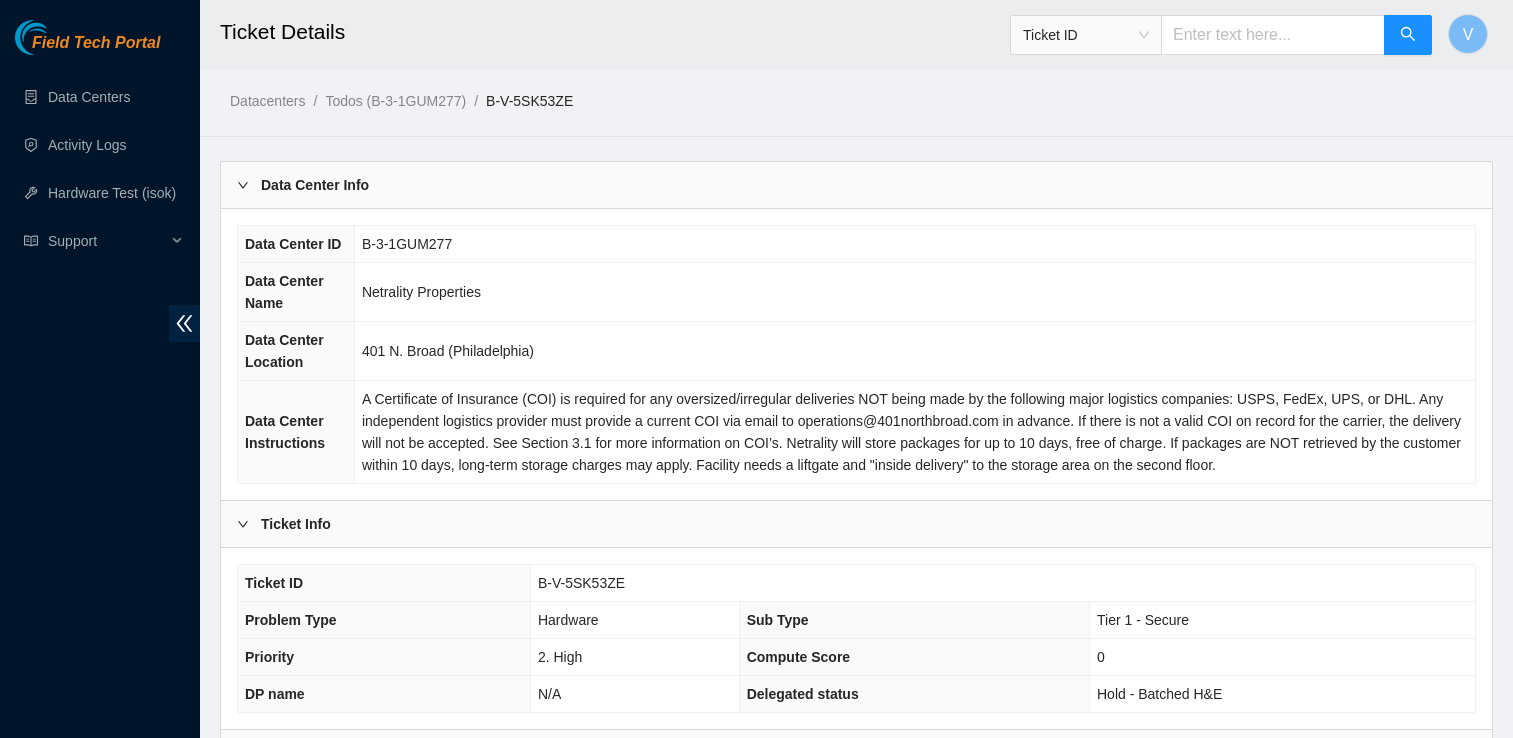 scroll, scrollTop: 484, scrollLeft: 0, axis: vertical 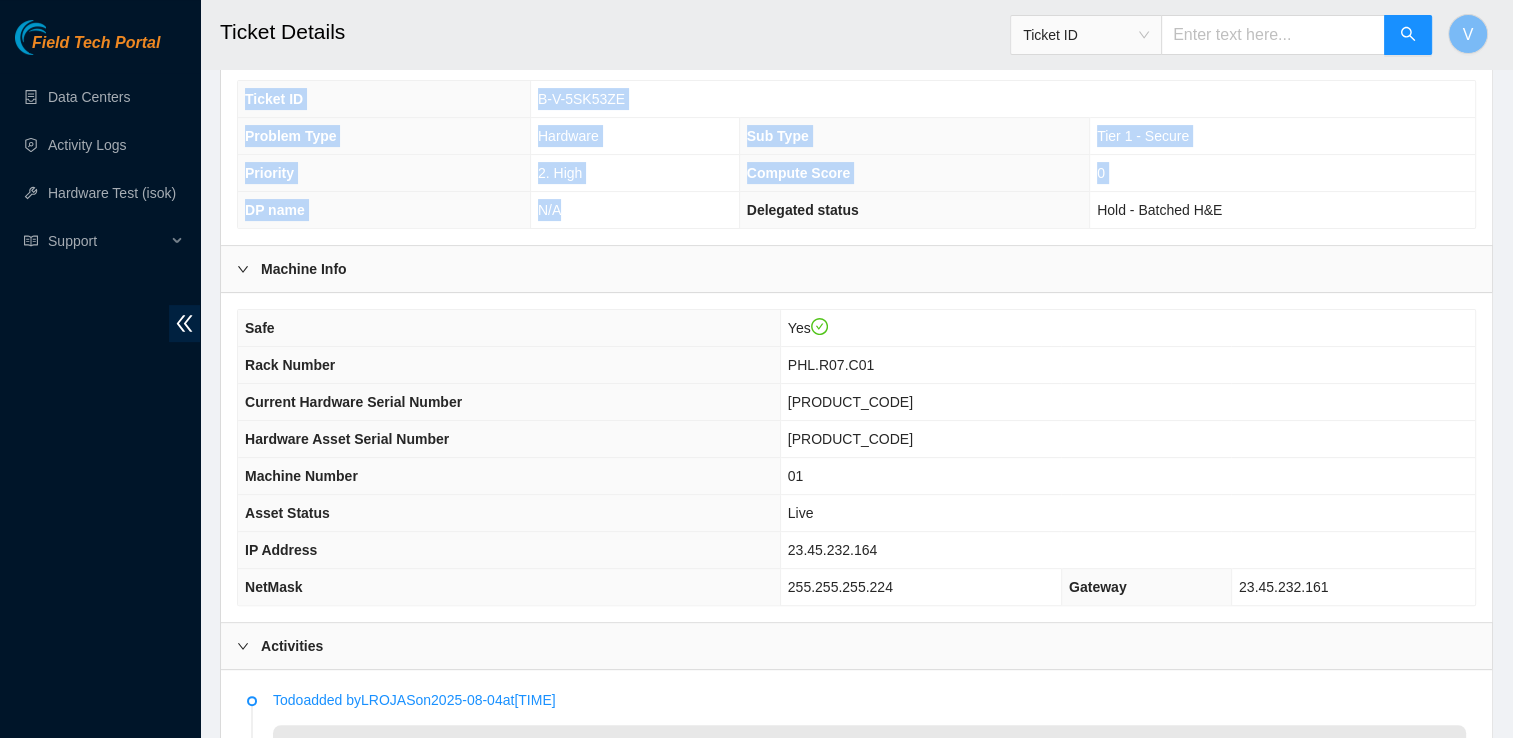 drag, startPoint x: 621, startPoint y: 239, endPoint x: 633, endPoint y: 218, distance: 24.186773 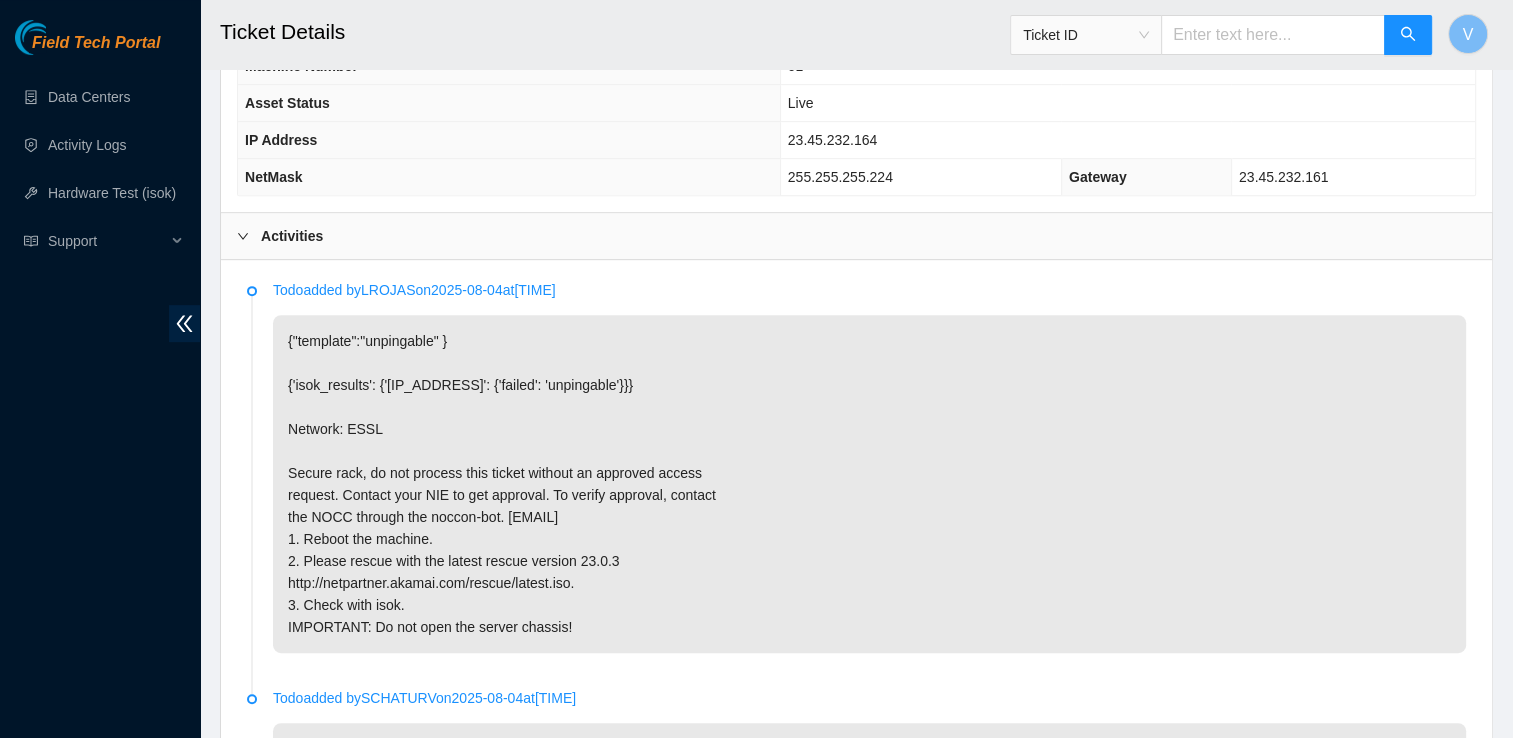 scroll, scrollTop: 895, scrollLeft: 0, axis: vertical 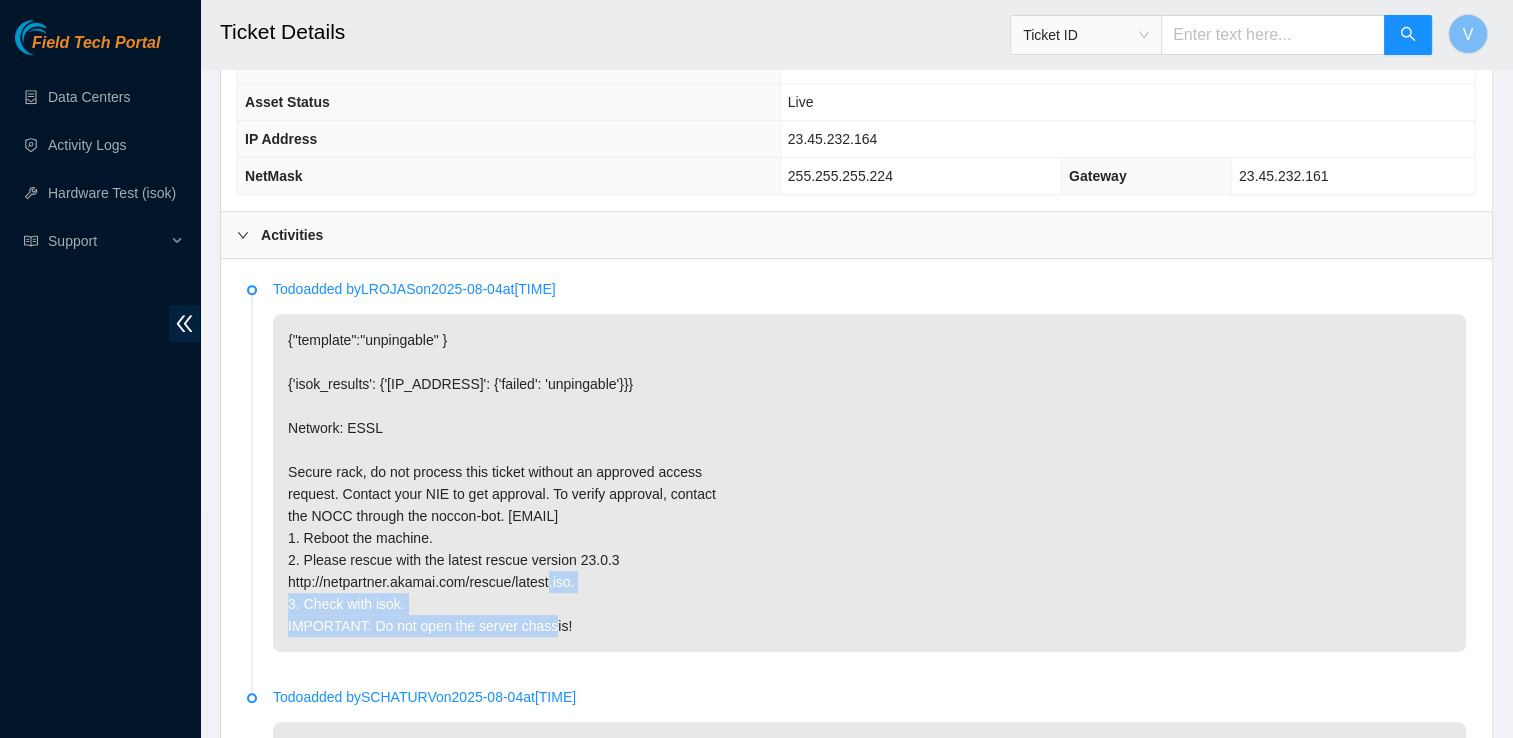 drag, startPoint x: 704, startPoint y: 608, endPoint x: 901, endPoint y: 702, distance: 218.27734 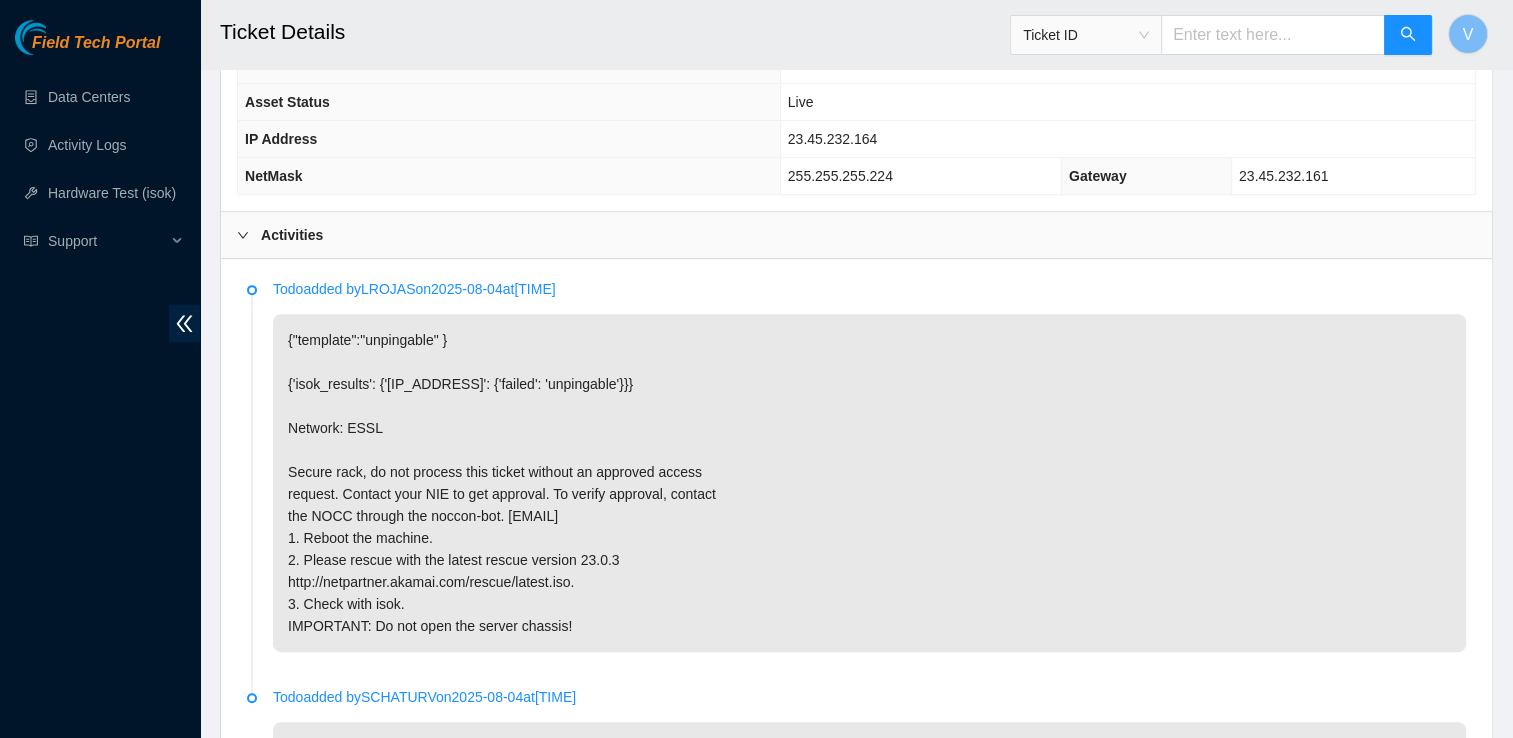 click on "{"template":"unpingable" }
{'isok_results': {'[IP_ADDRESS]': {'failed': 'unpingable'}}}
Network: ESSL
Secure rack, do not process this ticket without an approved access
request. Contact your NIE to get approval. To verify approval, contact
the NOCC through the noccon-bot. [EMAIL]
1. Reboot the machine.
2. Please rescue with the latest rescue version 23.0.3
http://netpartner.akamai.com/rescue/latest.iso.
3. Check with isok.
IMPORTANT: Do not open the server chassis!" at bounding box center [869, 483] 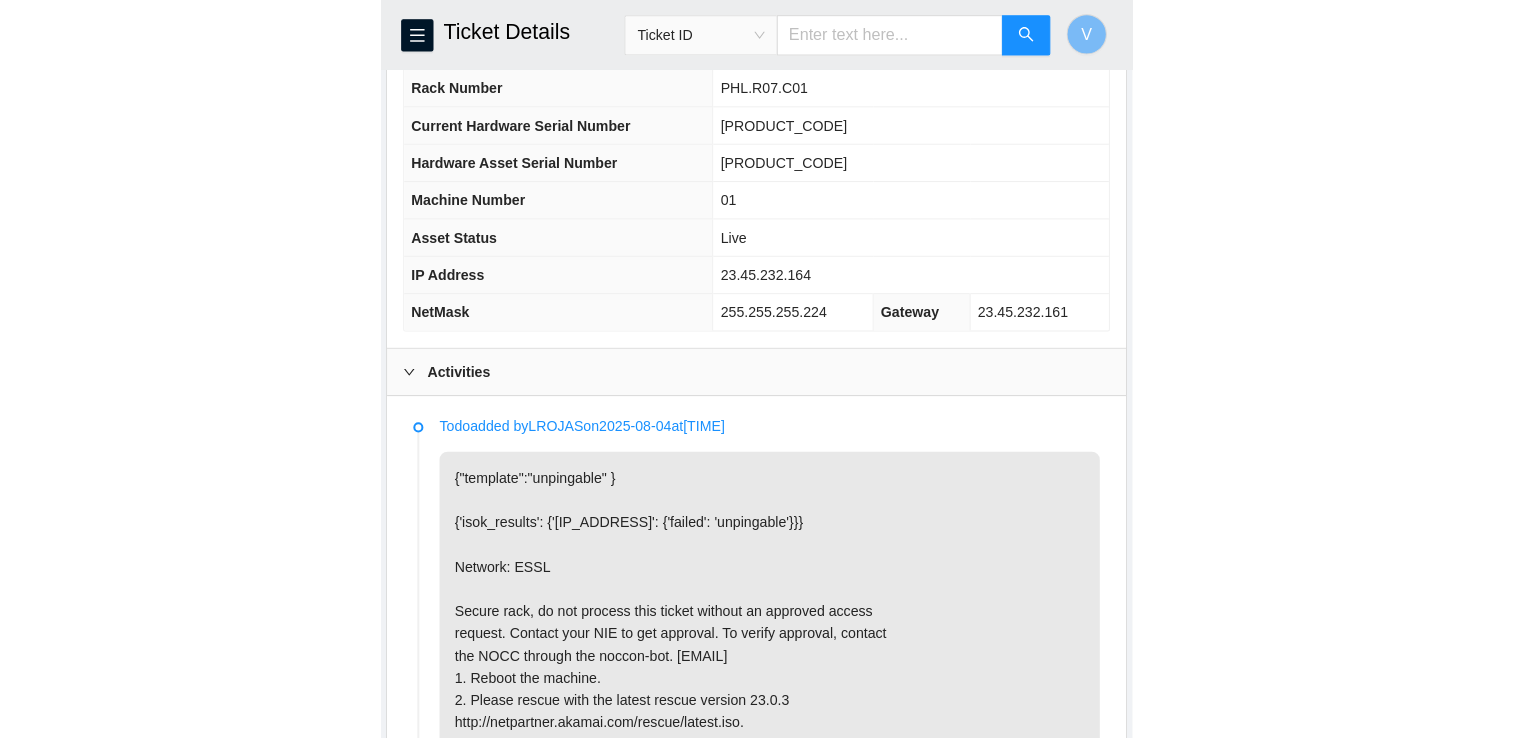 scroll, scrollTop: 807, scrollLeft: 0, axis: vertical 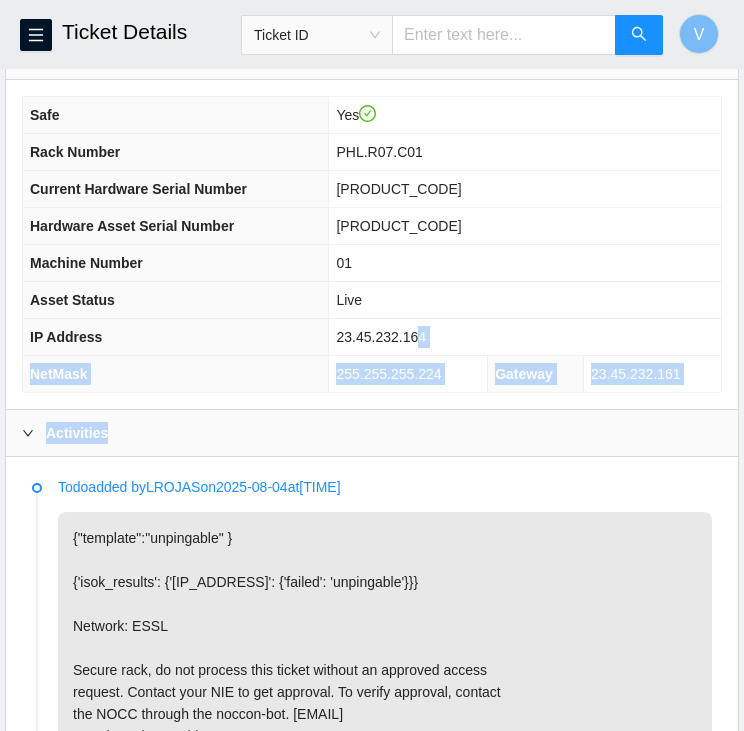drag, startPoint x: 464, startPoint y: 418, endPoint x: 422, endPoint y: 347, distance: 82.492424 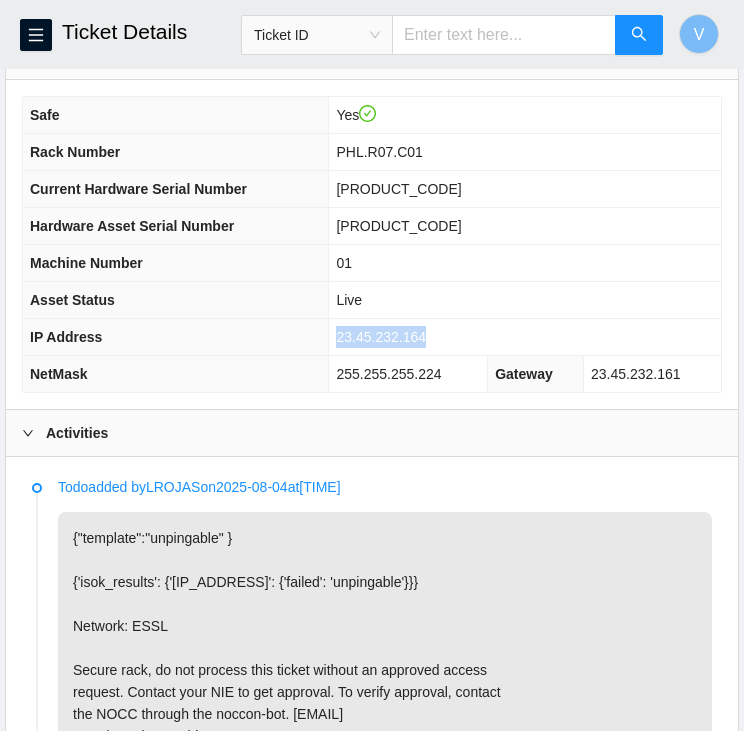 drag, startPoint x: 425, startPoint y: 334, endPoint x: 344, endPoint y: 339, distance: 81.154175 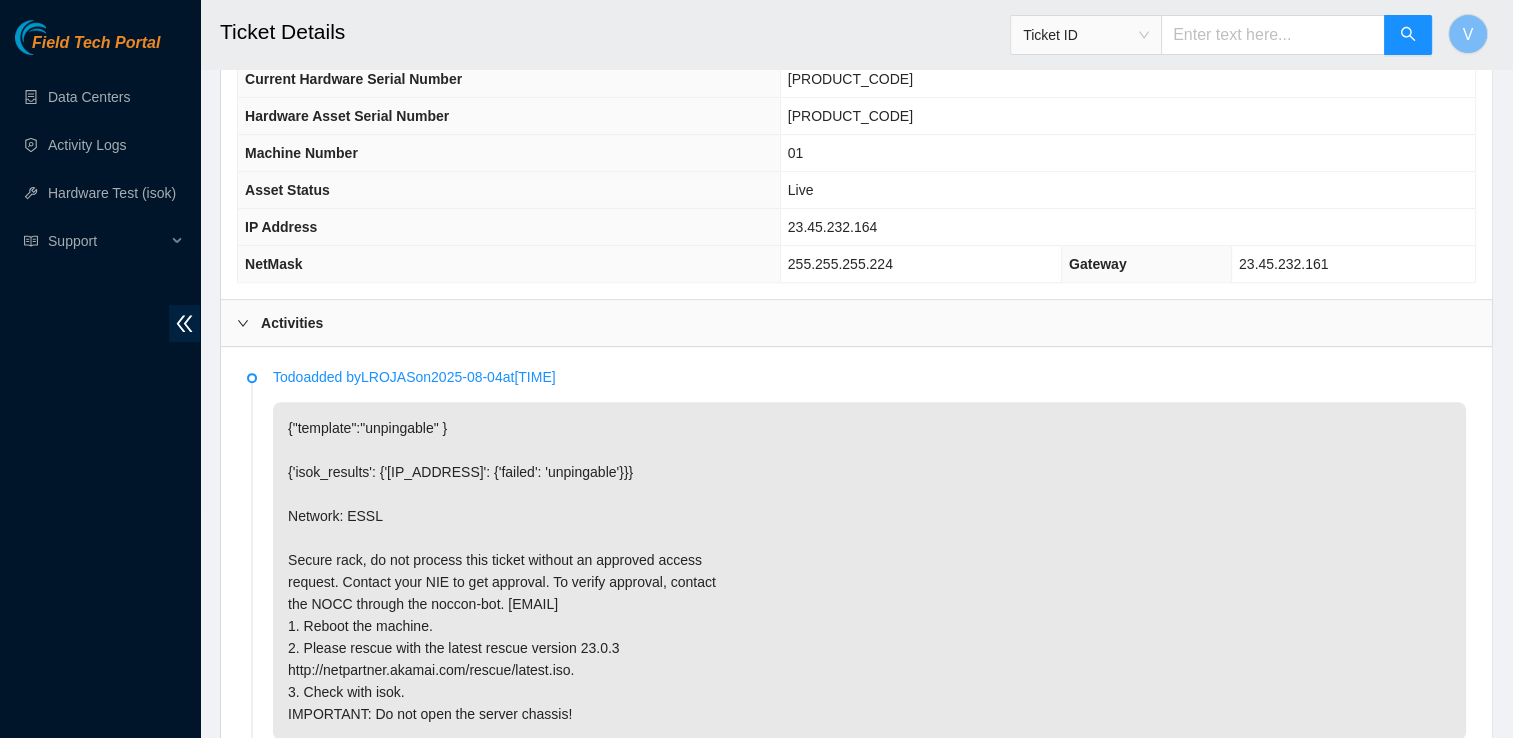 click on "Activities" at bounding box center [856, 323] 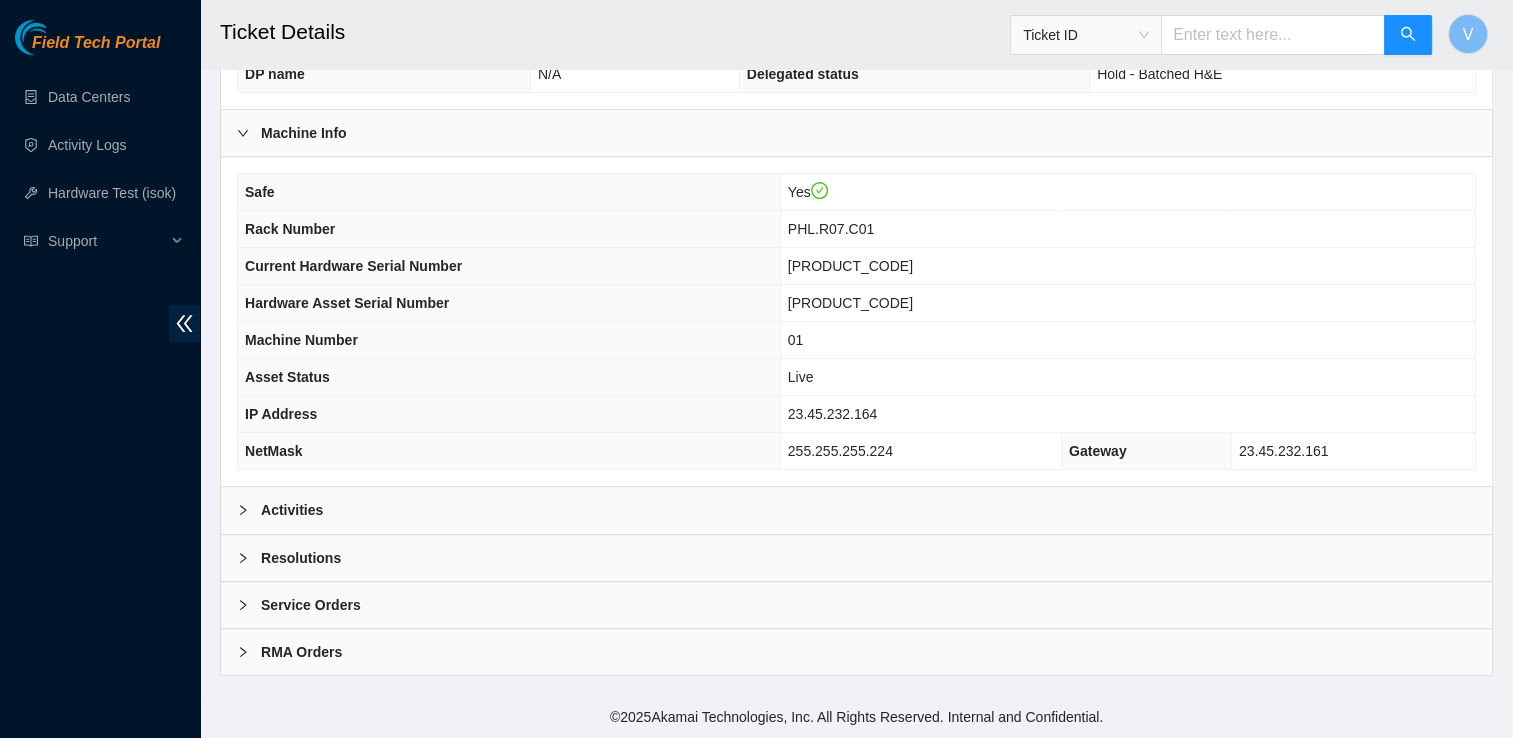 scroll, scrollTop: 612, scrollLeft: 0, axis: vertical 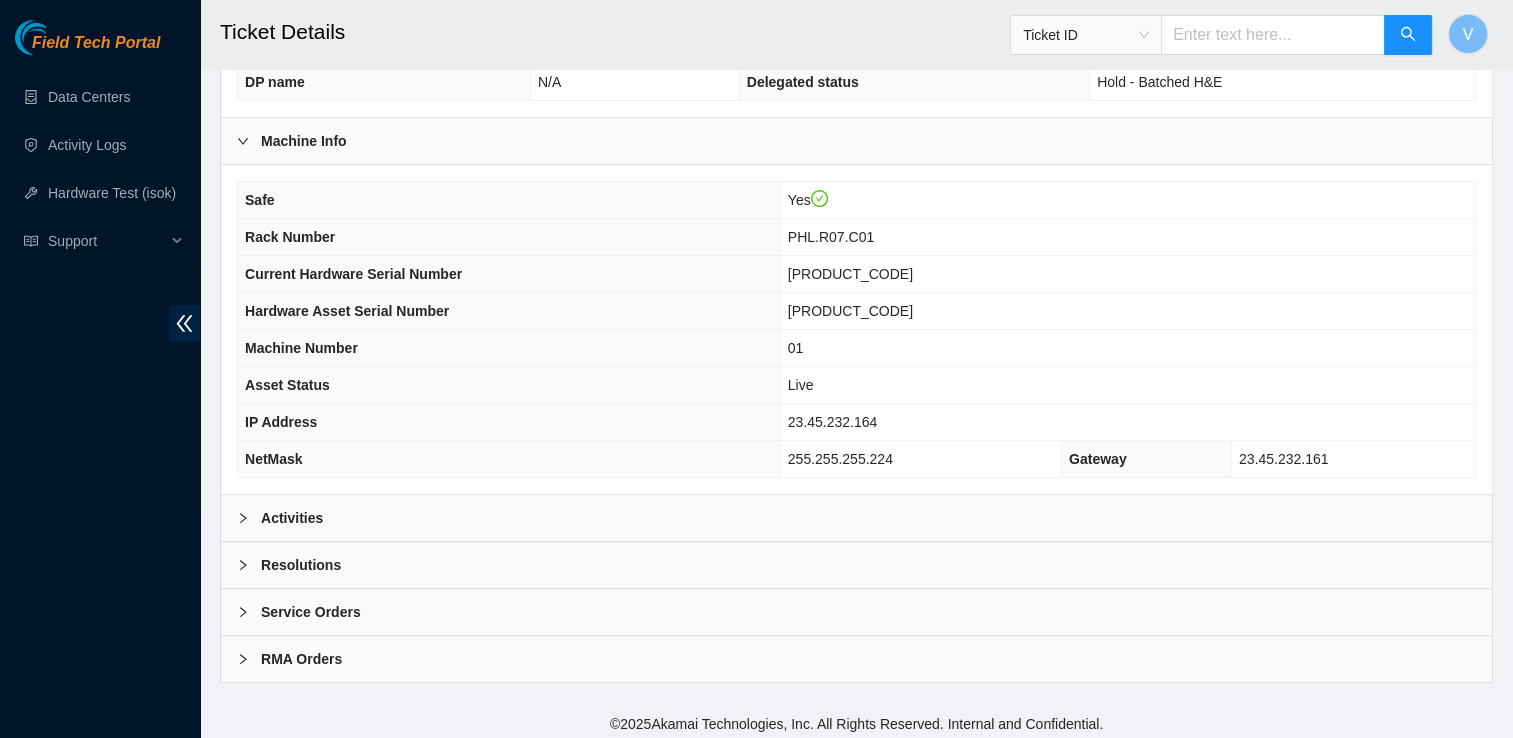 click on "Activities" at bounding box center [292, 518] 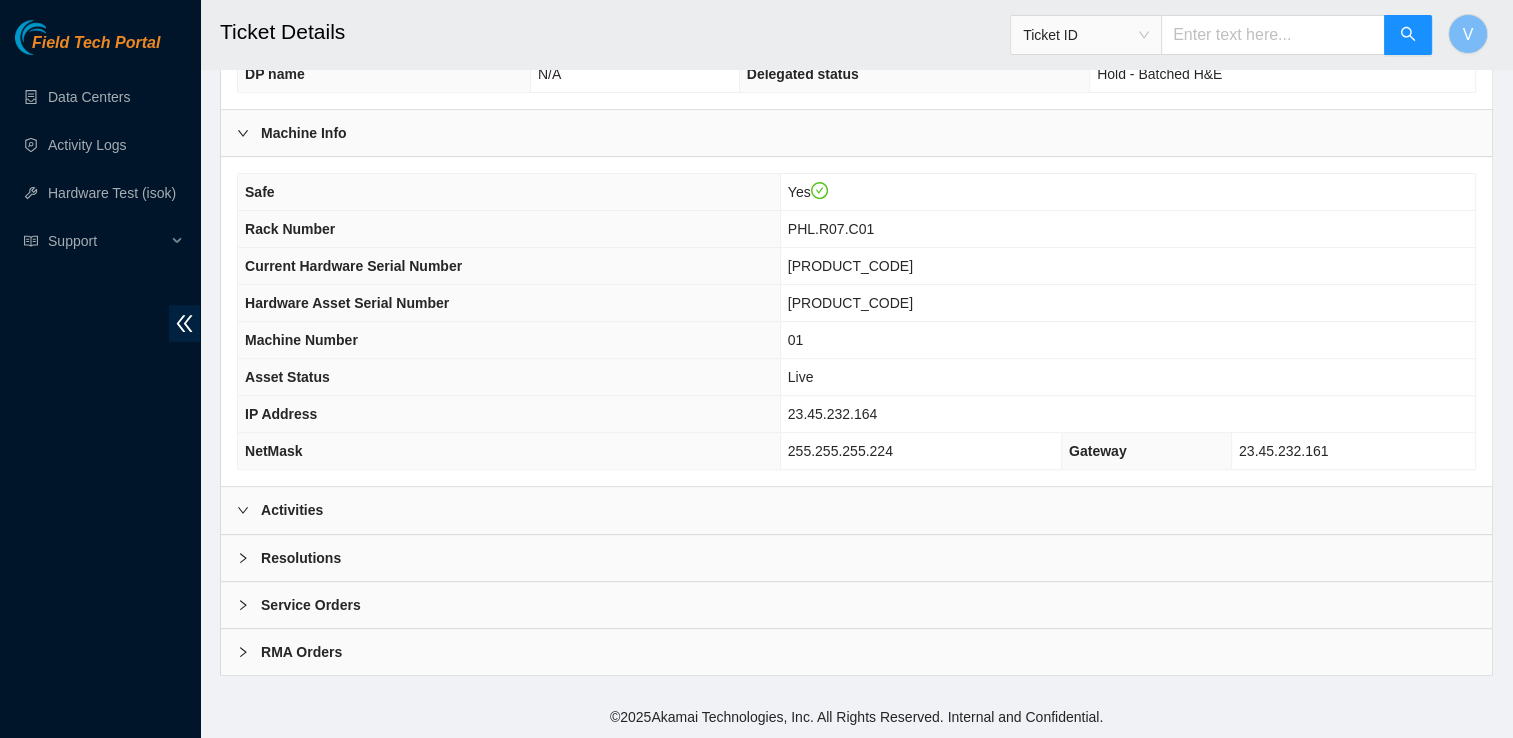 scroll, scrollTop: 807, scrollLeft: 0, axis: vertical 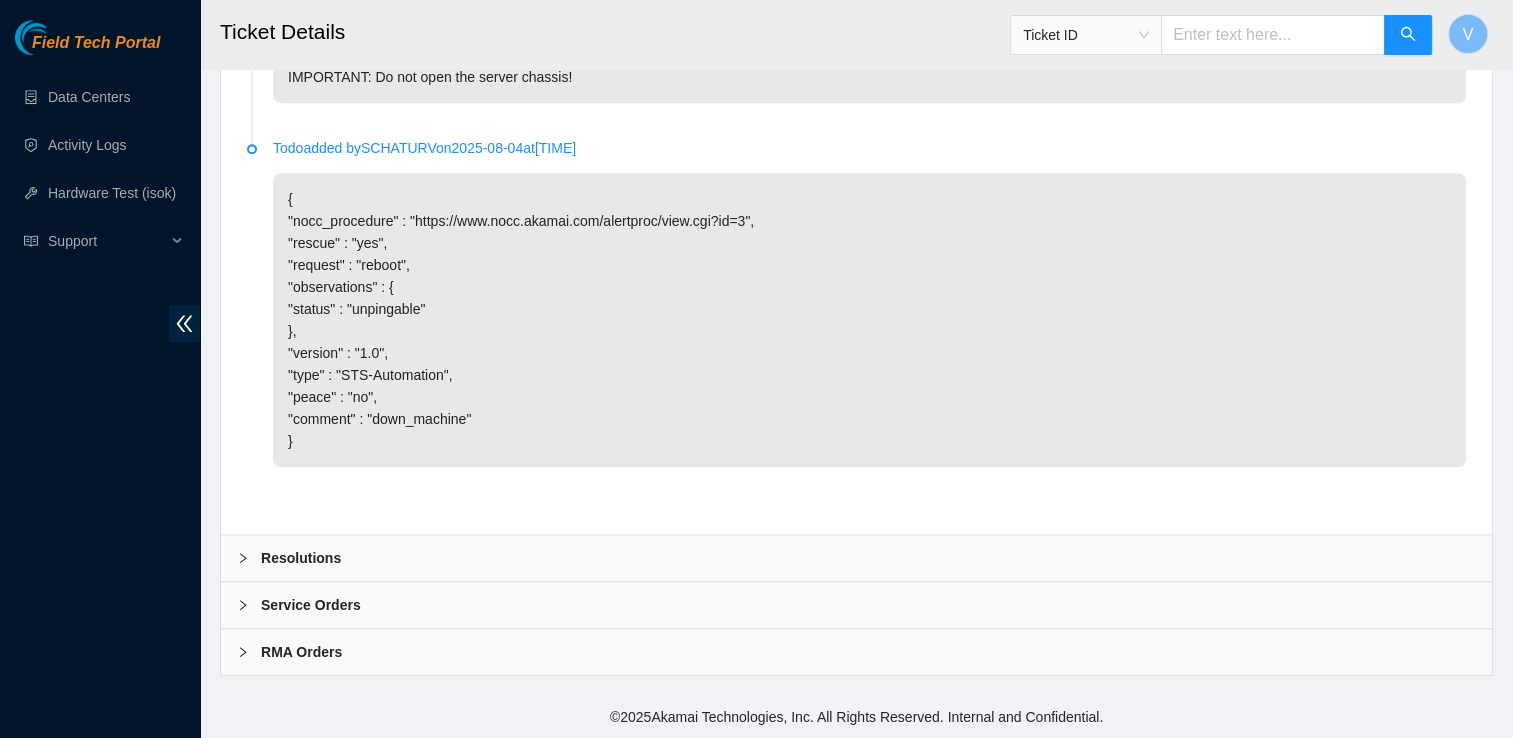 click on "Resolutions" at bounding box center [301, 558] 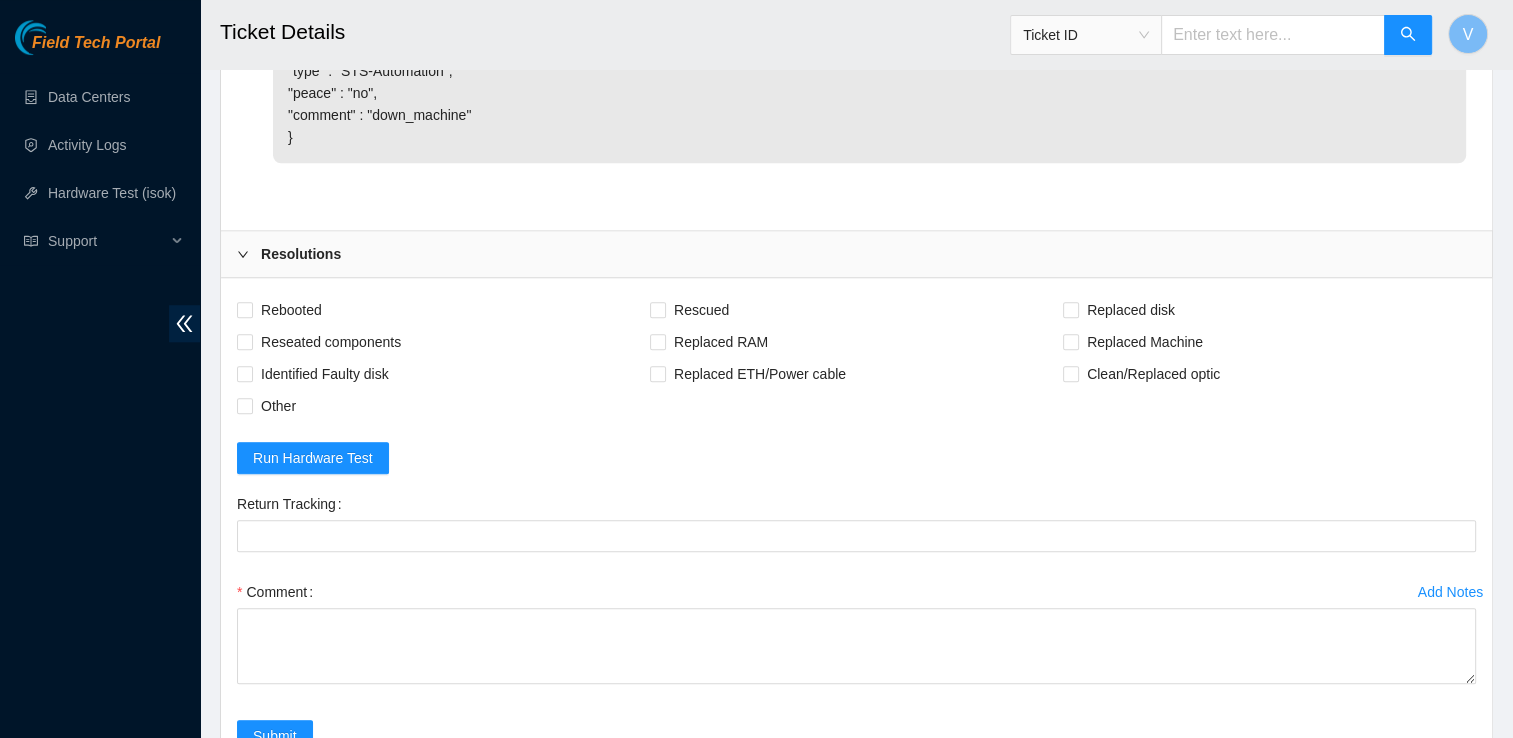 scroll, scrollTop: 1768, scrollLeft: 0, axis: vertical 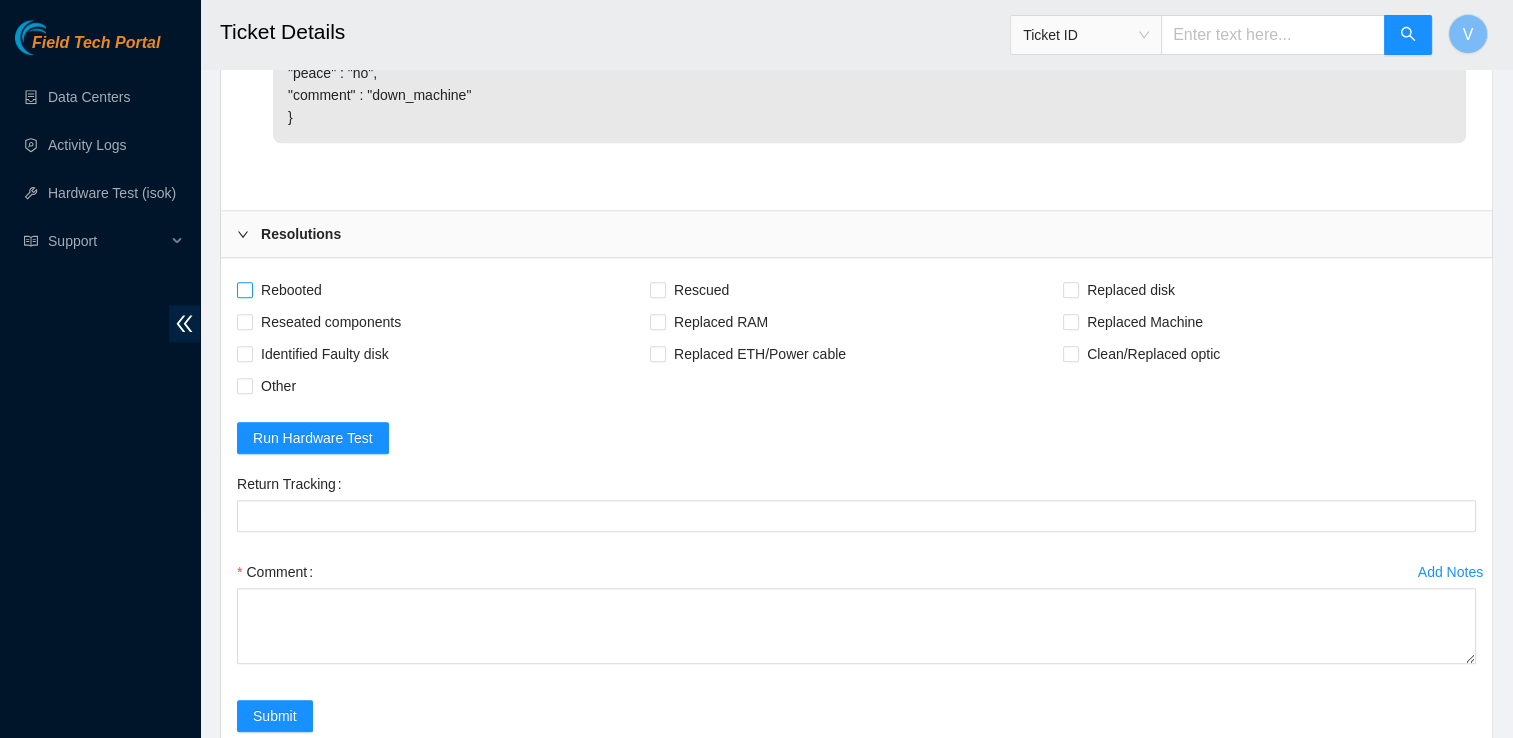 click on "Rebooted" at bounding box center (291, 290) 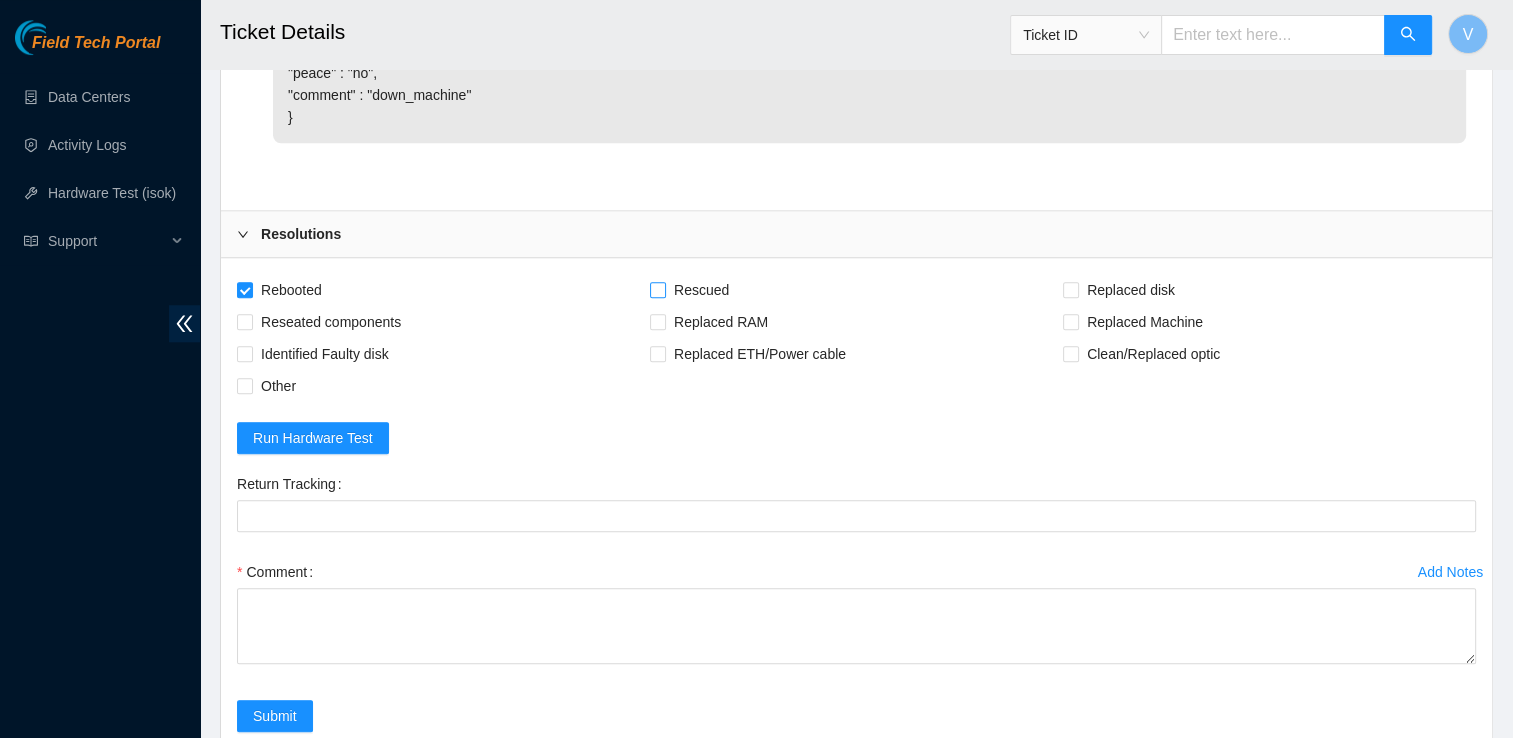 click on "Rescued" at bounding box center [701, 290] 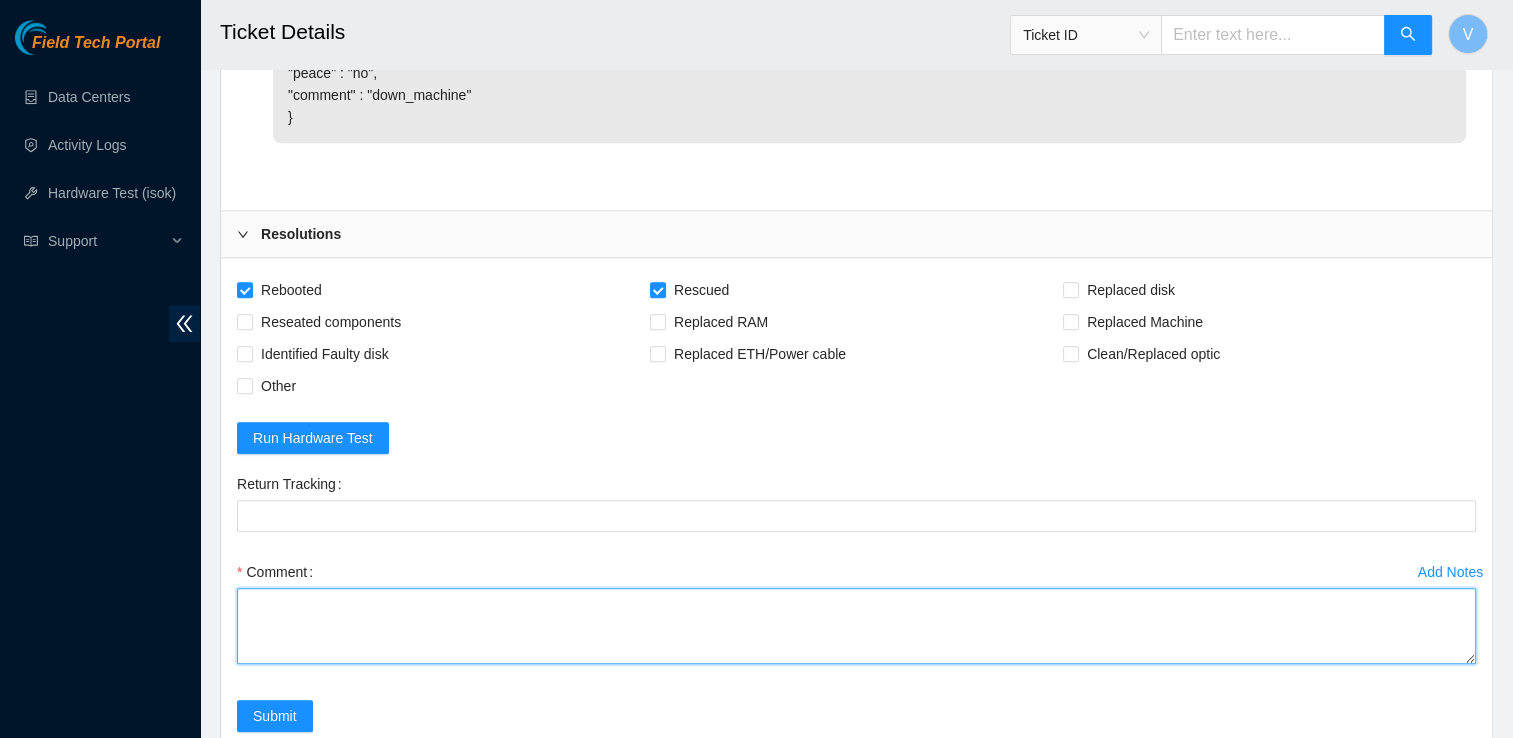 click on "Comment" at bounding box center (856, 626) 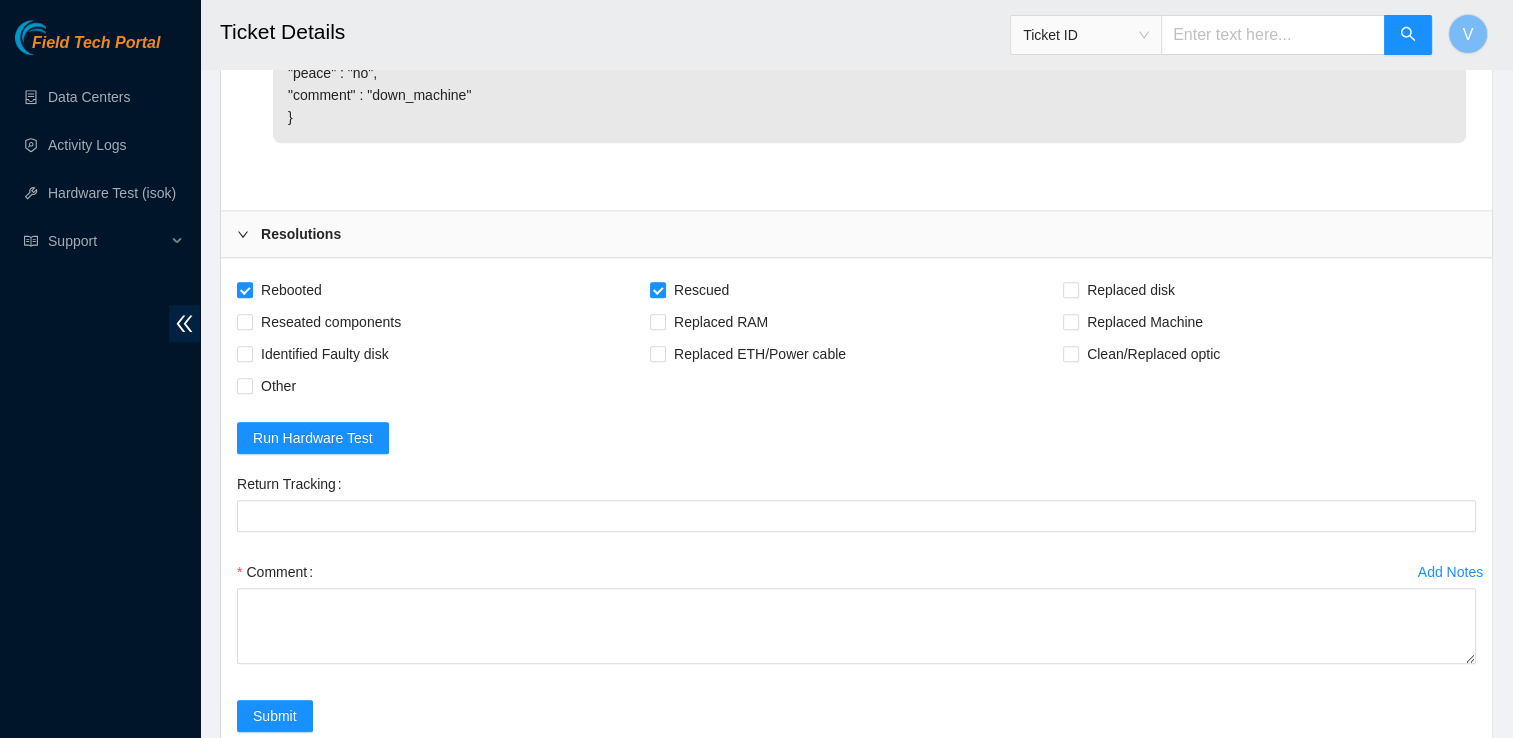 drag, startPoint x: 1516, startPoint y: 592, endPoint x: 1121, endPoint y: 578, distance: 395.24802 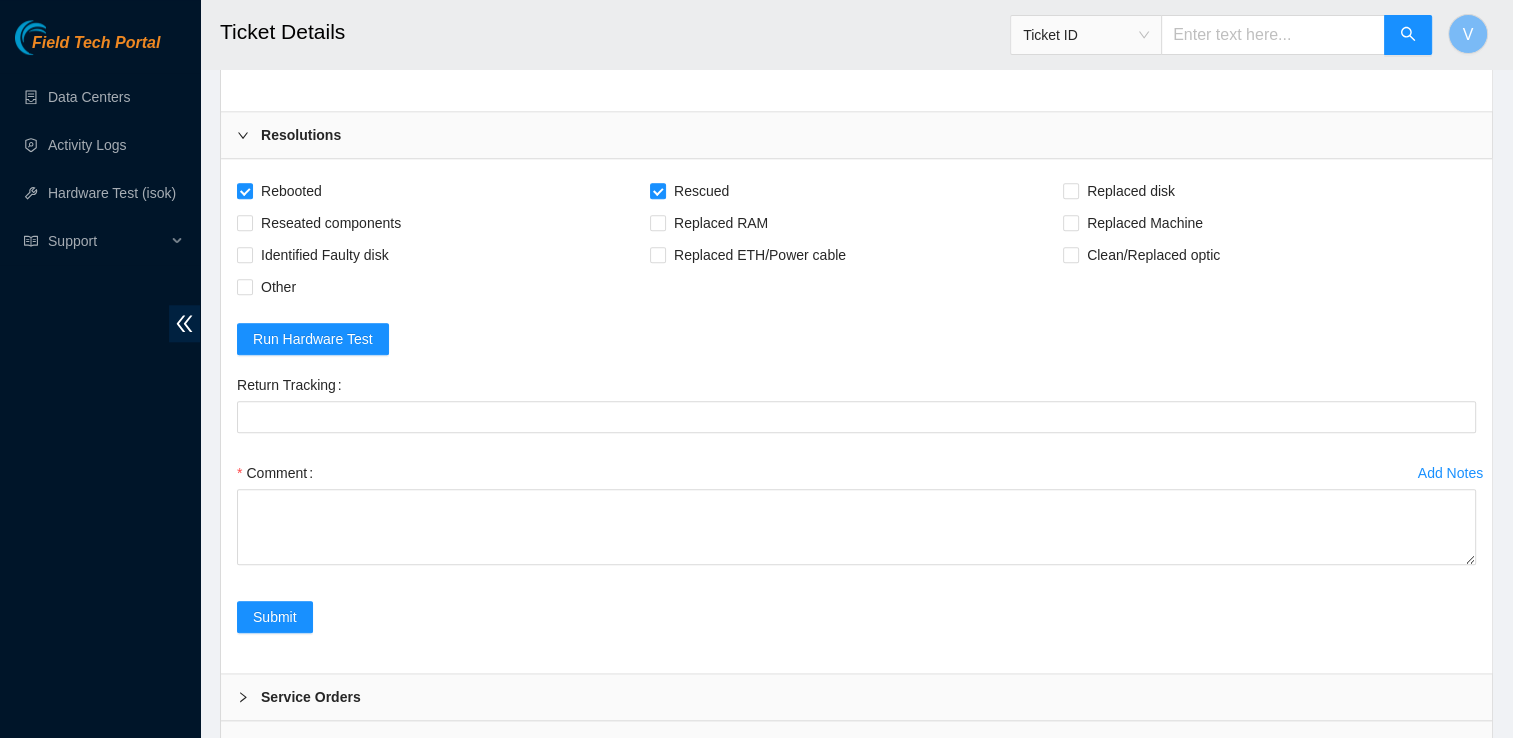 scroll, scrollTop: 1902, scrollLeft: 0, axis: vertical 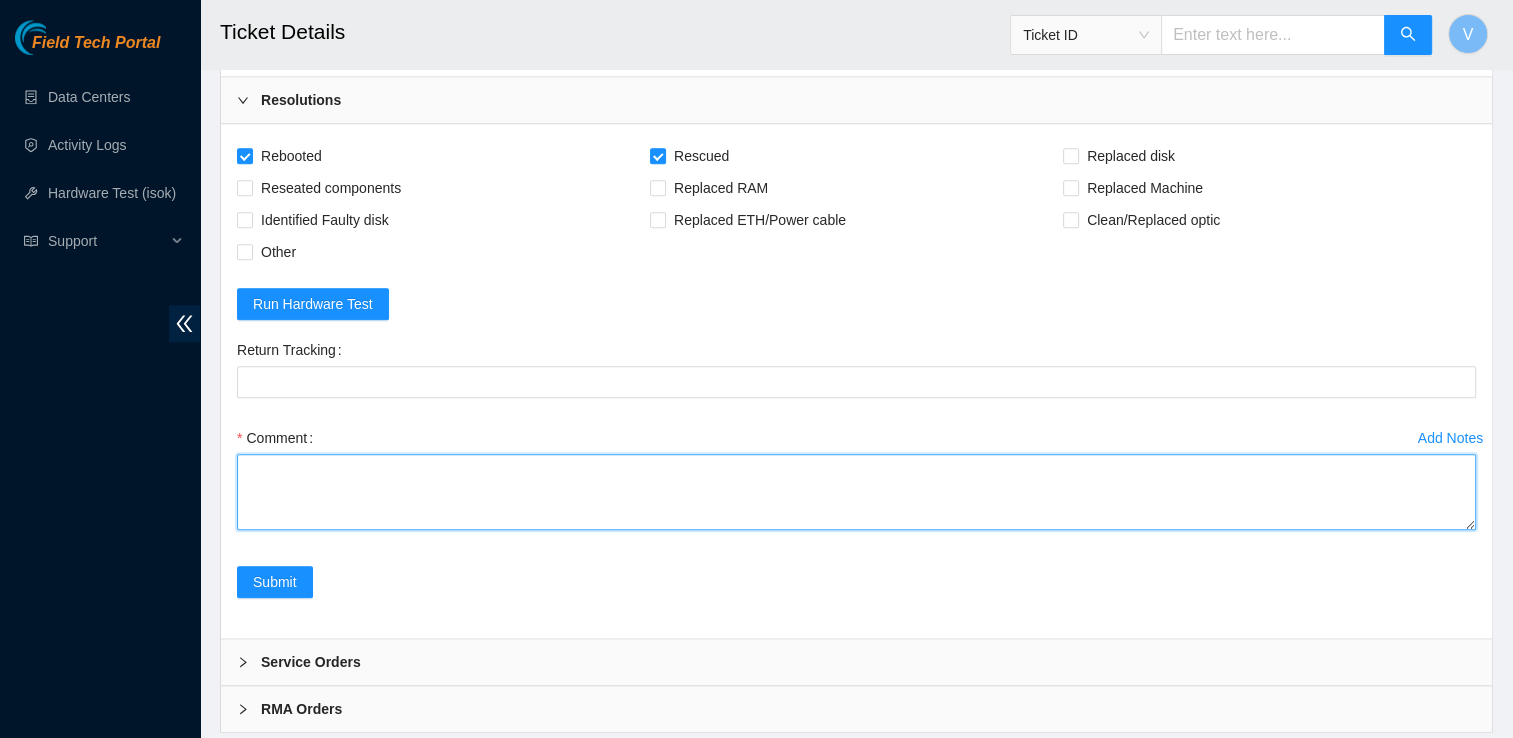 click on "Comment" at bounding box center [856, 492] 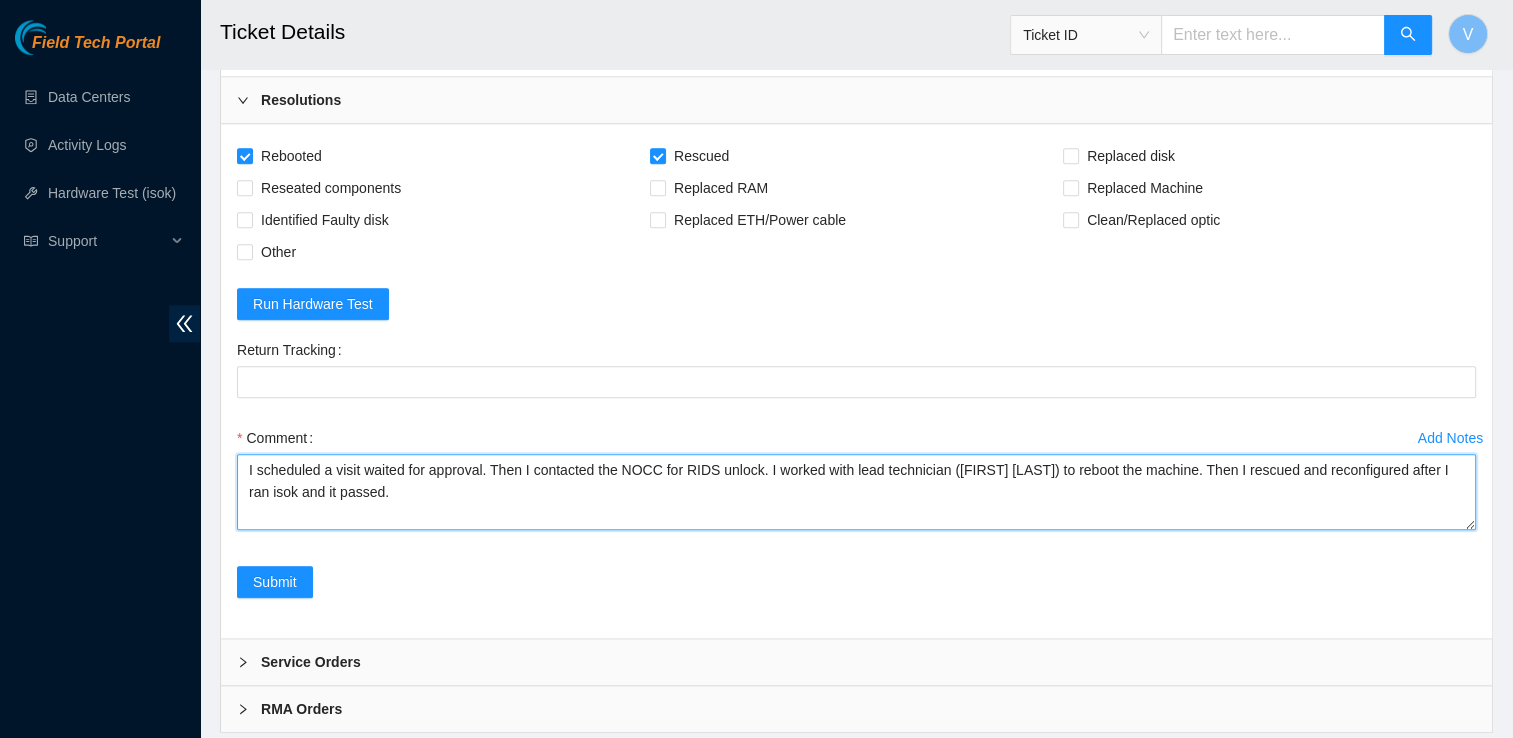 paste on "[IP_ADDRESS] :   passed: ok" 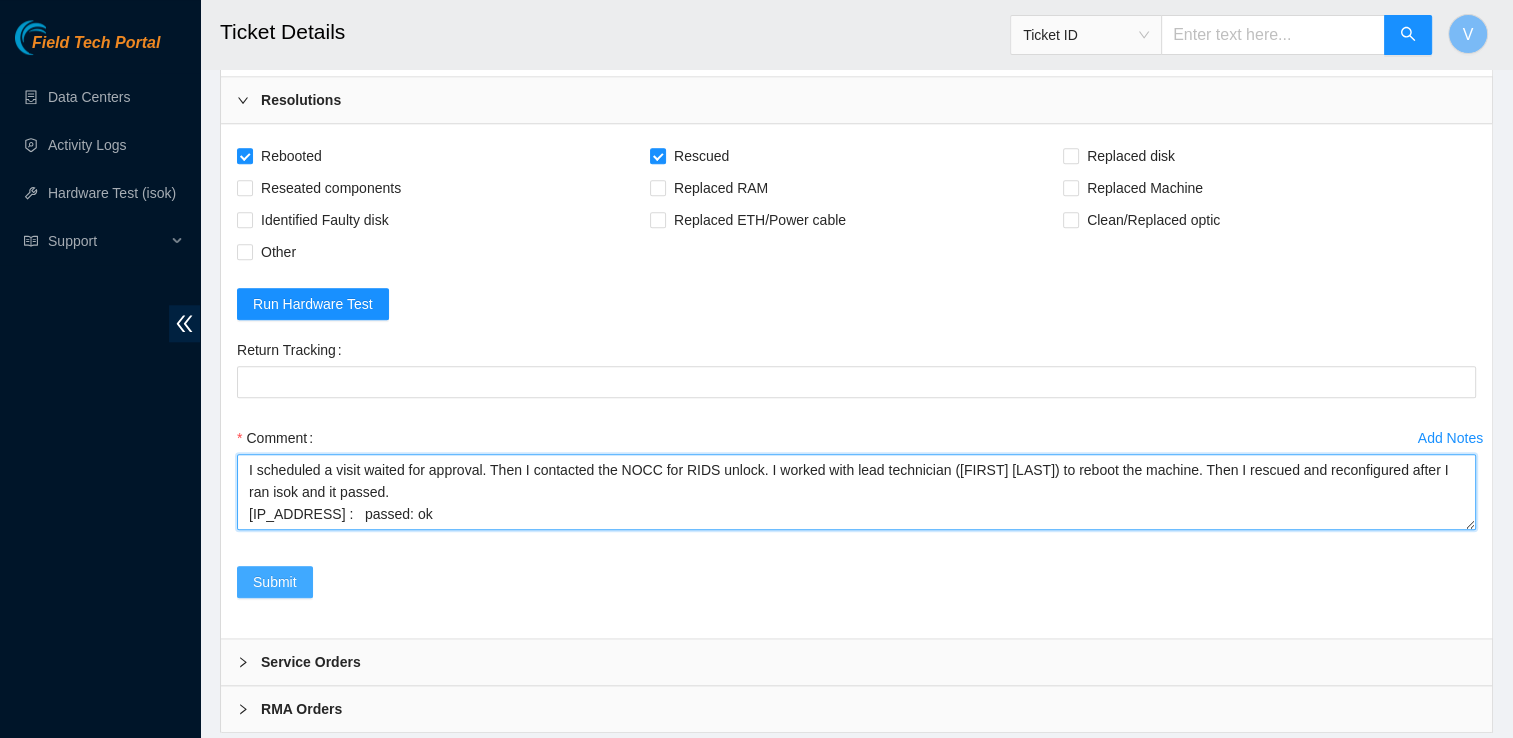 type on "I scheduled a visit waited for approval. Then I contacted the NOCC for RIDS unlock. I worked with lead technician ([FIRST] [LAST]) to reboot the machine. Then I rescued and reconfigured after I ran isok and it passed.
[IP_ADDRESS] :   passed: ok" 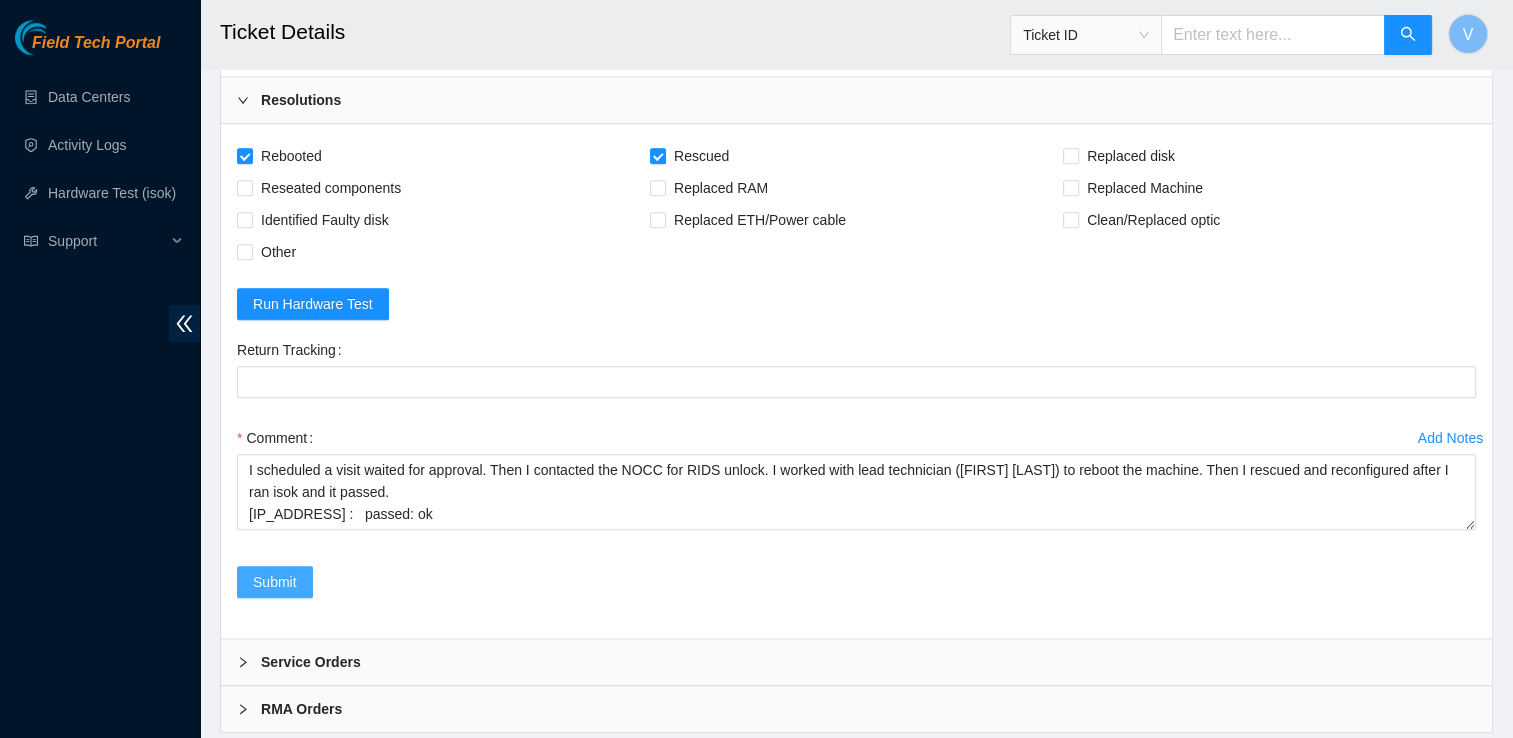 click on "Submit" at bounding box center (275, 582) 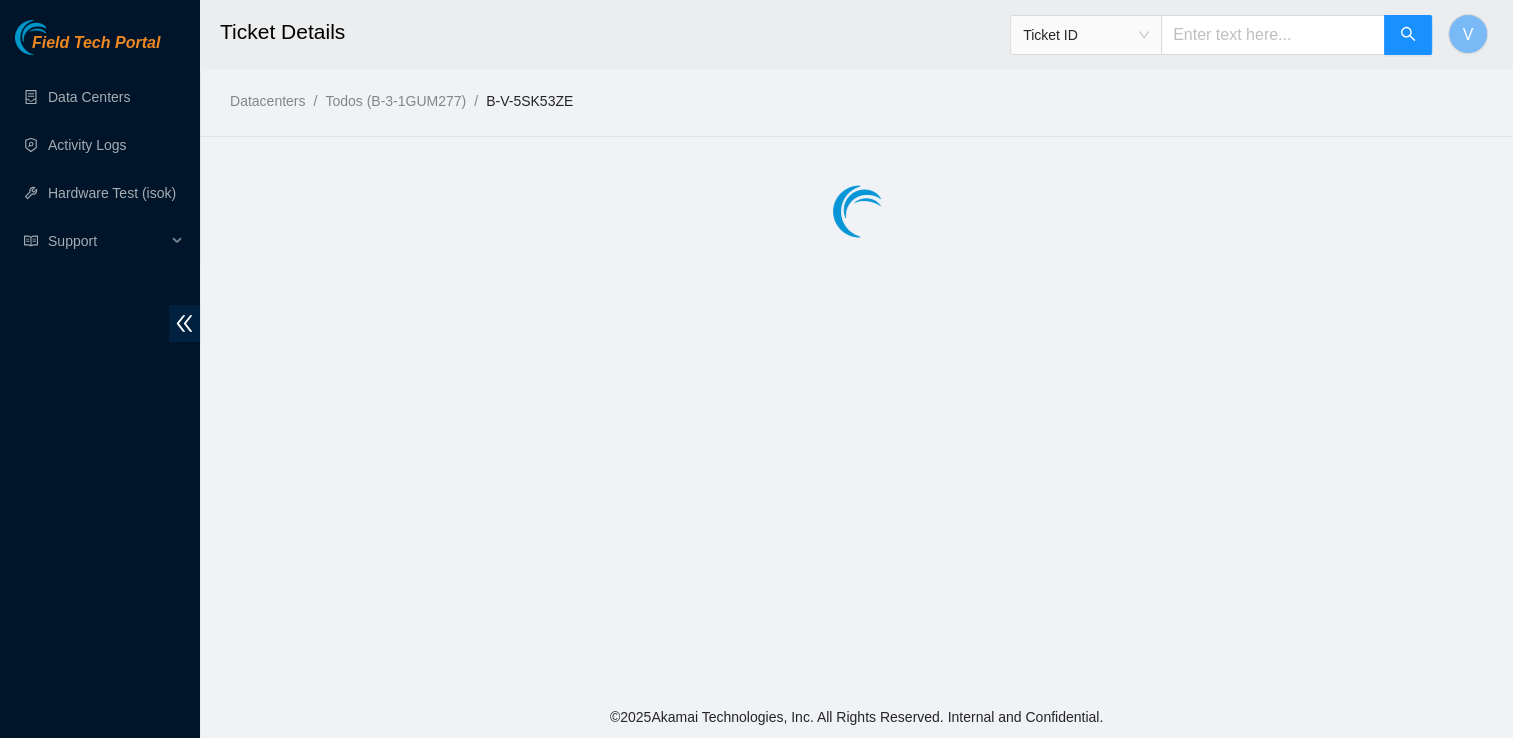 scroll, scrollTop: 0, scrollLeft: 0, axis: both 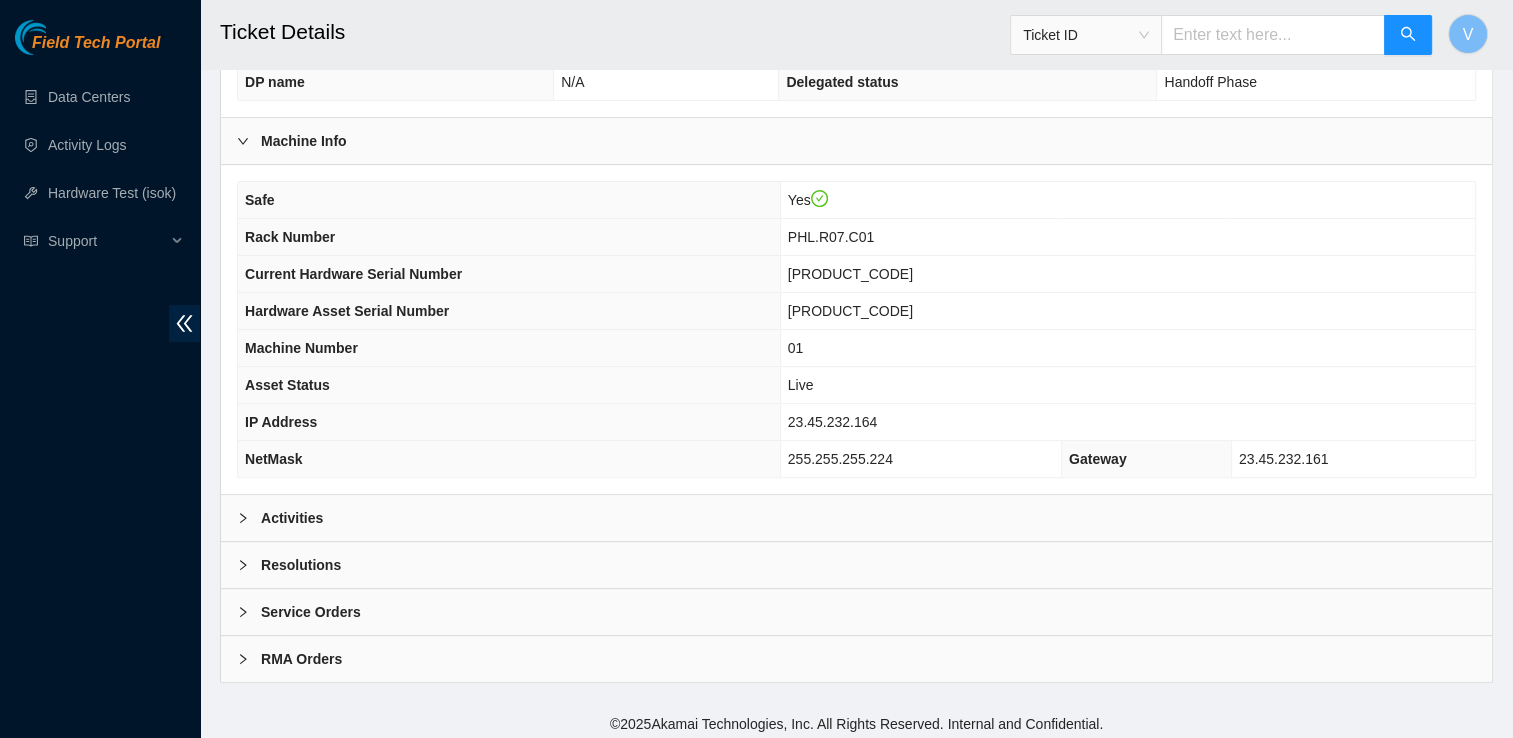 click on "Service Orders" at bounding box center (311, 612) 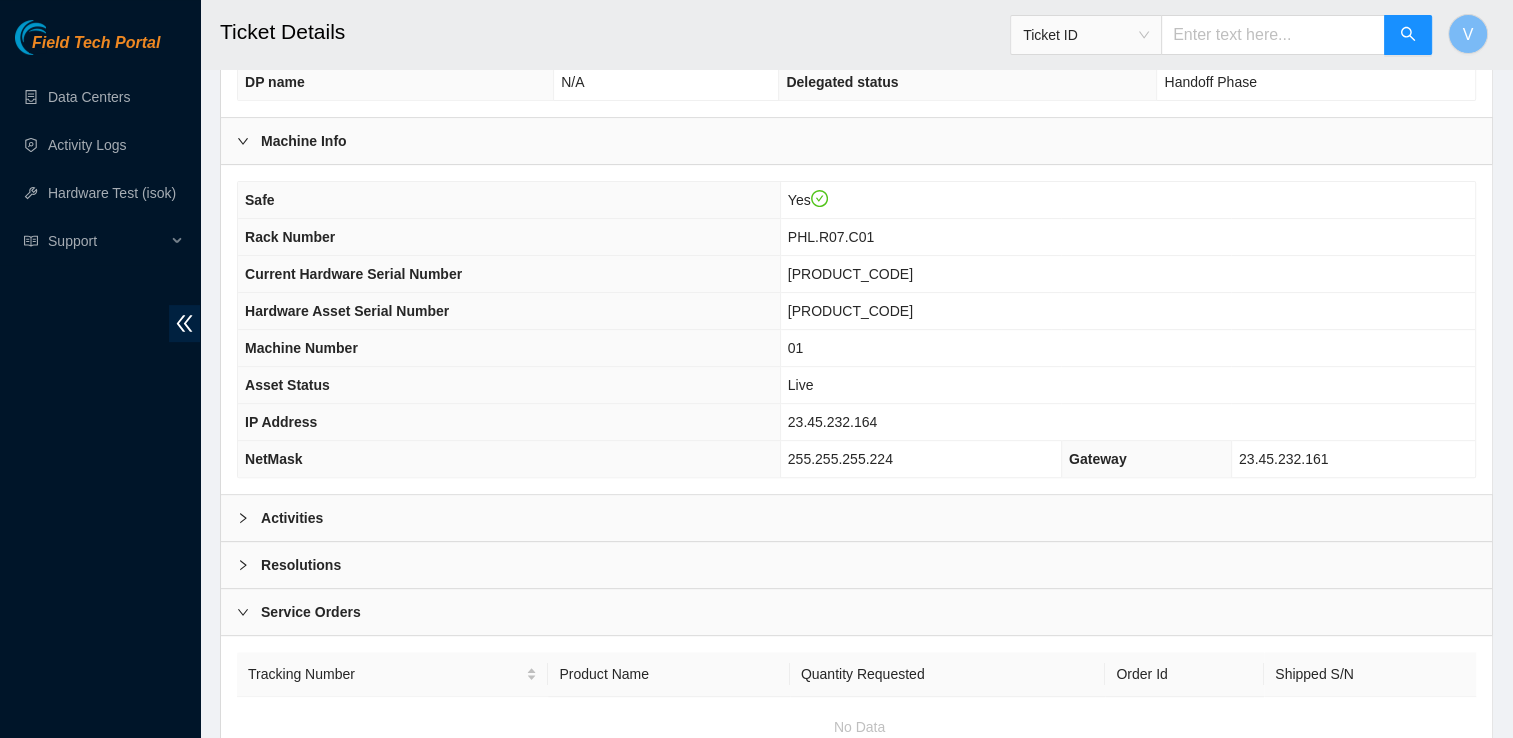 scroll, scrollTop: 766, scrollLeft: 0, axis: vertical 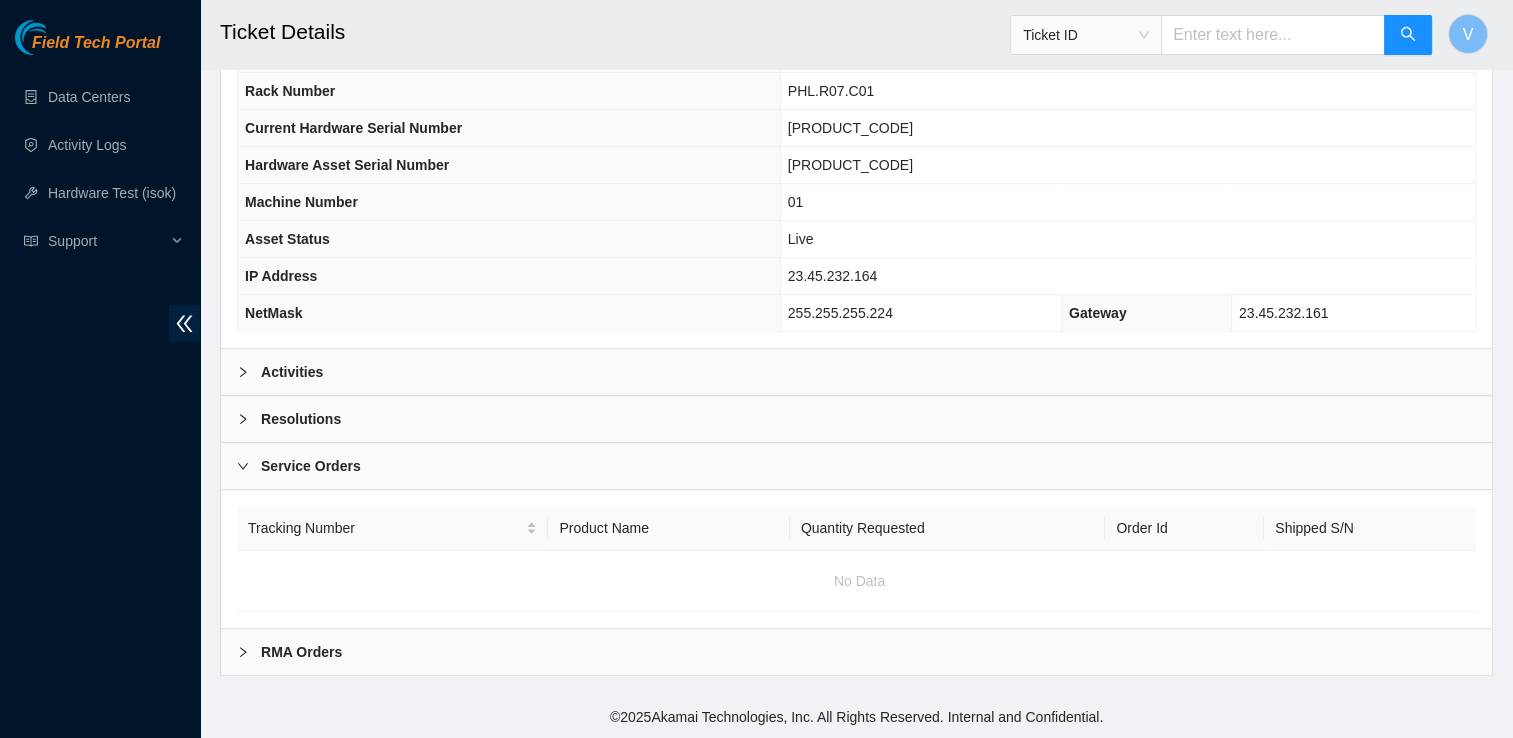 click at bounding box center (249, 466) 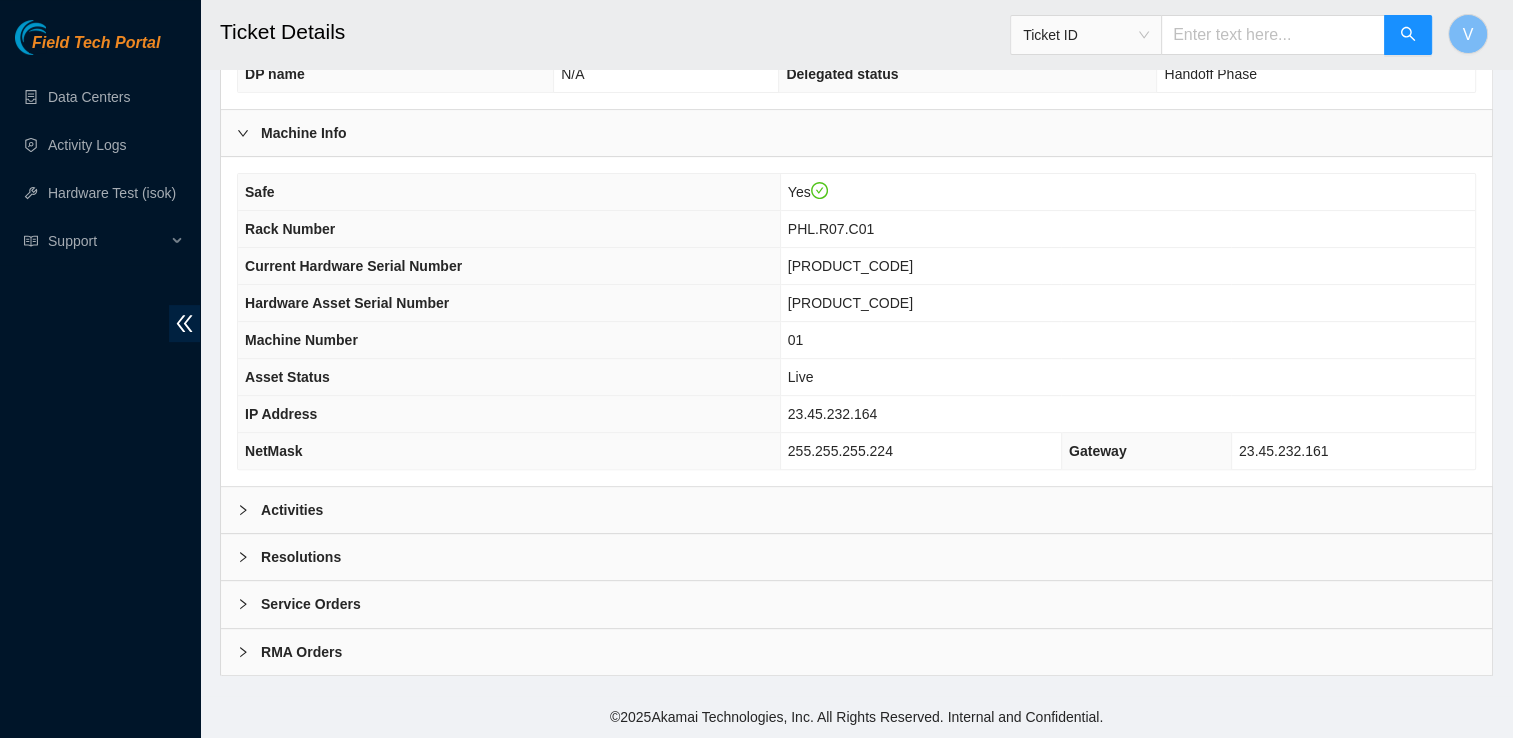 scroll, scrollTop: 612, scrollLeft: 0, axis: vertical 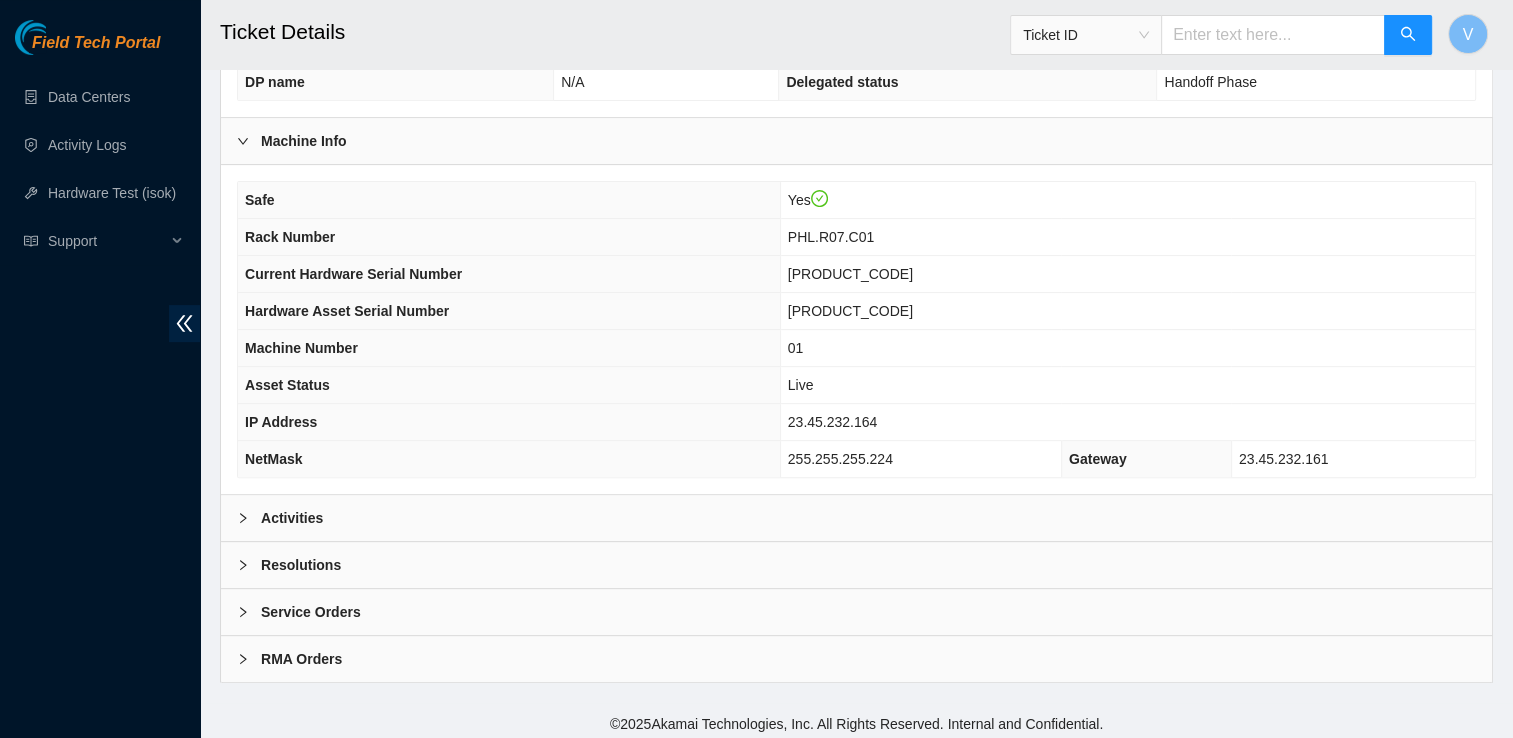 click on "Resolutions" at bounding box center [301, 565] 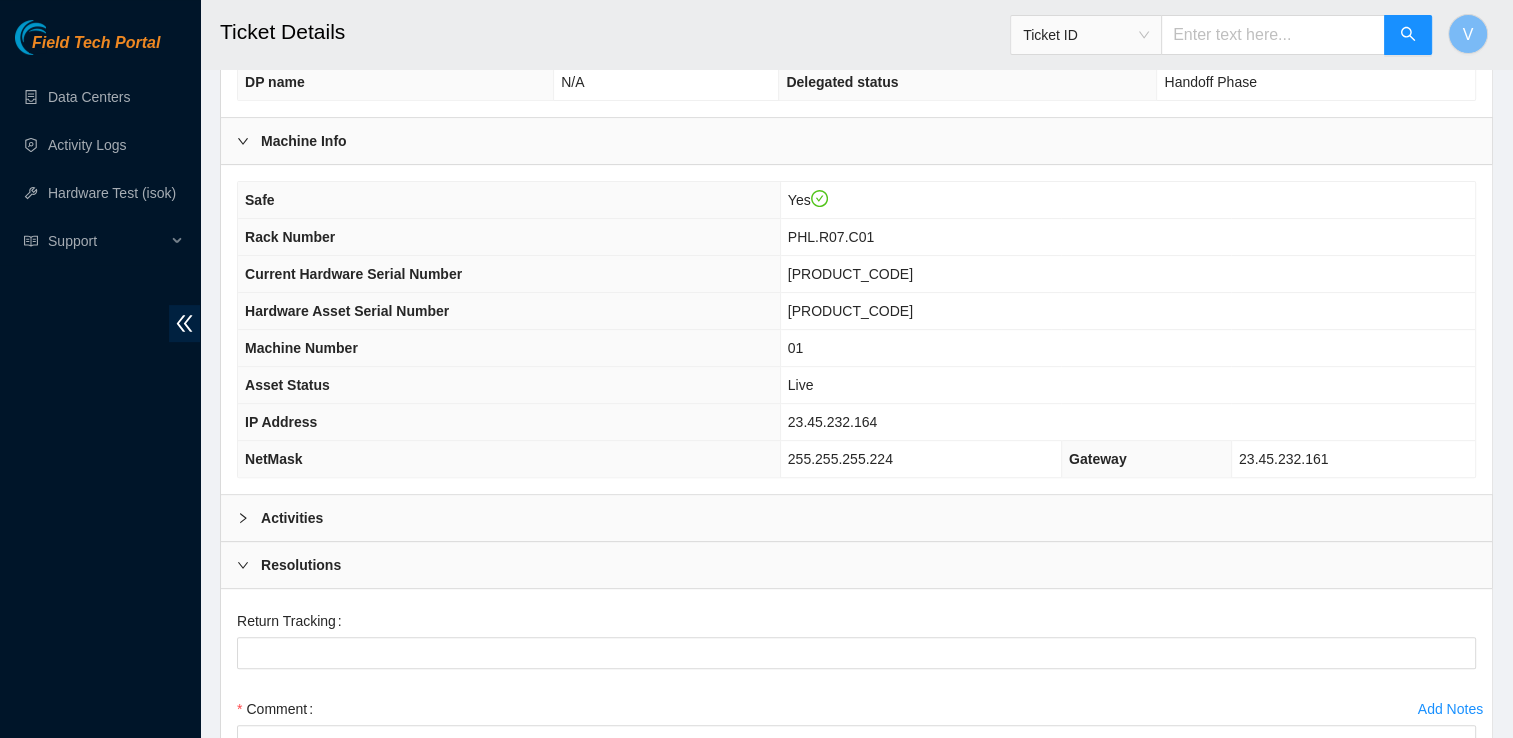 scroll, scrollTop: 932, scrollLeft: 0, axis: vertical 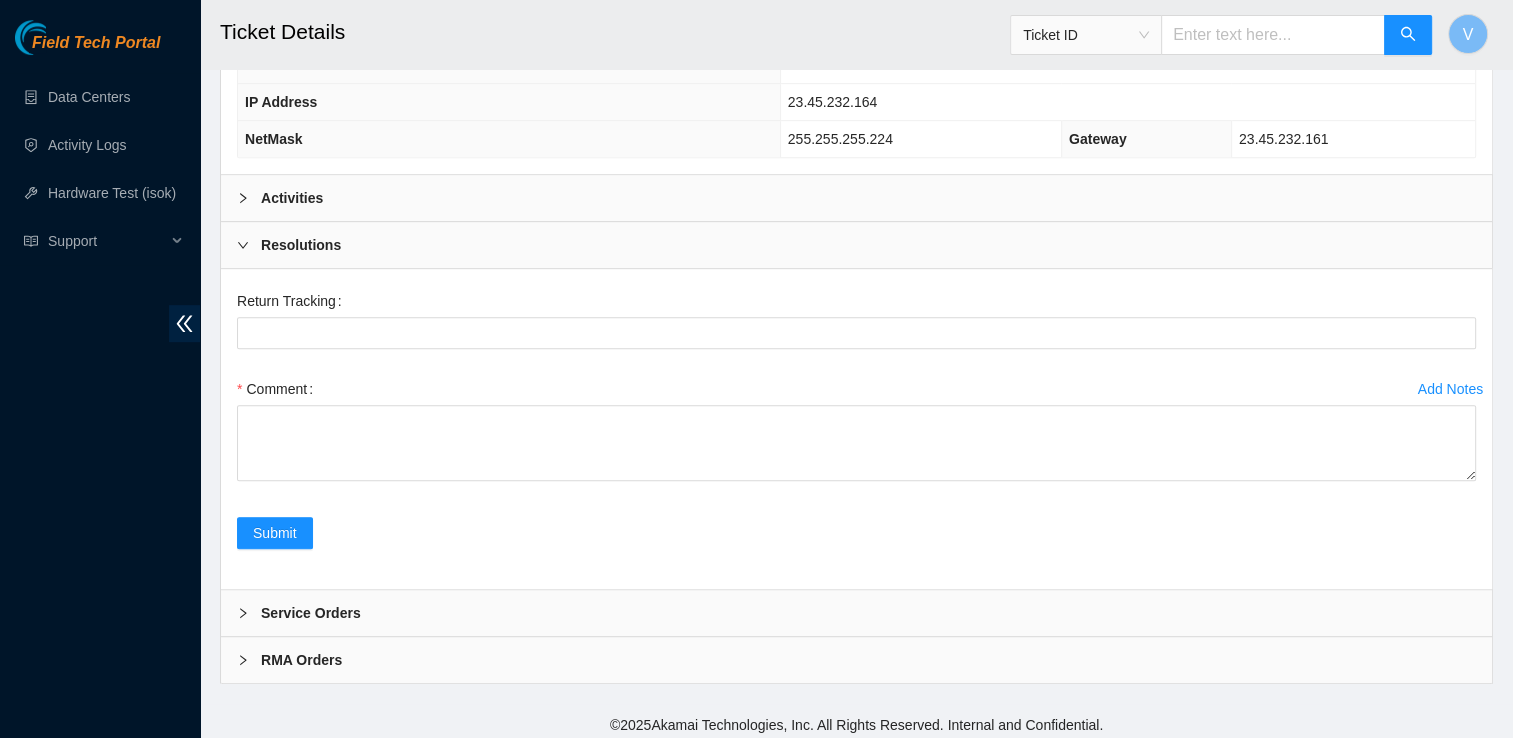 click on "Resolutions" at bounding box center (856, 245) 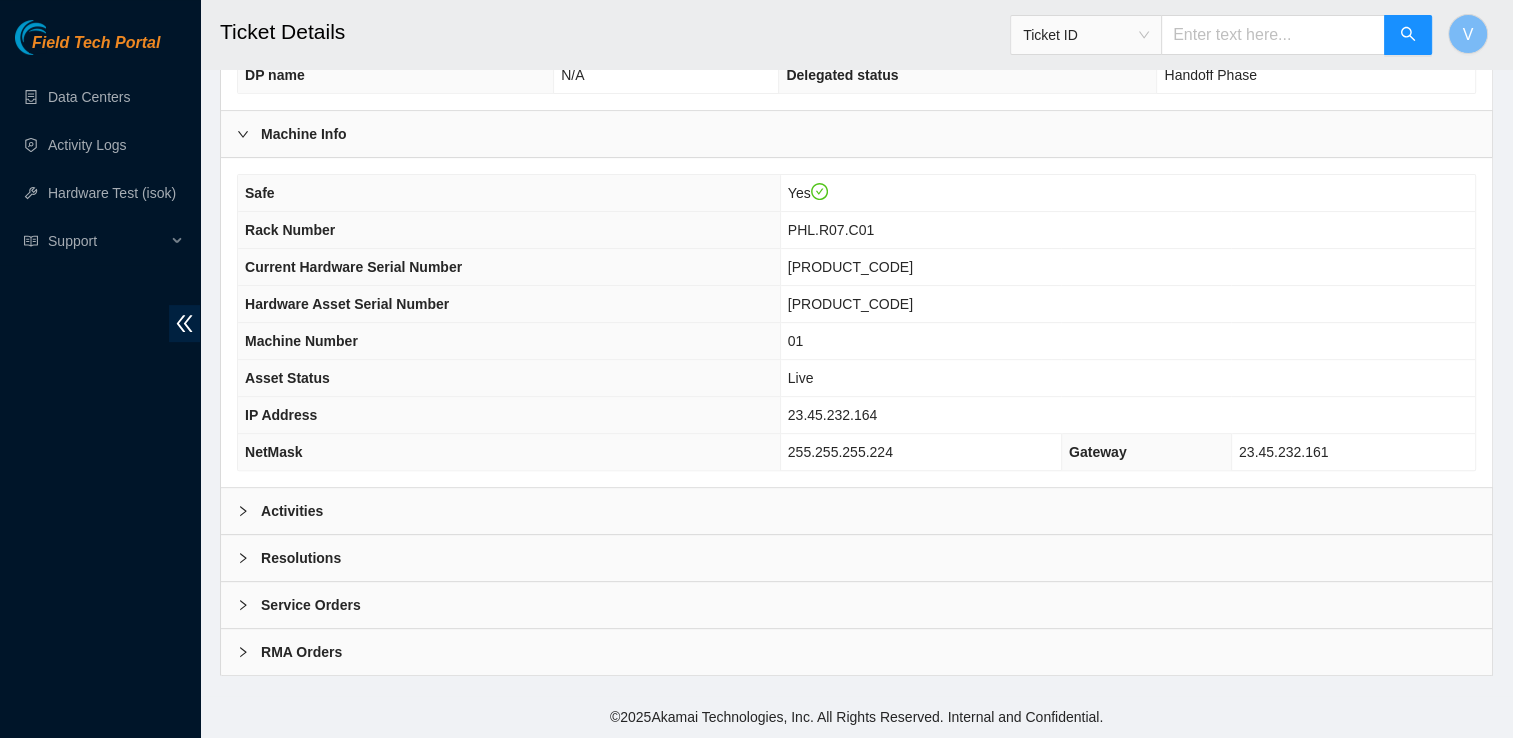 scroll, scrollTop: 612, scrollLeft: 0, axis: vertical 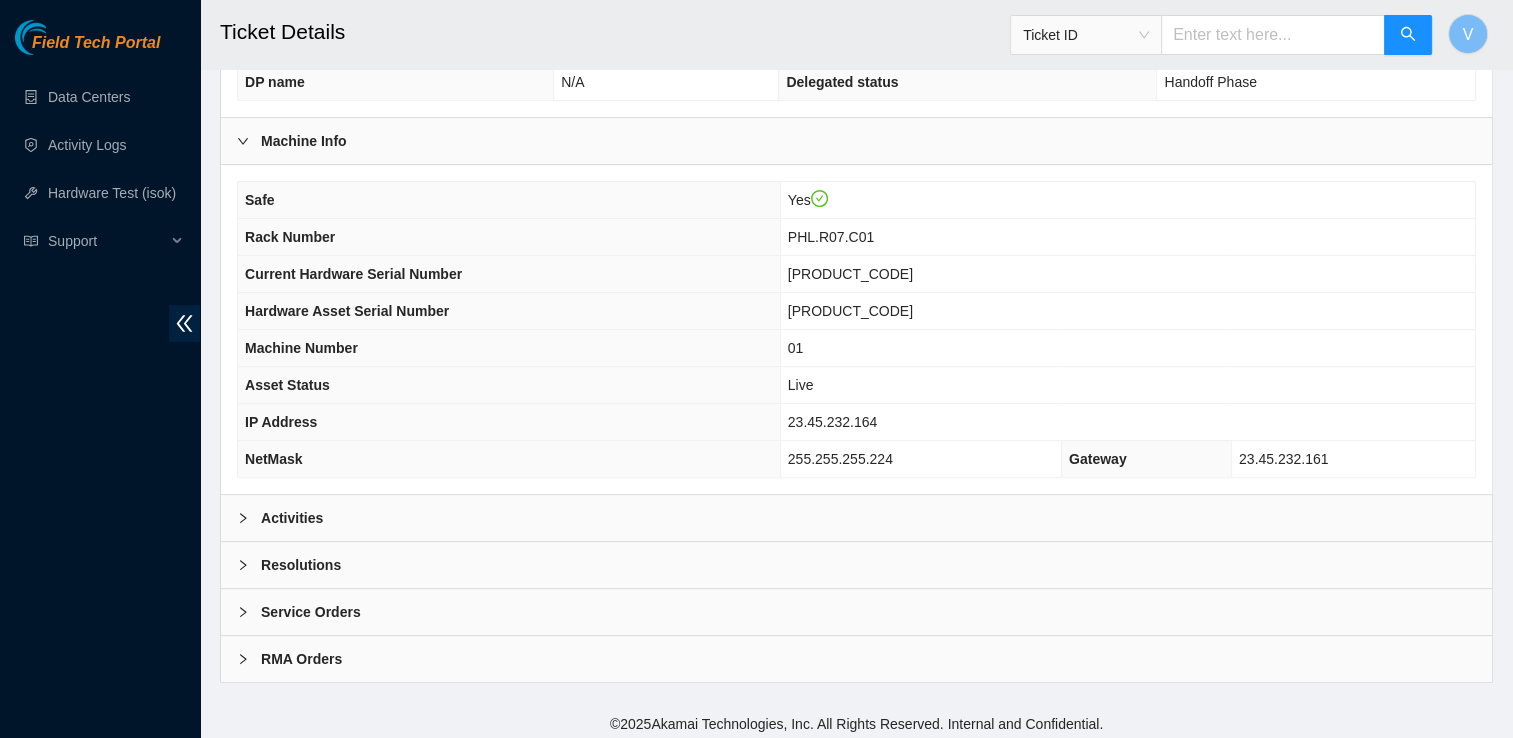click on "Activities" at bounding box center [856, 518] 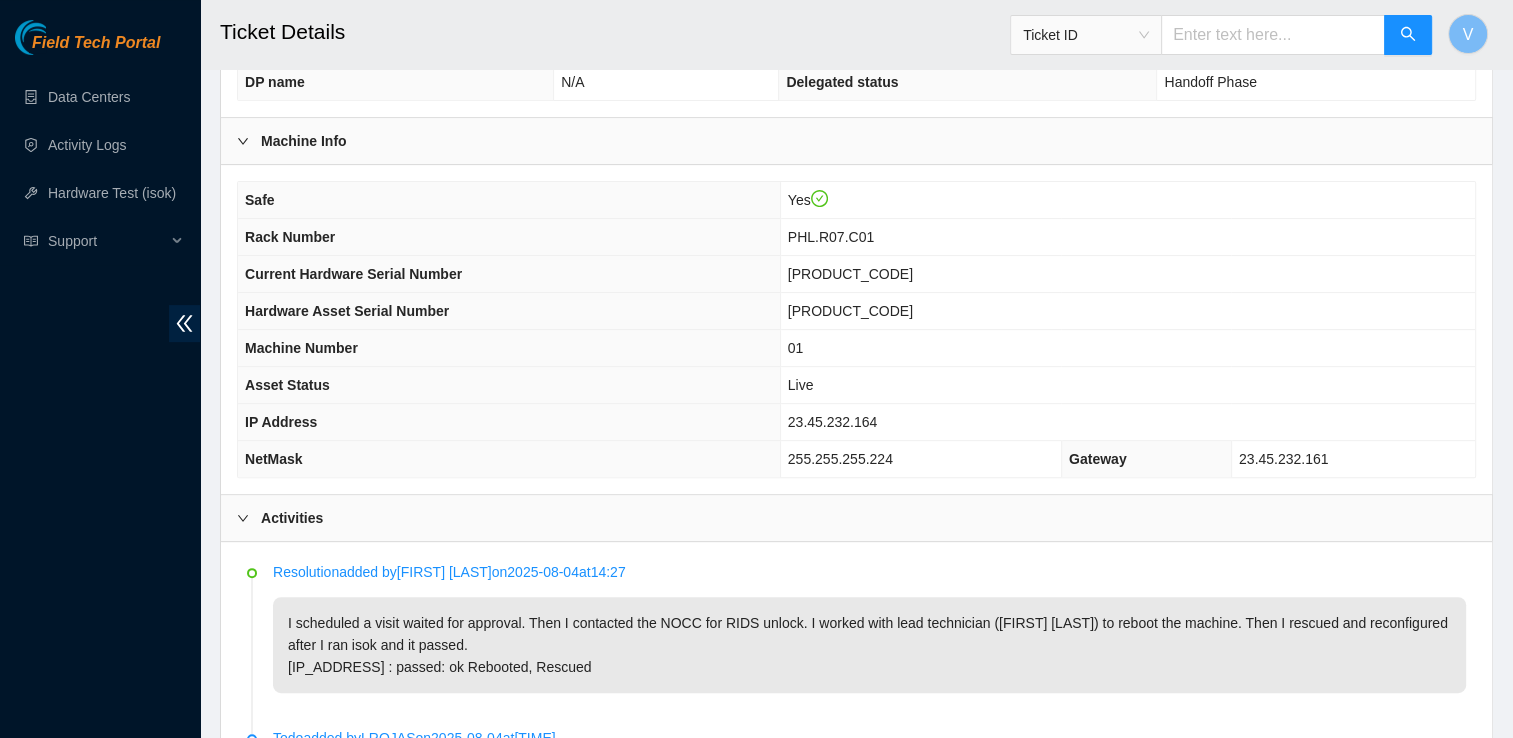 drag, startPoint x: 283, startPoint y: 610, endPoint x: 593, endPoint y: 657, distance: 313.54266 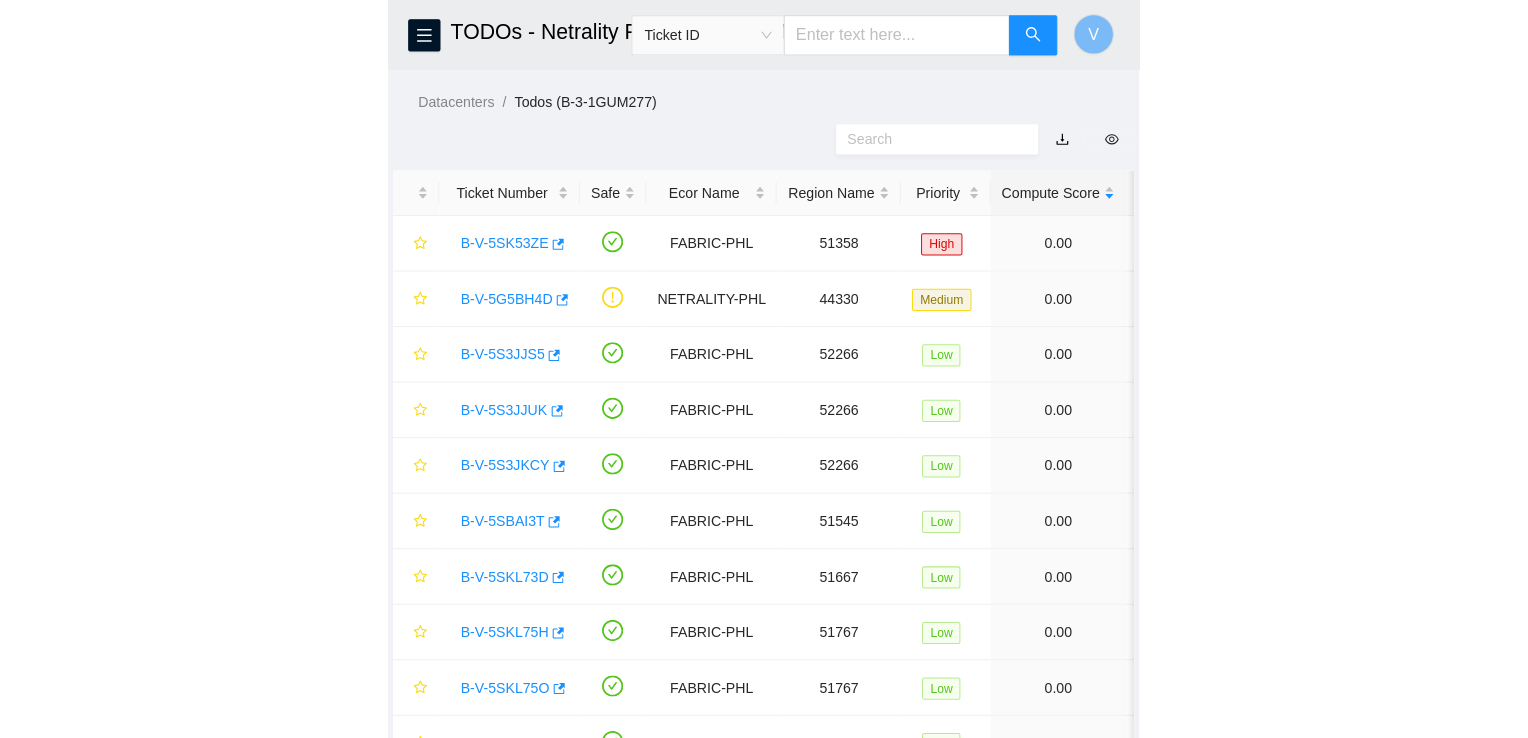 scroll, scrollTop: 0, scrollLeft: 0, axis: both 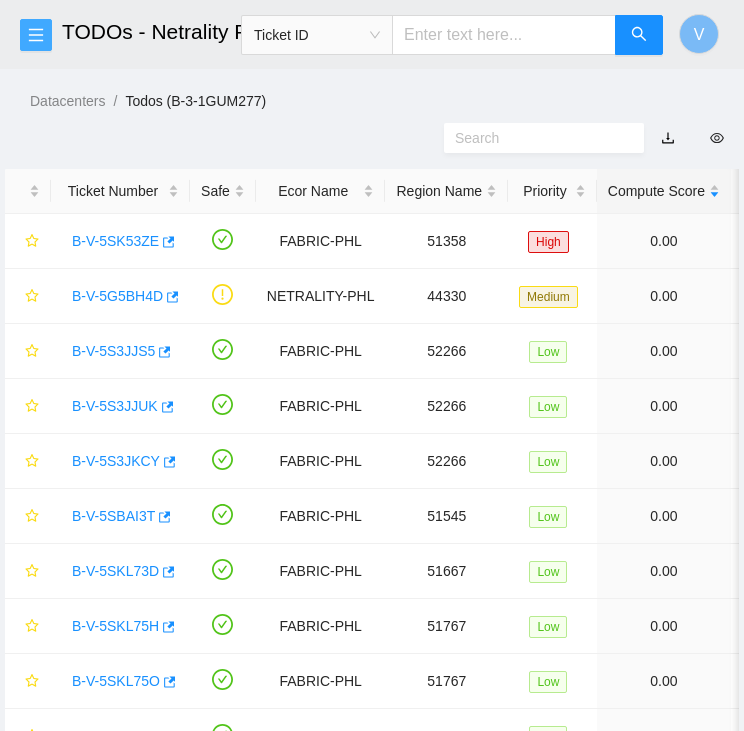 click 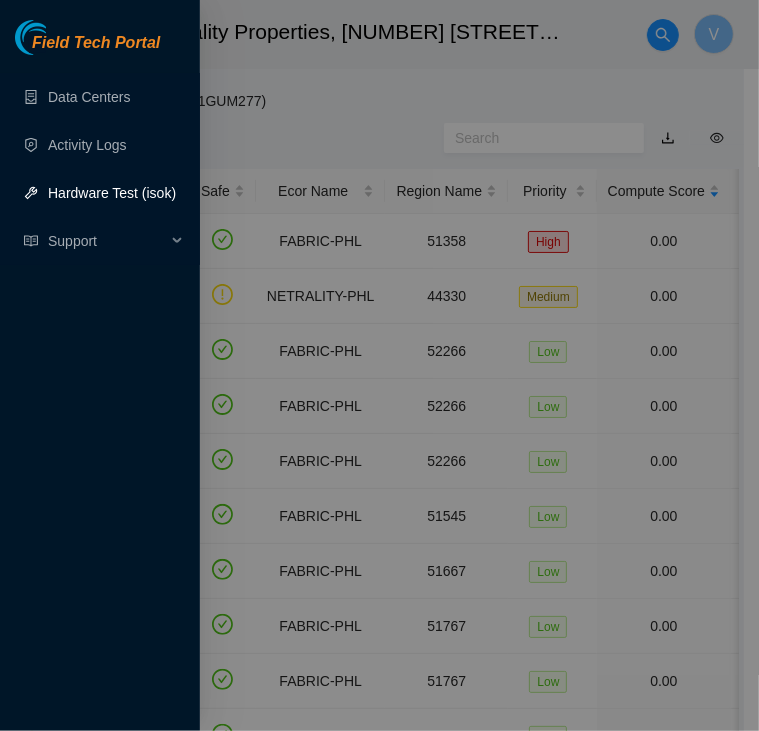 click on "Hardware Test (isok)" at bounding box center [112, 193] 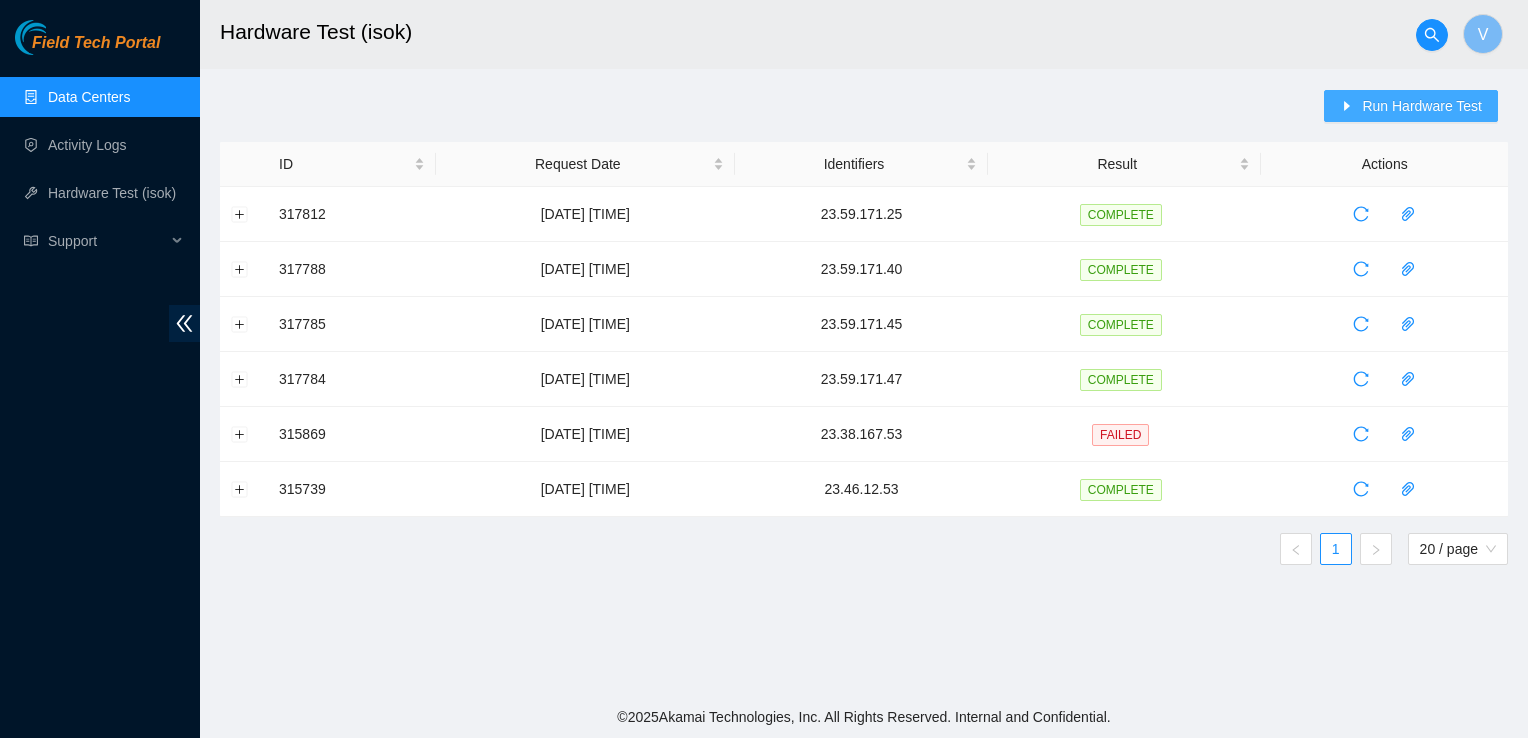click on "Run Hardware Test" at bounding box center (1422, 106) 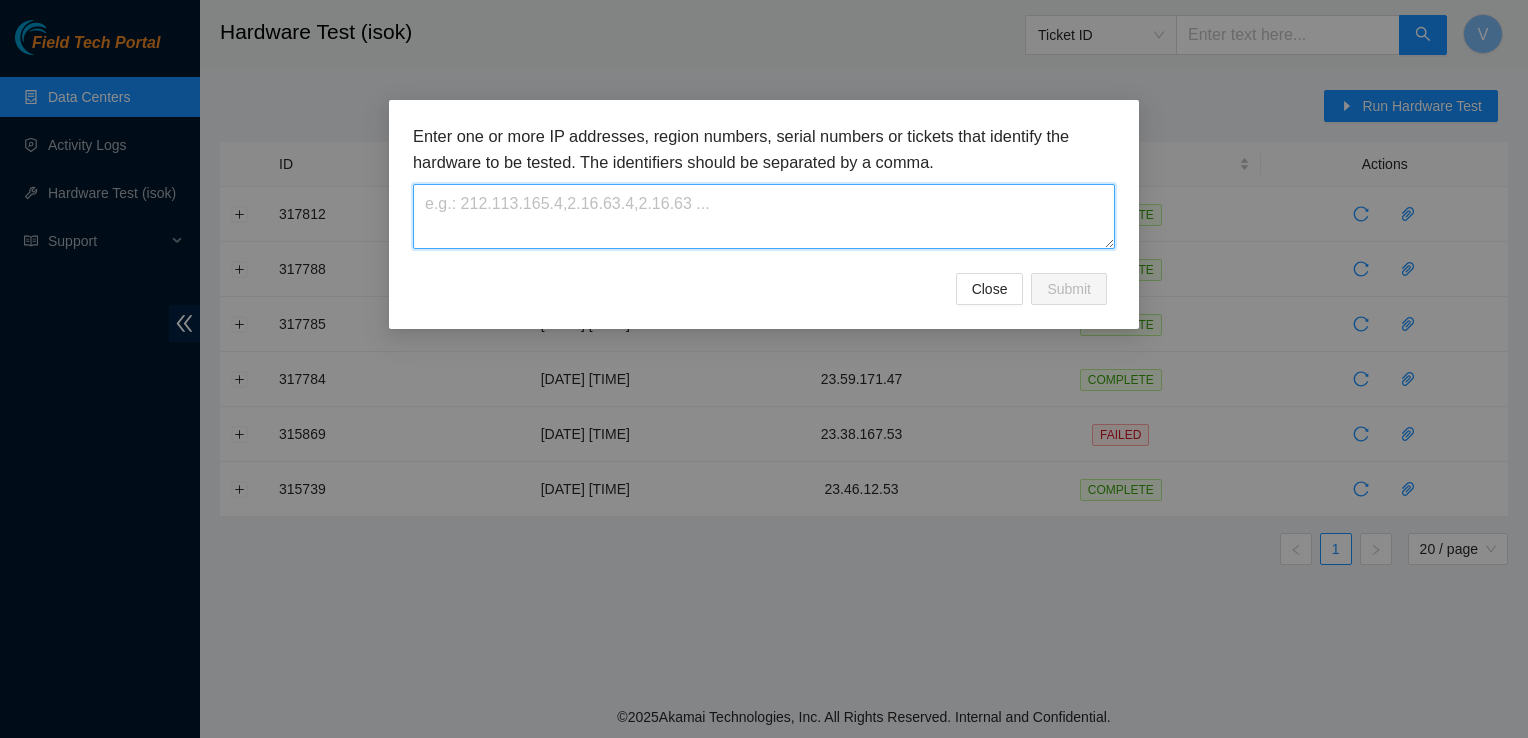 click at bounding box center (764, 216) 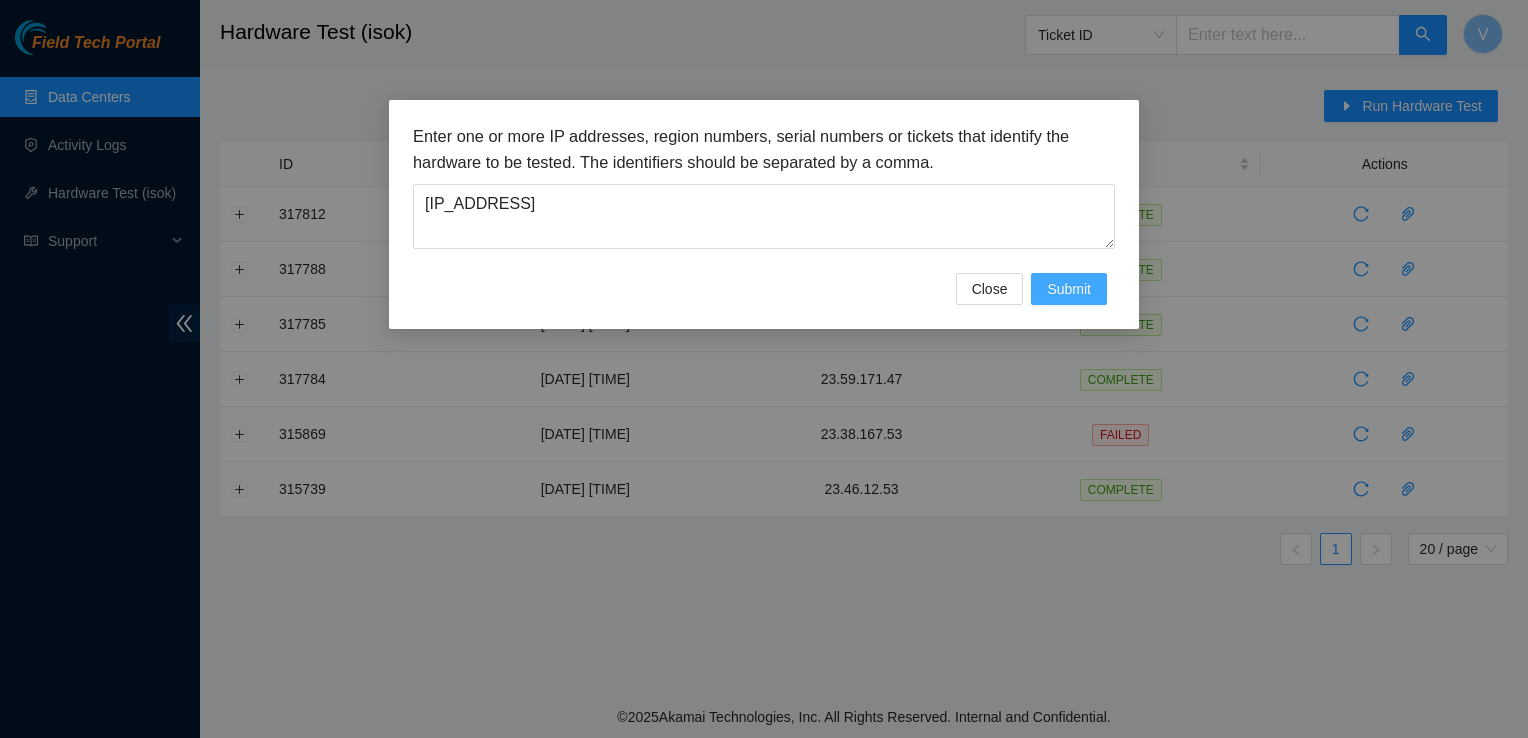 click on "Submit" at bounding box center (1069, 289) 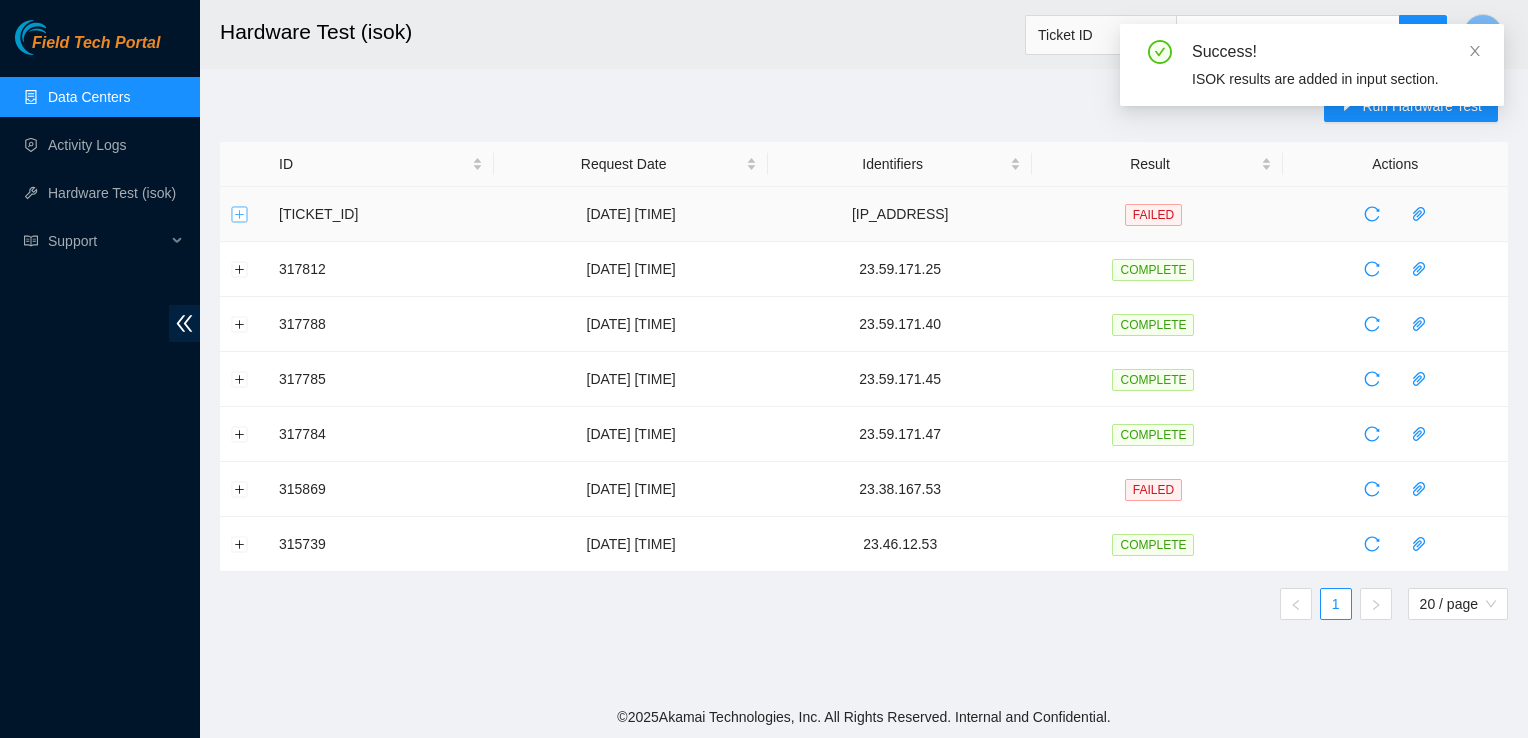 click at bounding box center (240, 214) 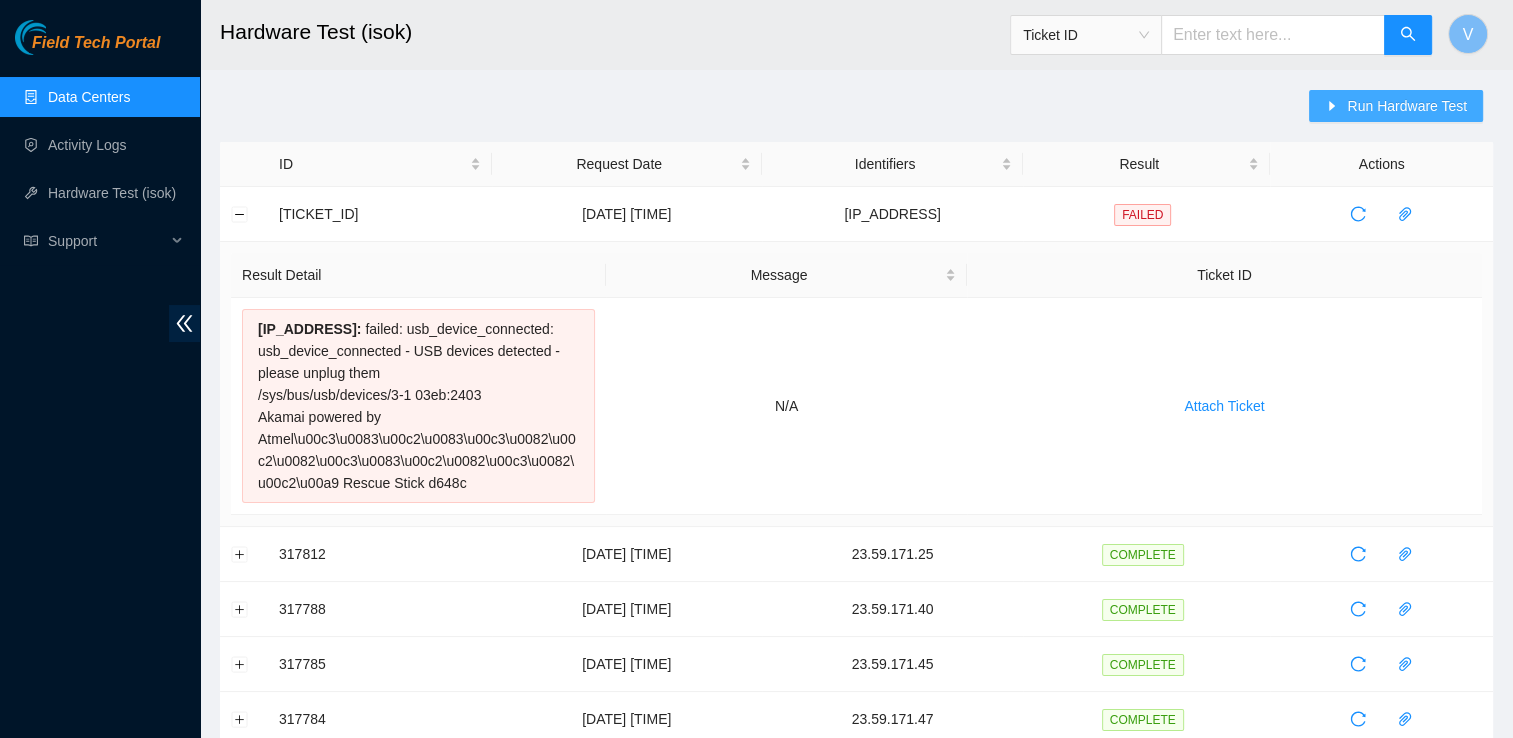 click on "Run Hardware Test" at bounding box center (1407, 106) 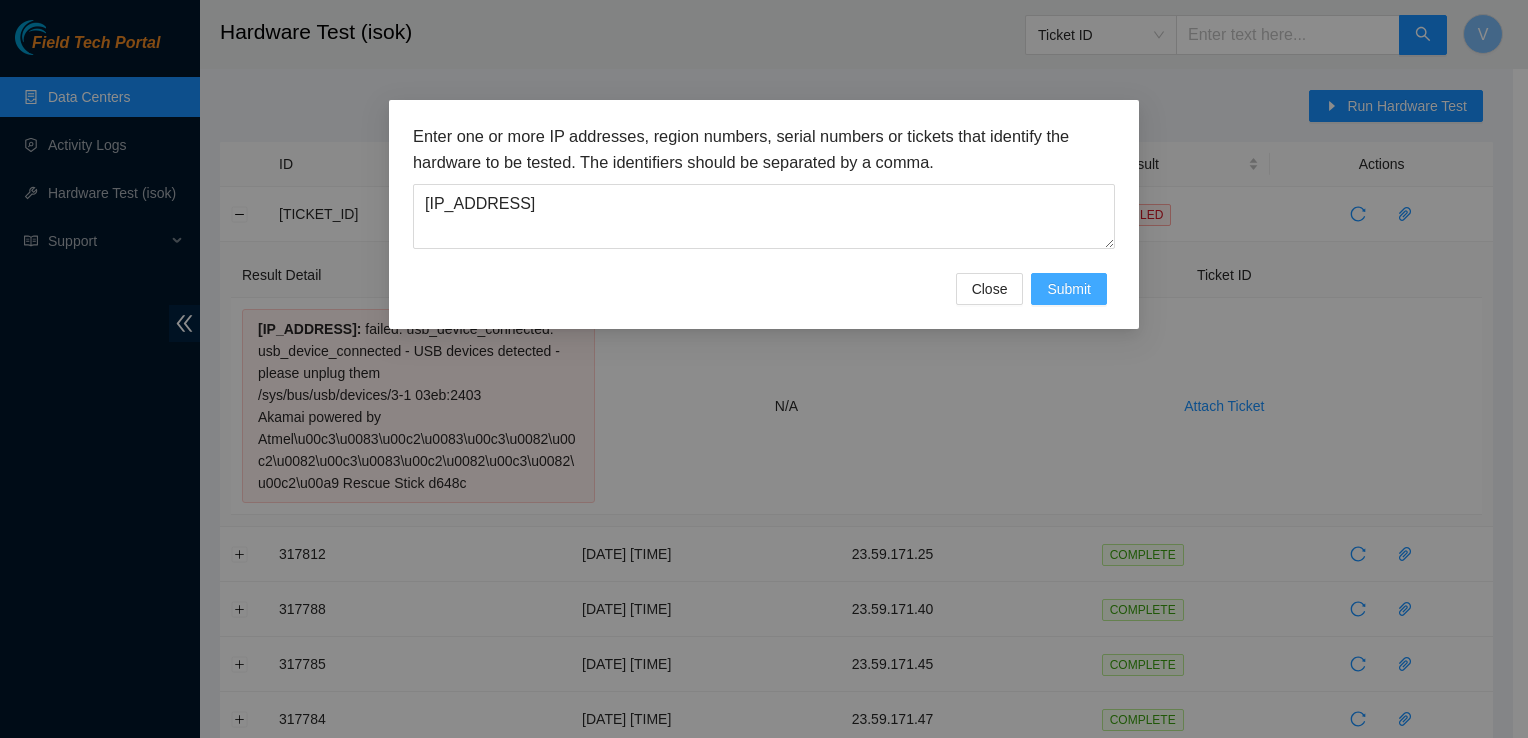 click on "Submit" at bounding box center (1069, 289) 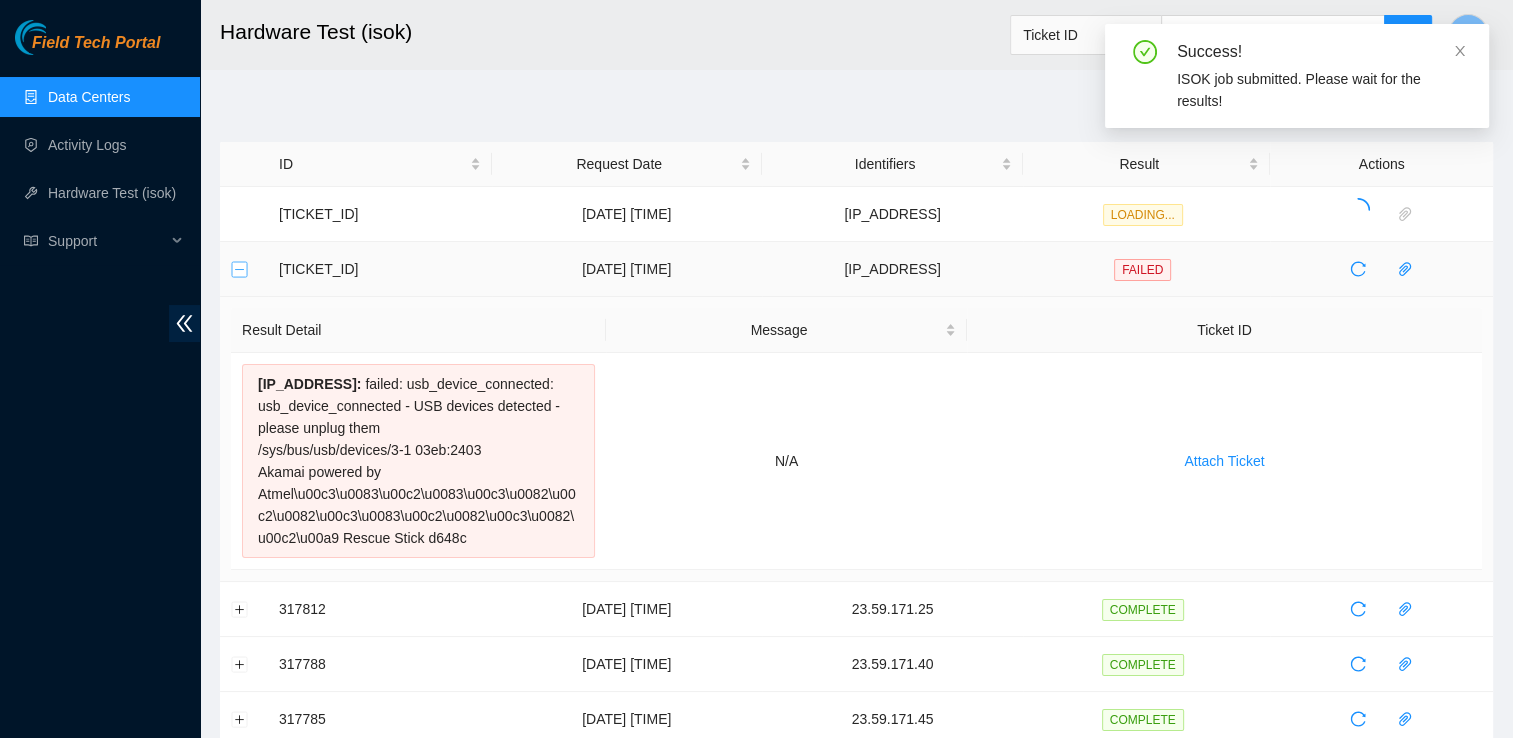 click at bounding box center [240, 269] 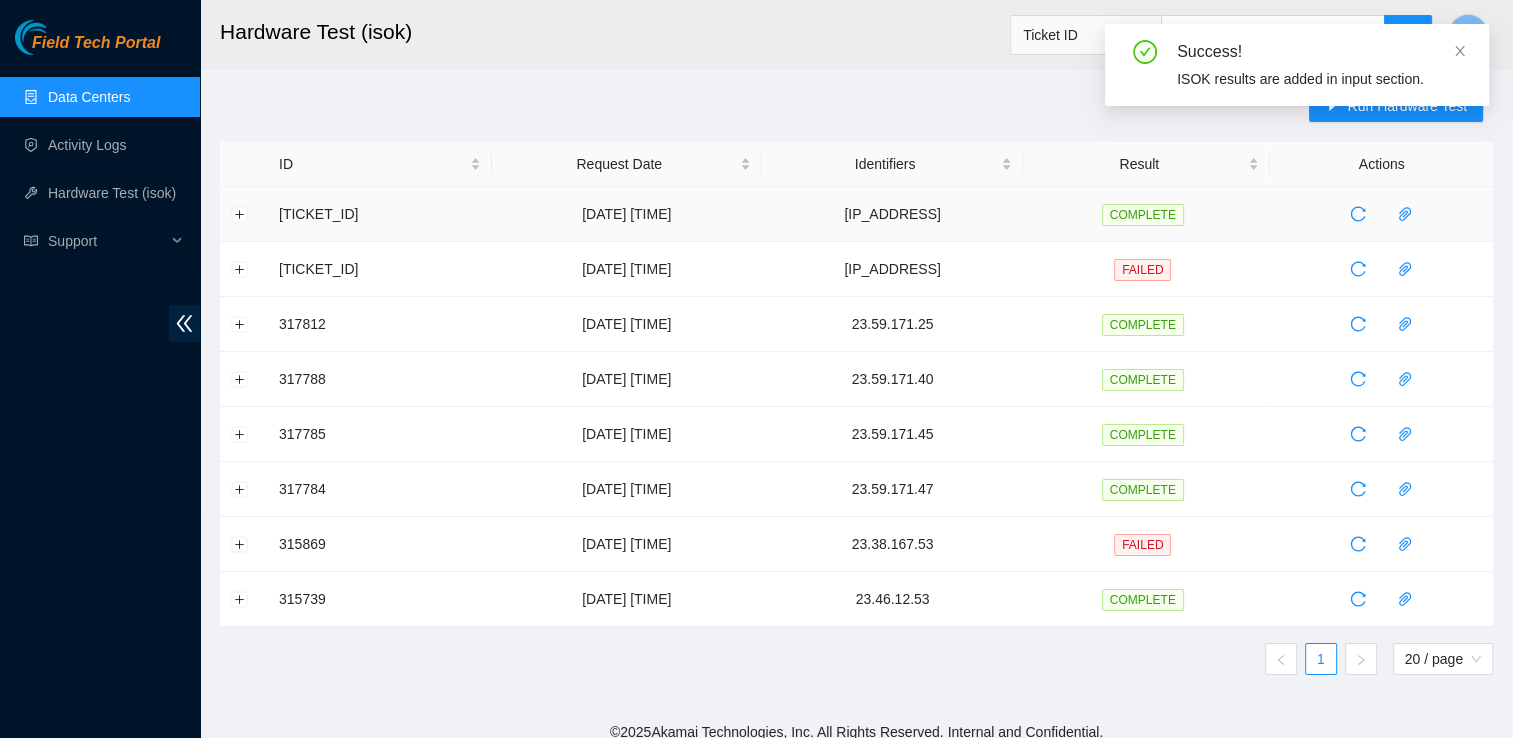 click at bounding box center [244, 214] 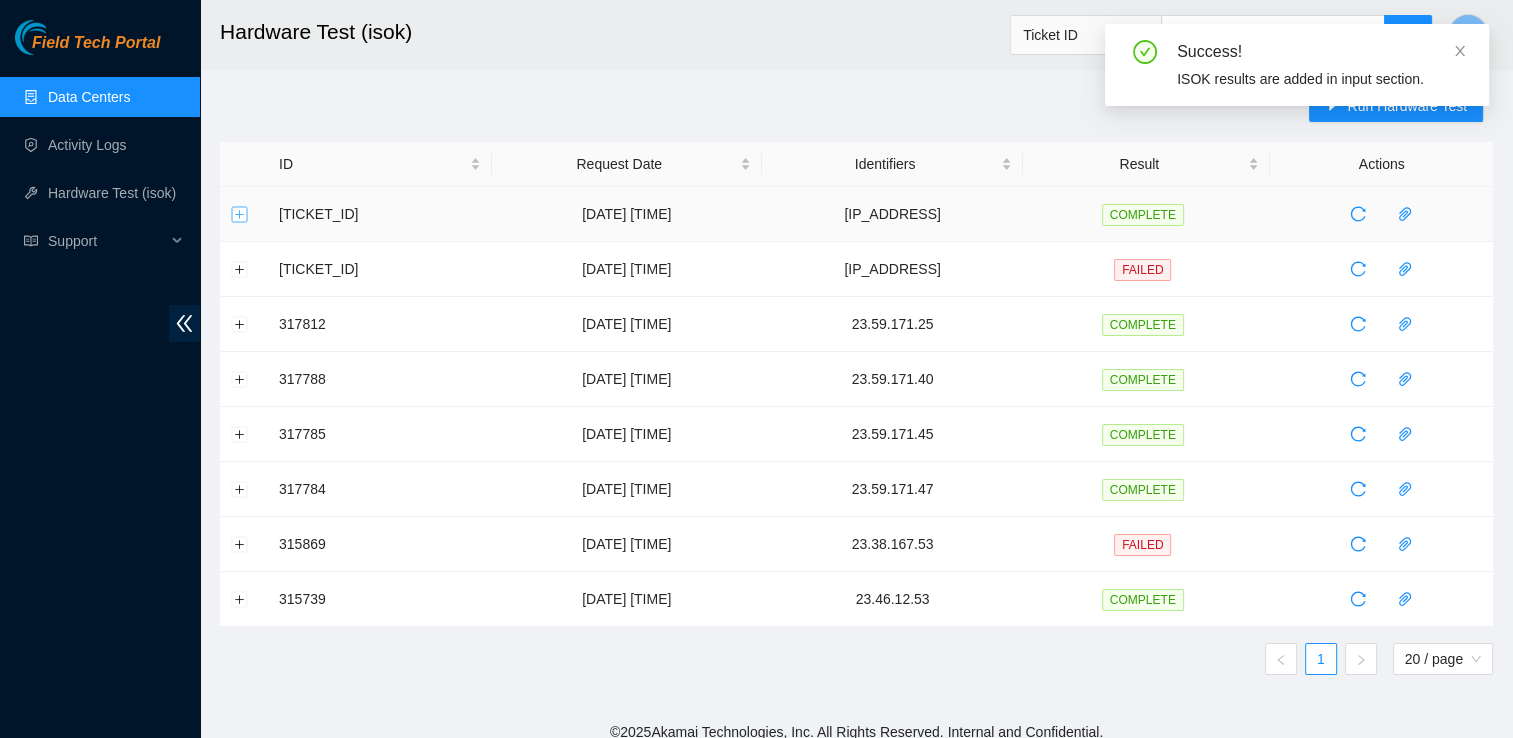 click at bounding box center [240, 214] 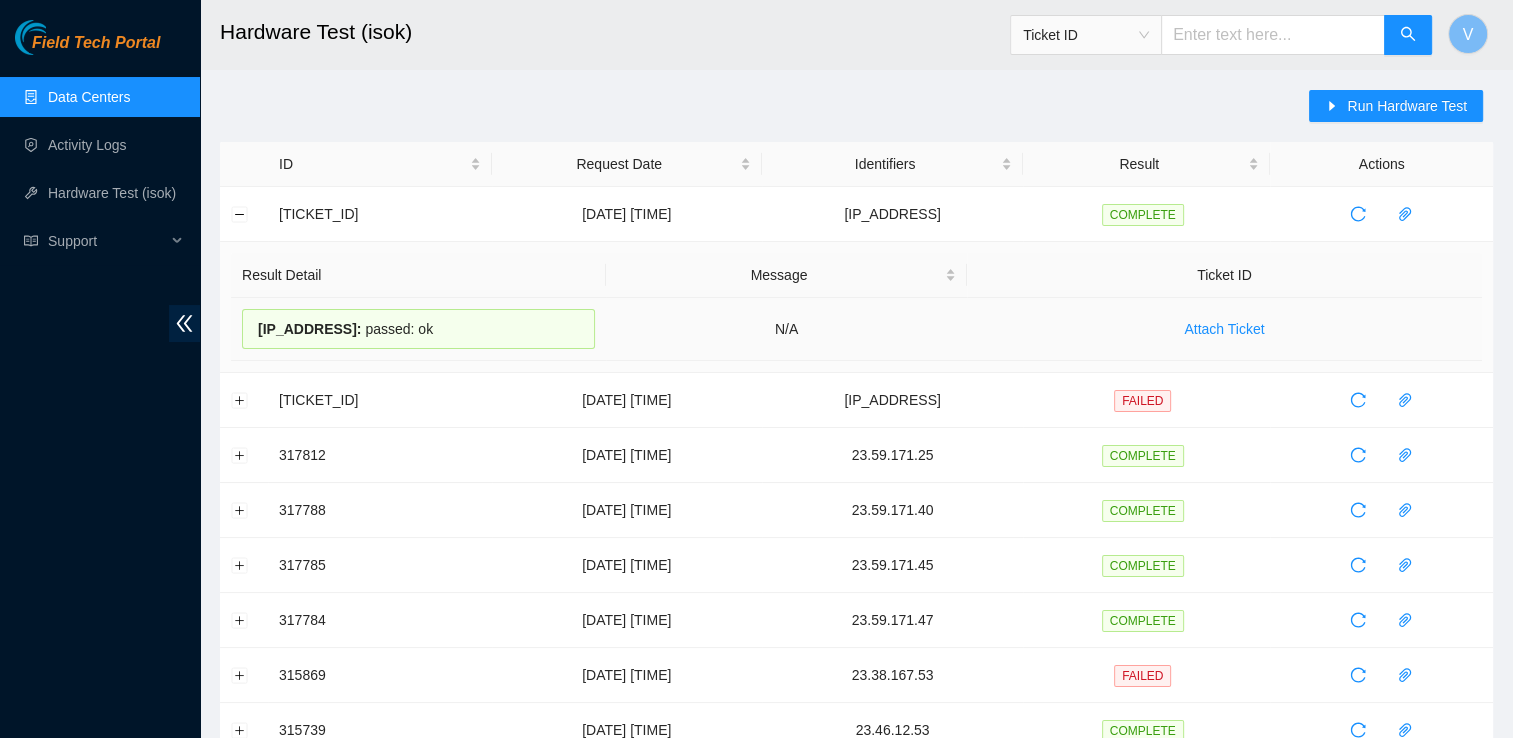 drag, startPoint x: 443, startPoint y: 330, endPoint x: 256, endPoint y: 329, distance: 187.00267 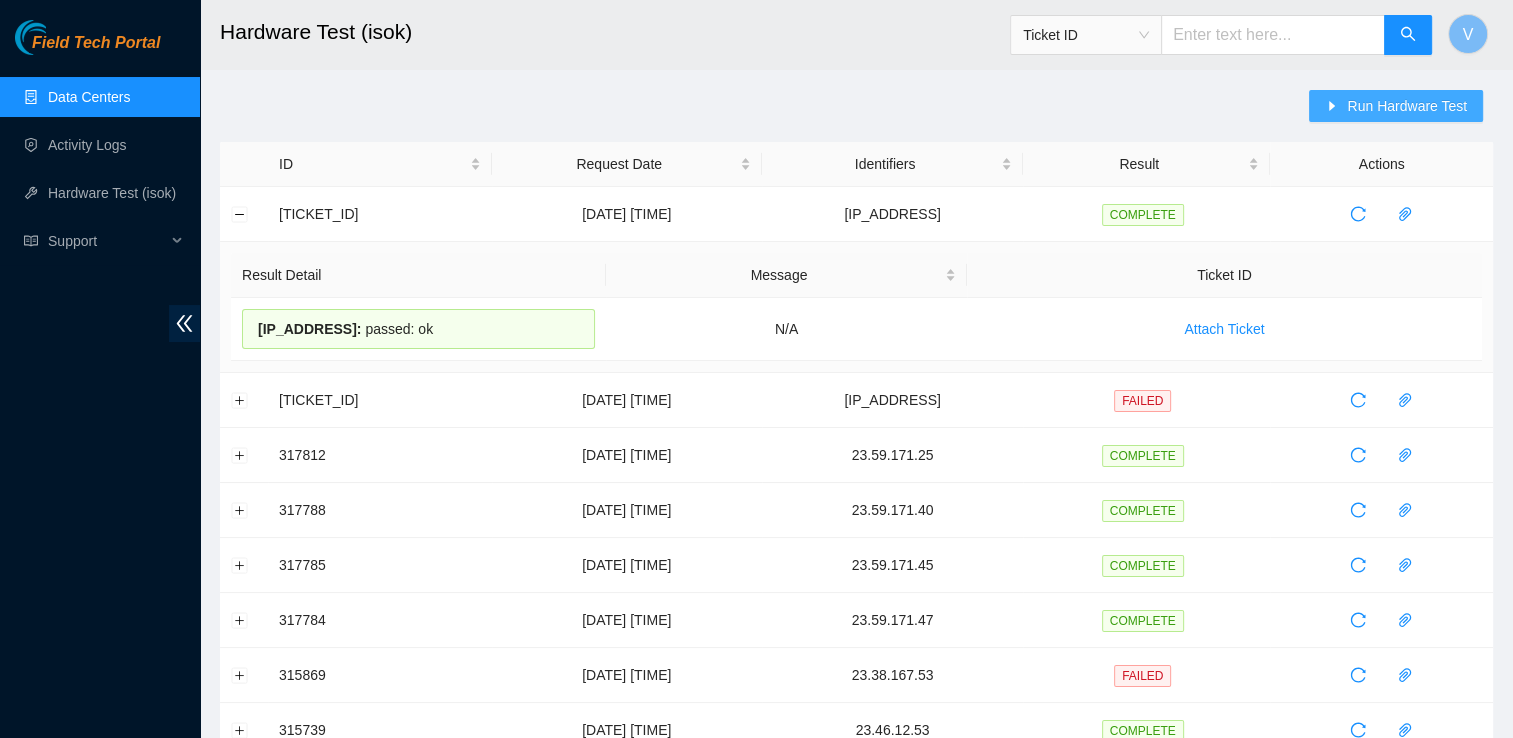click on "Run Hardware Test" at bounding box center [1407, 106] 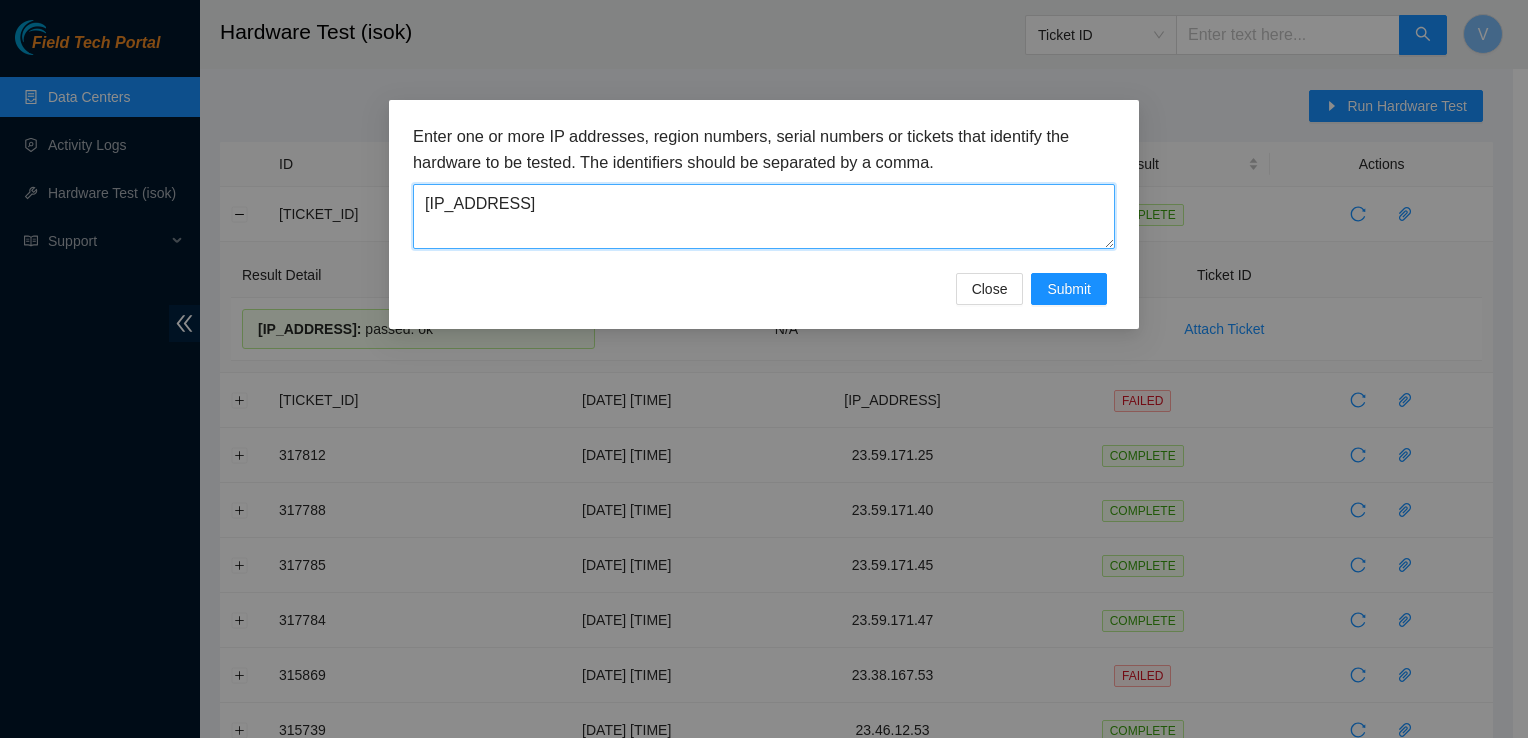 click on "23.45.232.164" at bounding box center (764, 216) 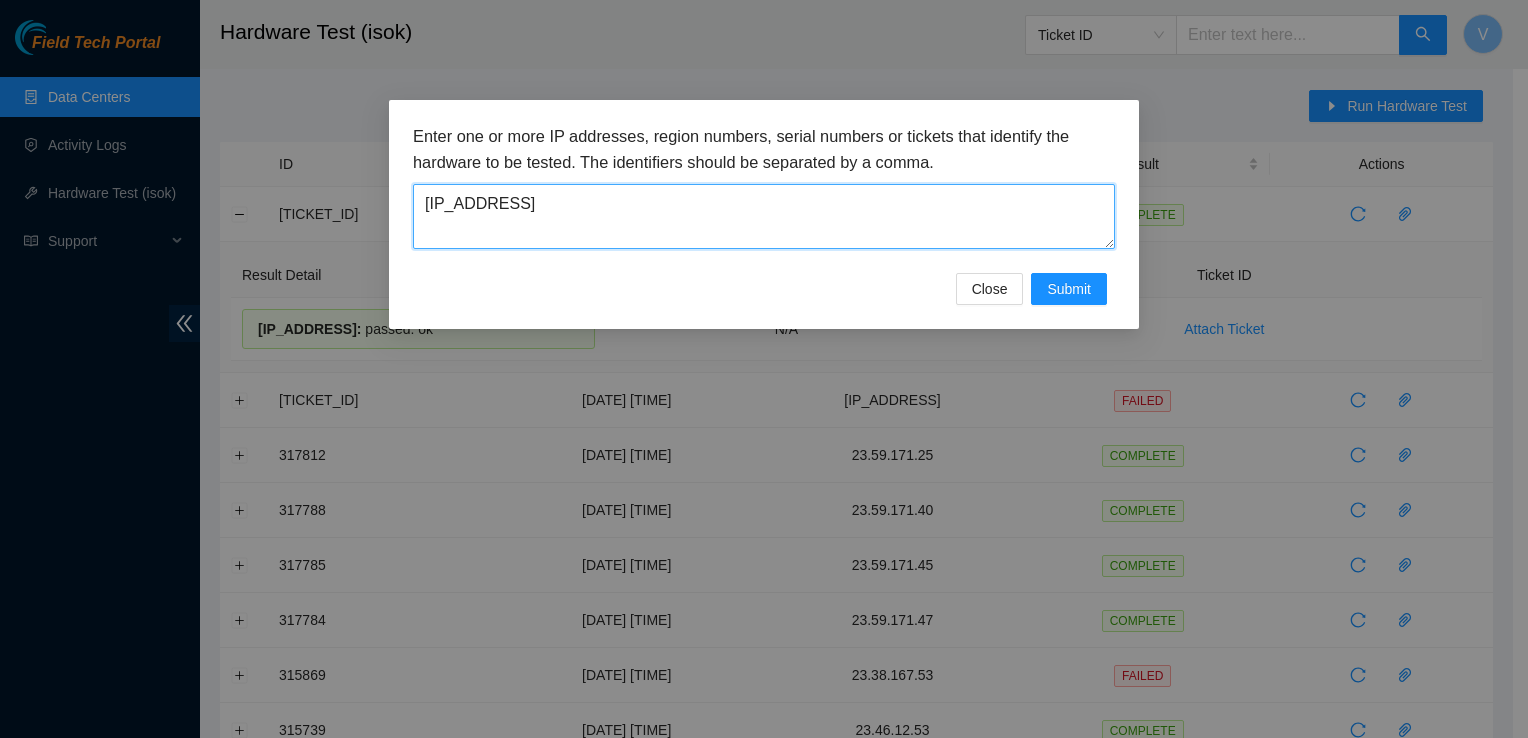 paste on "6.12.178" 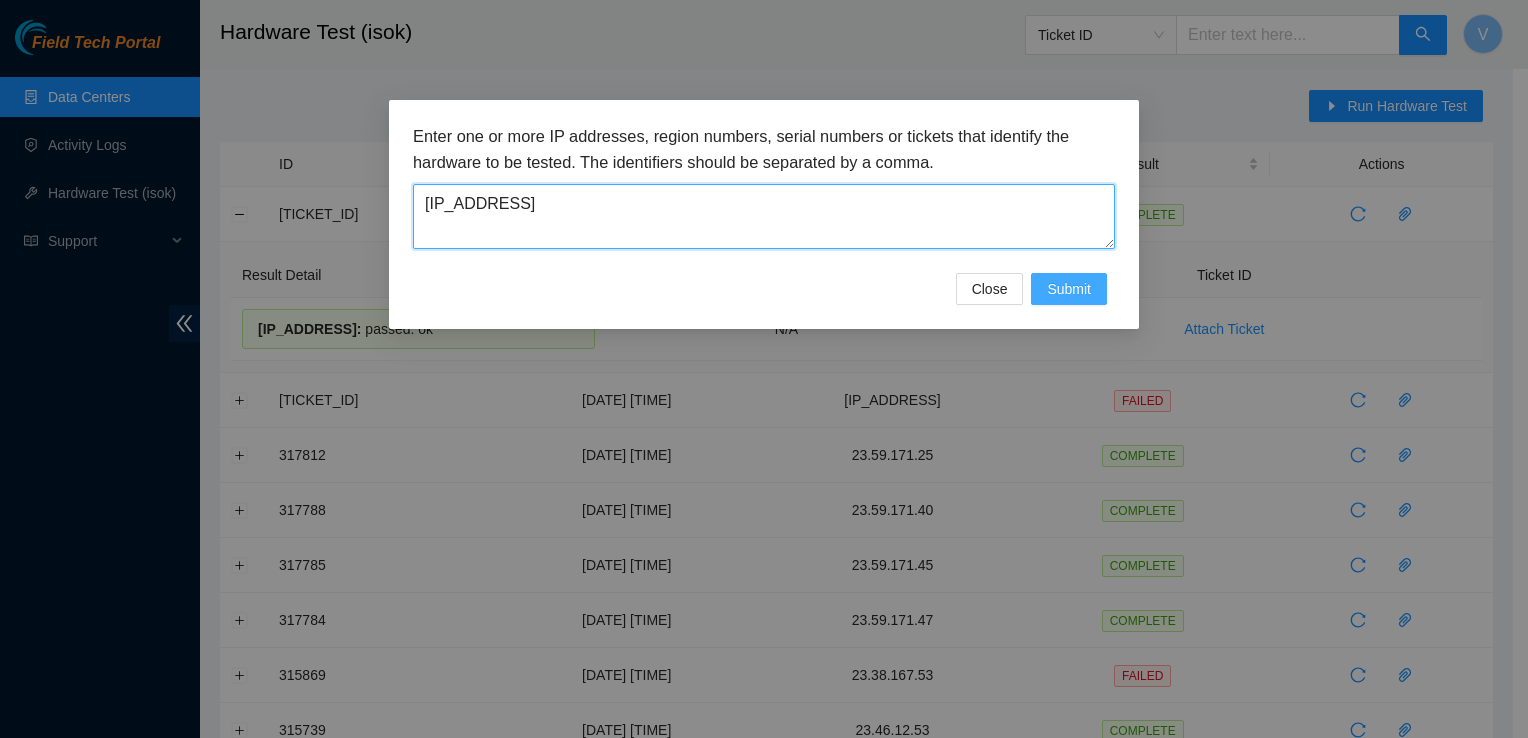 type on "23.46.12.178" 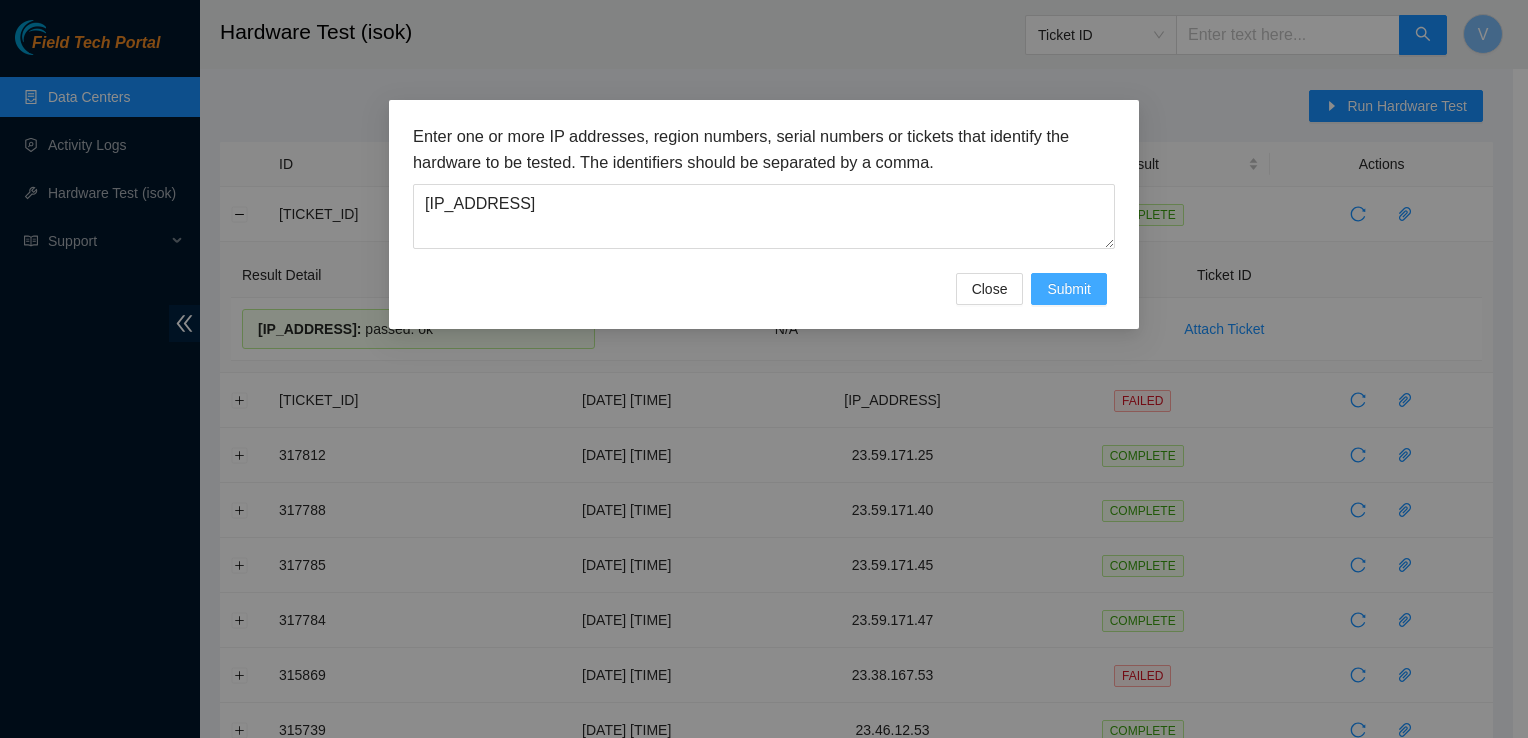 click on "Submit" at bounding box center (1069, 289) 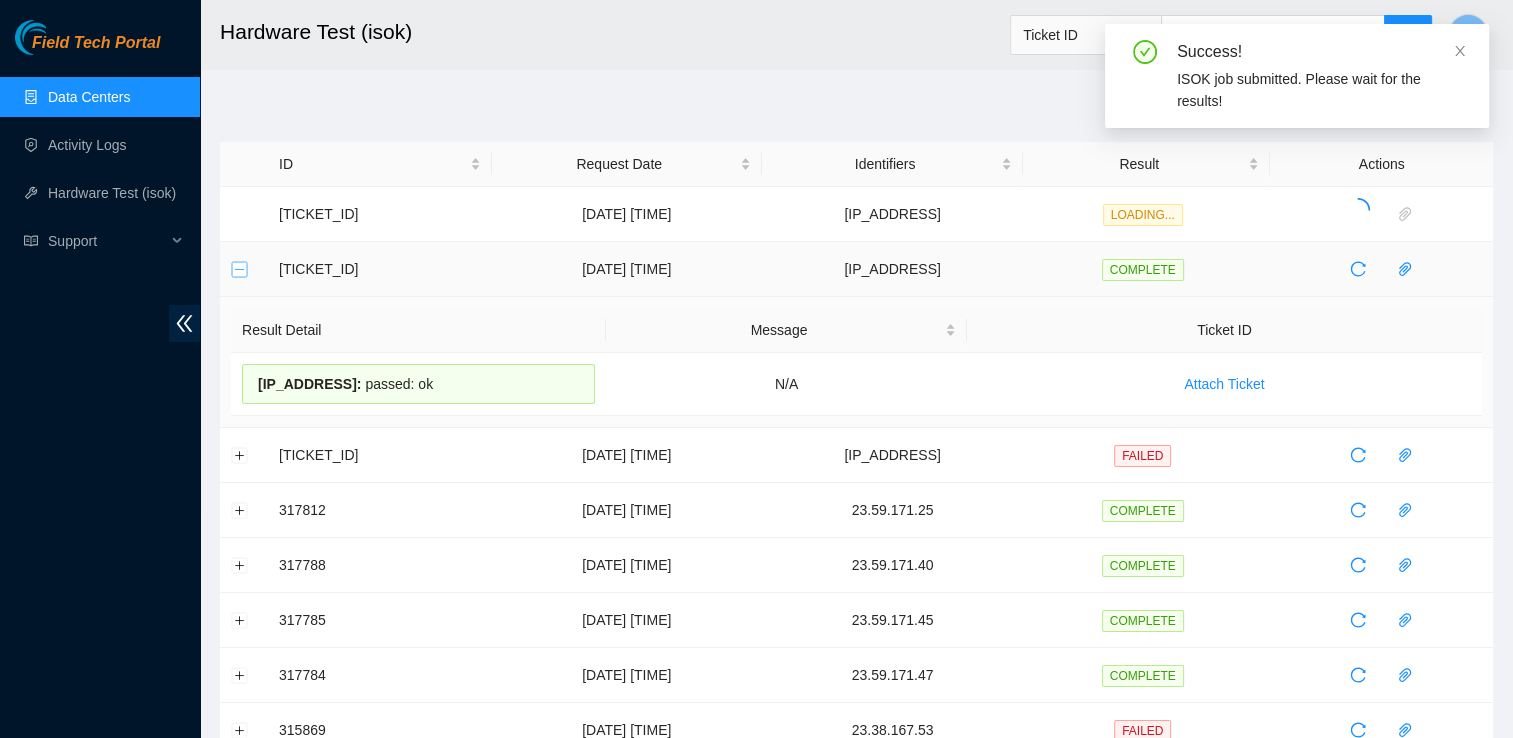 click at bounding box center [240, 269] 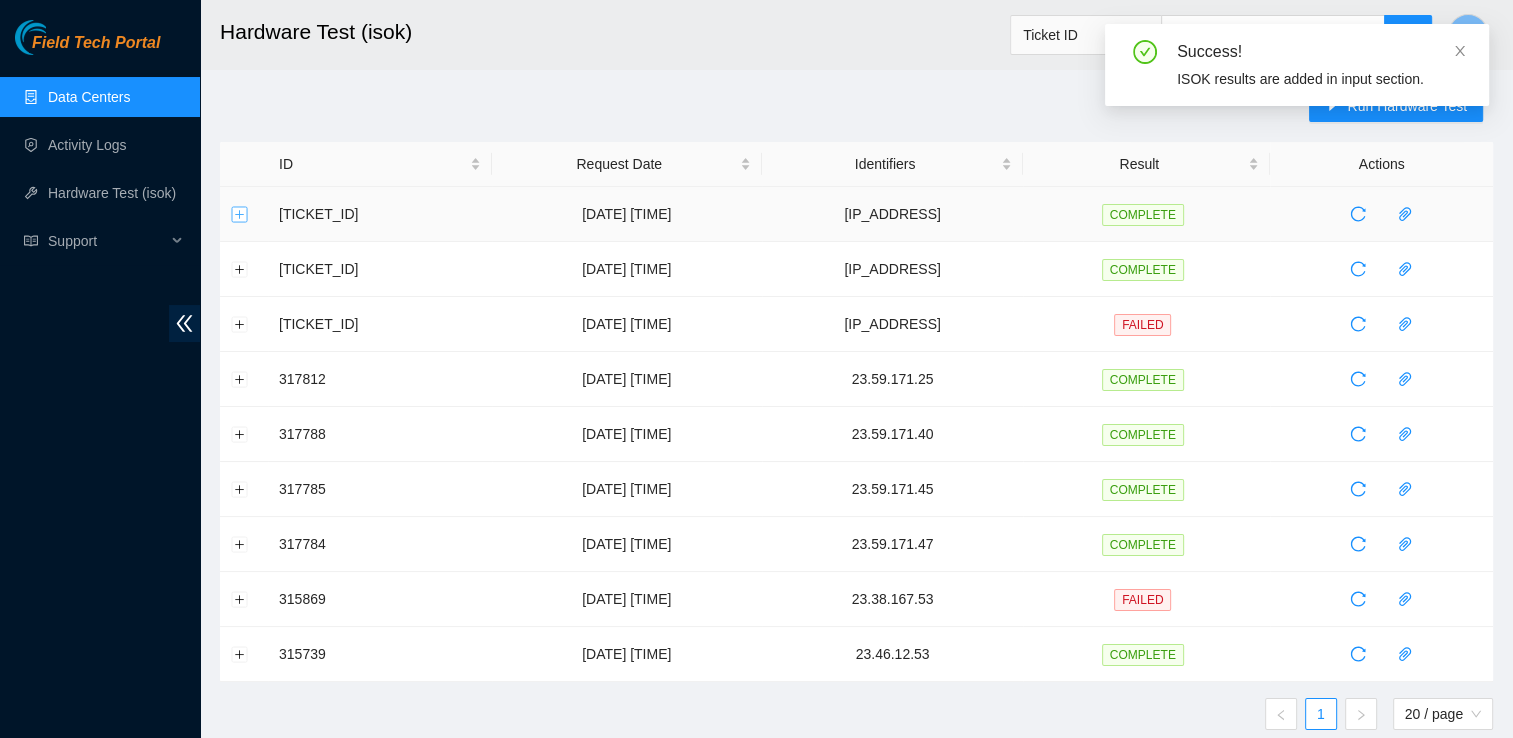 click at bounding box center [240, 214] 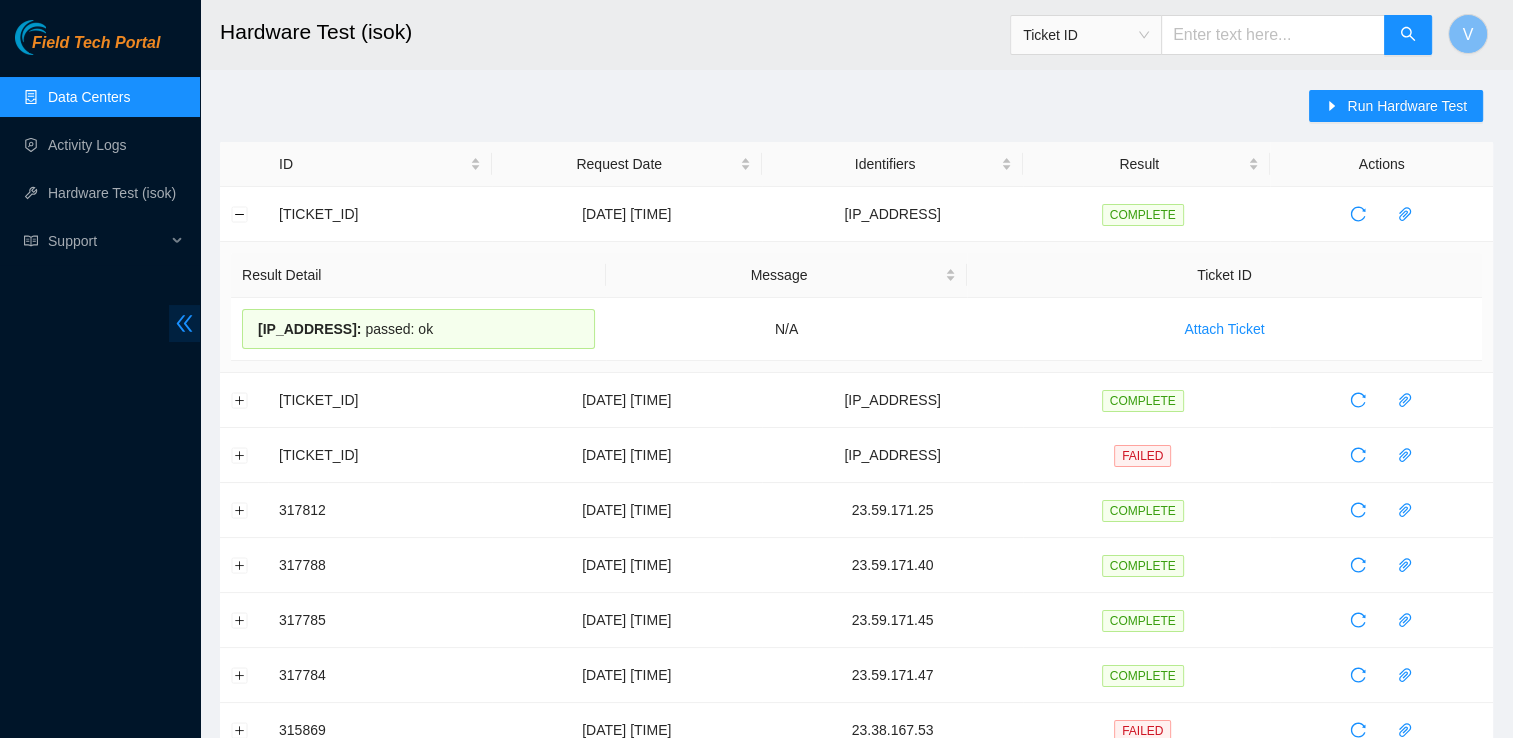 drag, startPoint x: 468, startPoint y: 333, endPoint x: 196, endPoint y: 317, distance: 272.47018 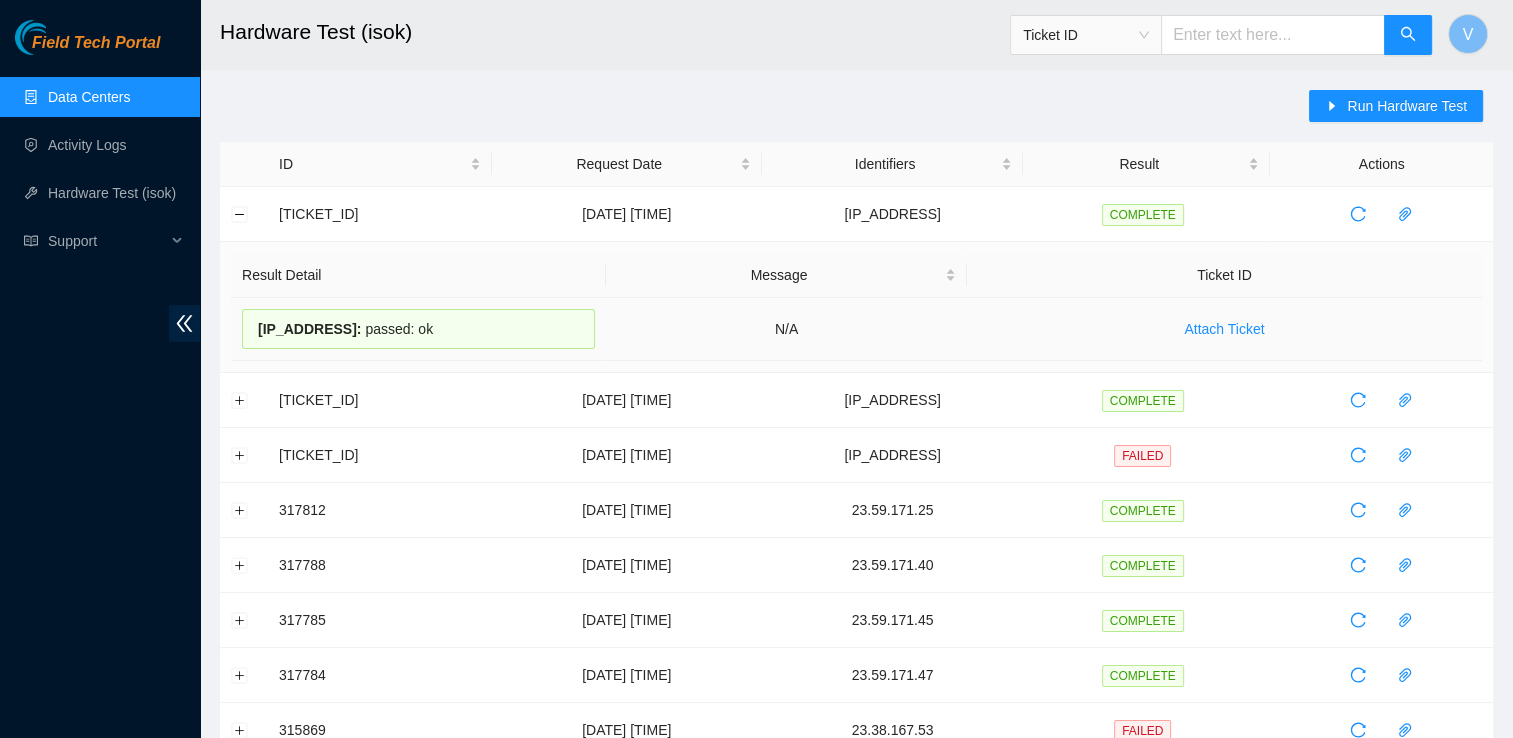 click on "23.46.12.178  :     passed: ok" at bounding box center [418, 329] 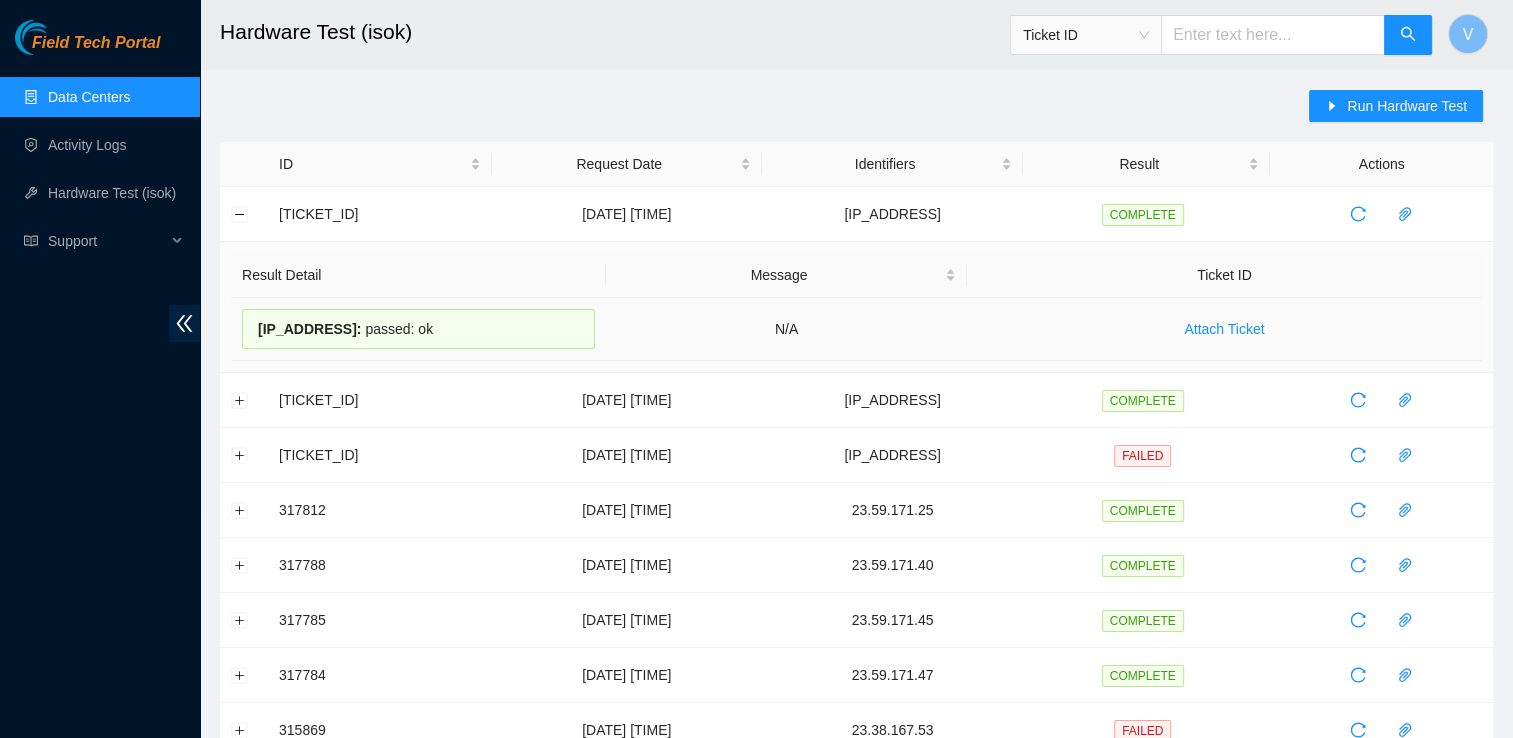 drag, startPoint x: 422, startPoint y: 336, endPoint x: 240, endPoint y: 351, distance: 182.61708 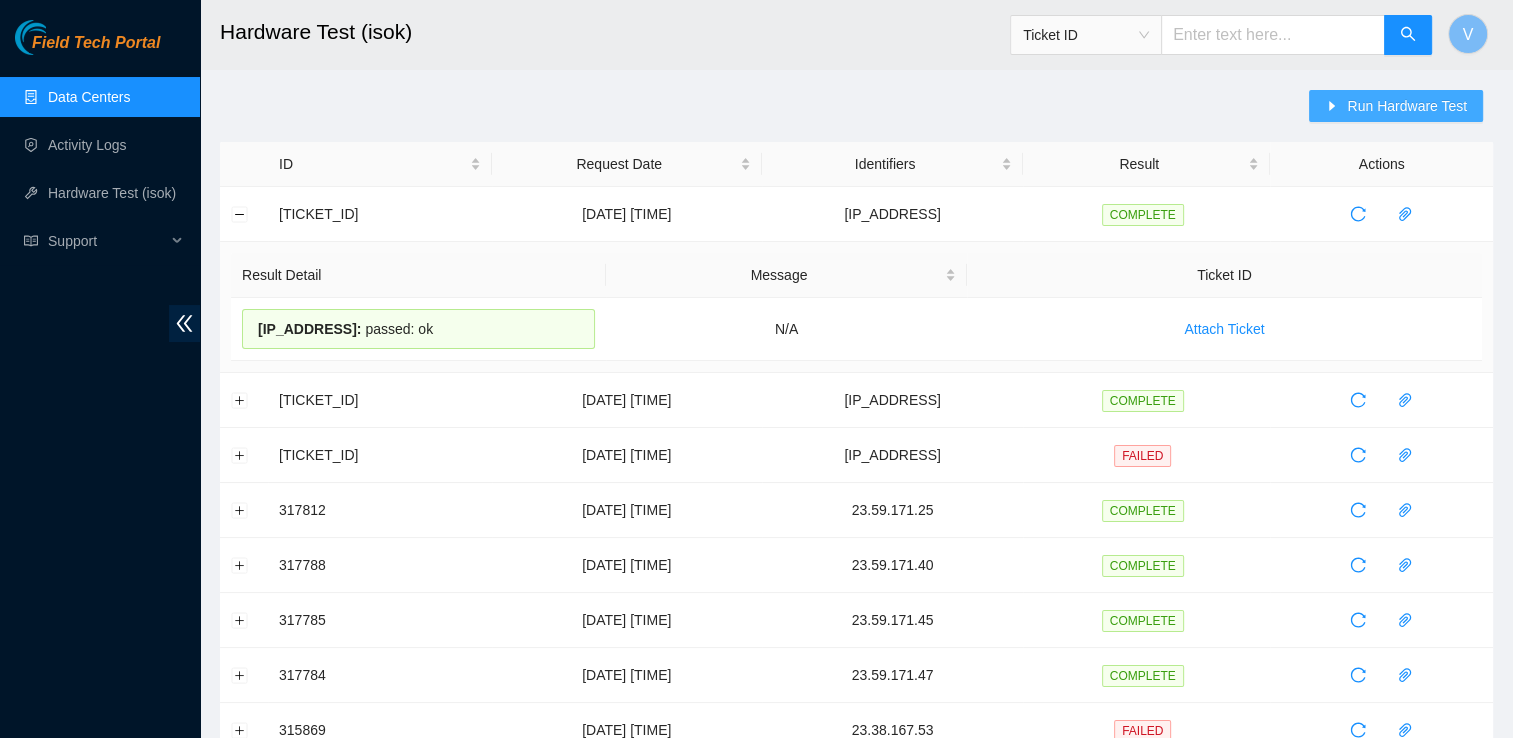 click on "Run Hardware Test" at bounding box center [1407, 106] 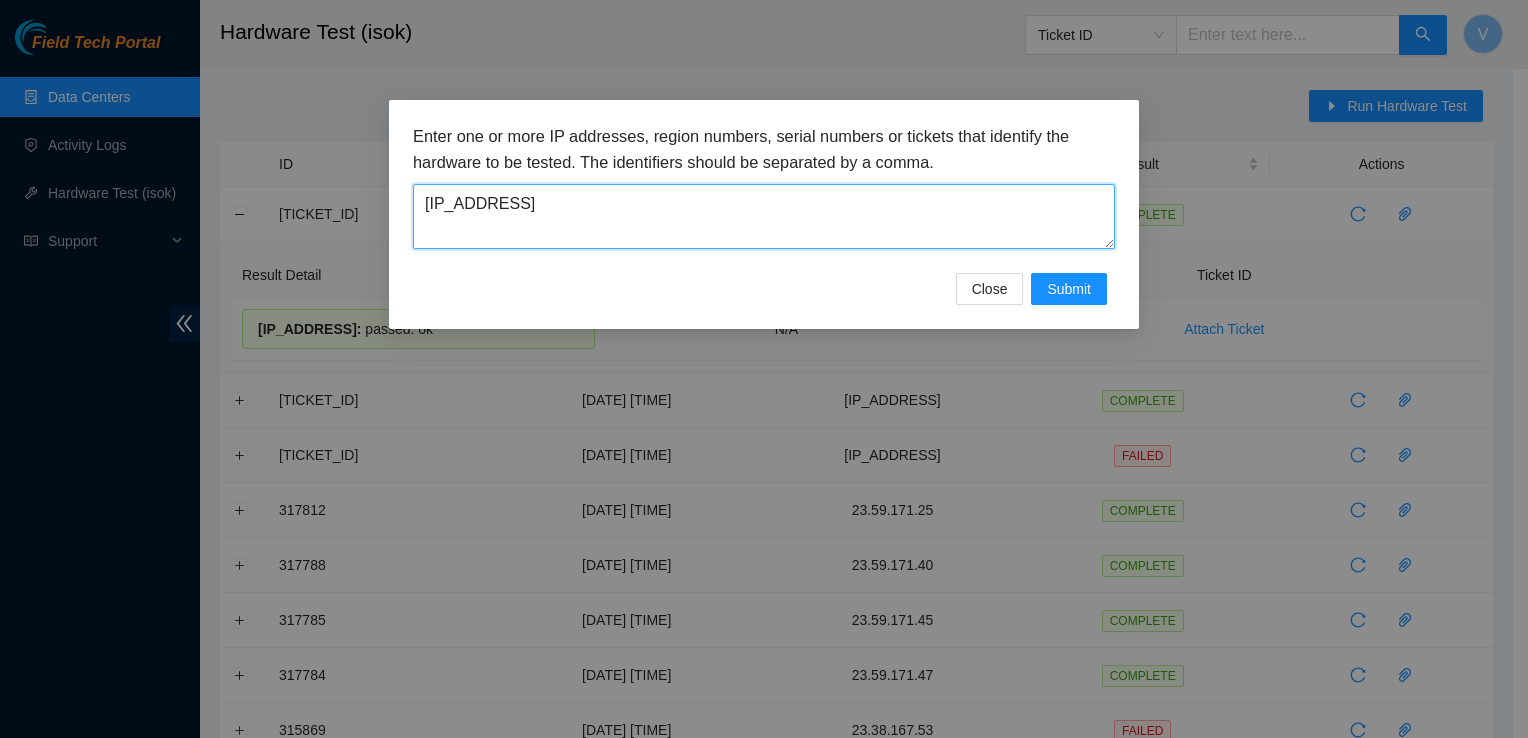 click on "23.46.12.178" at bounding box center (764, 216) 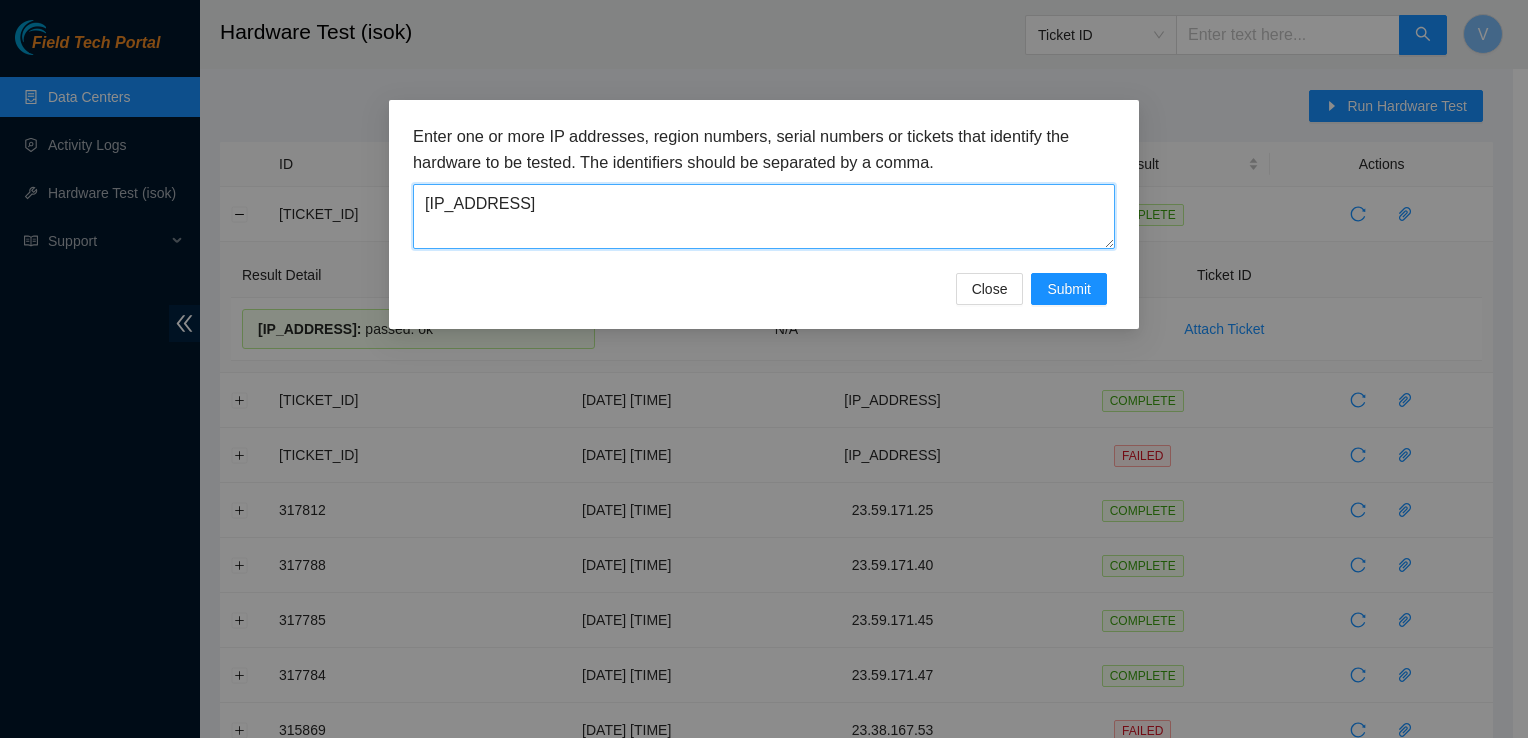 click on "23.46.12.178" at bounding box center (764, 216) 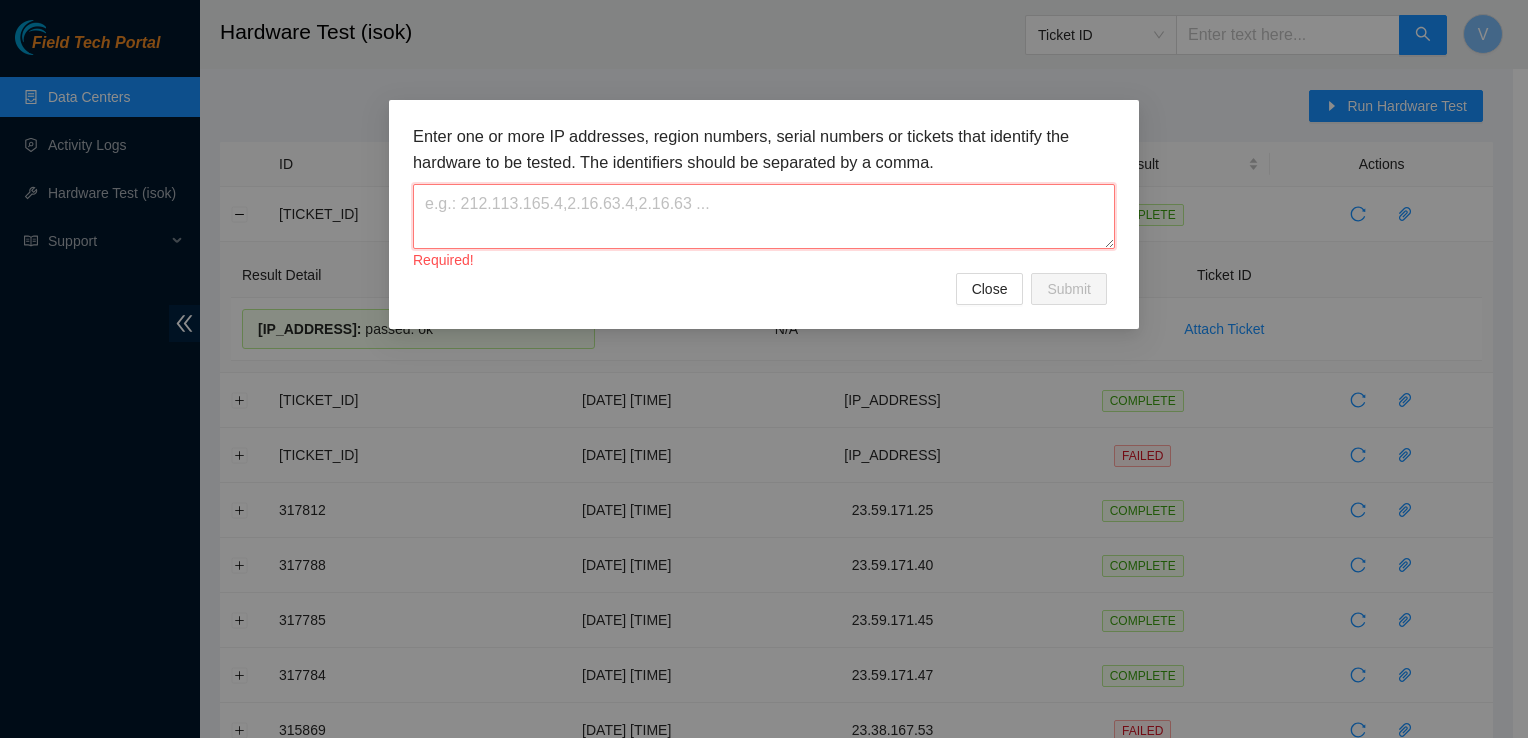 paste on "23.46.12.179" 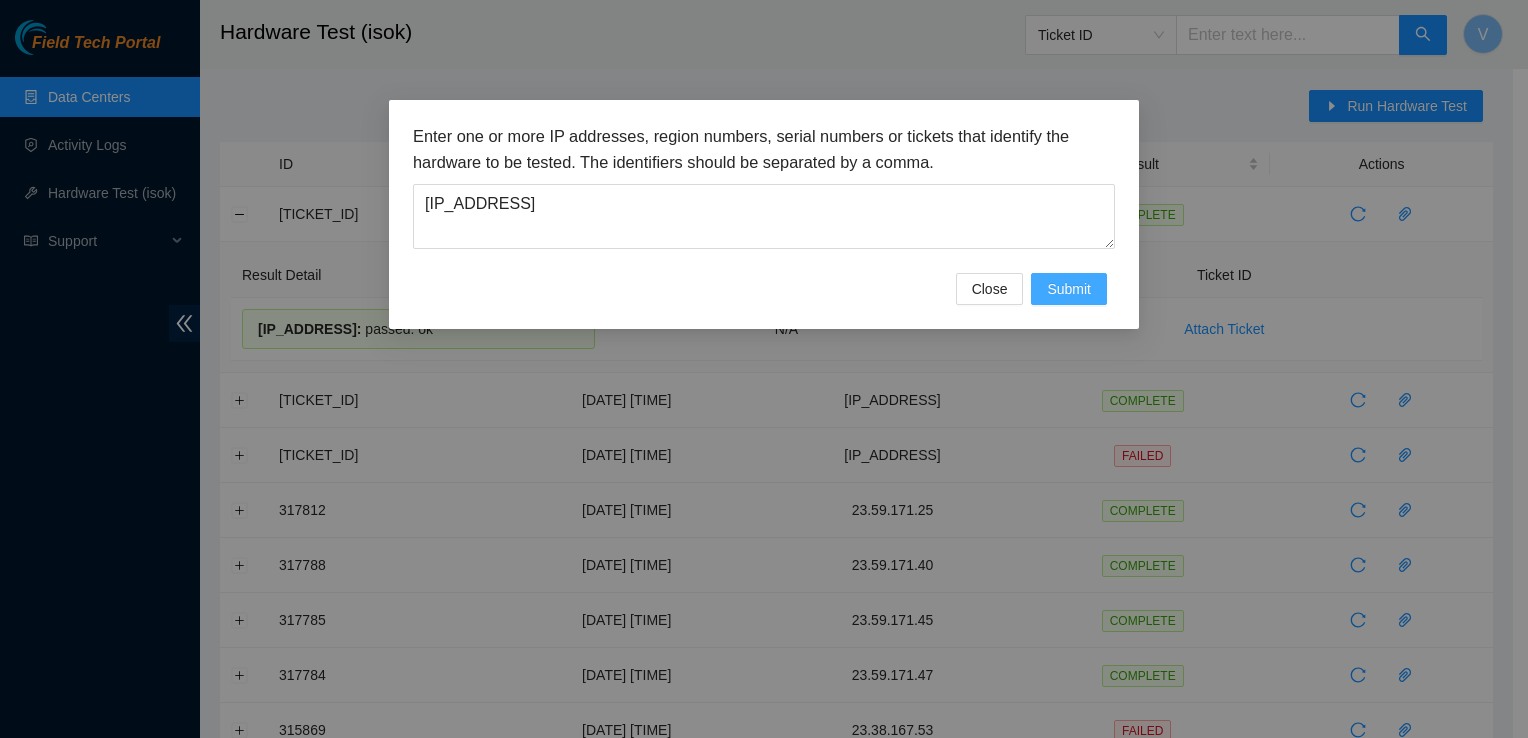 click on "Submit" at bounding box center (1069, 289) 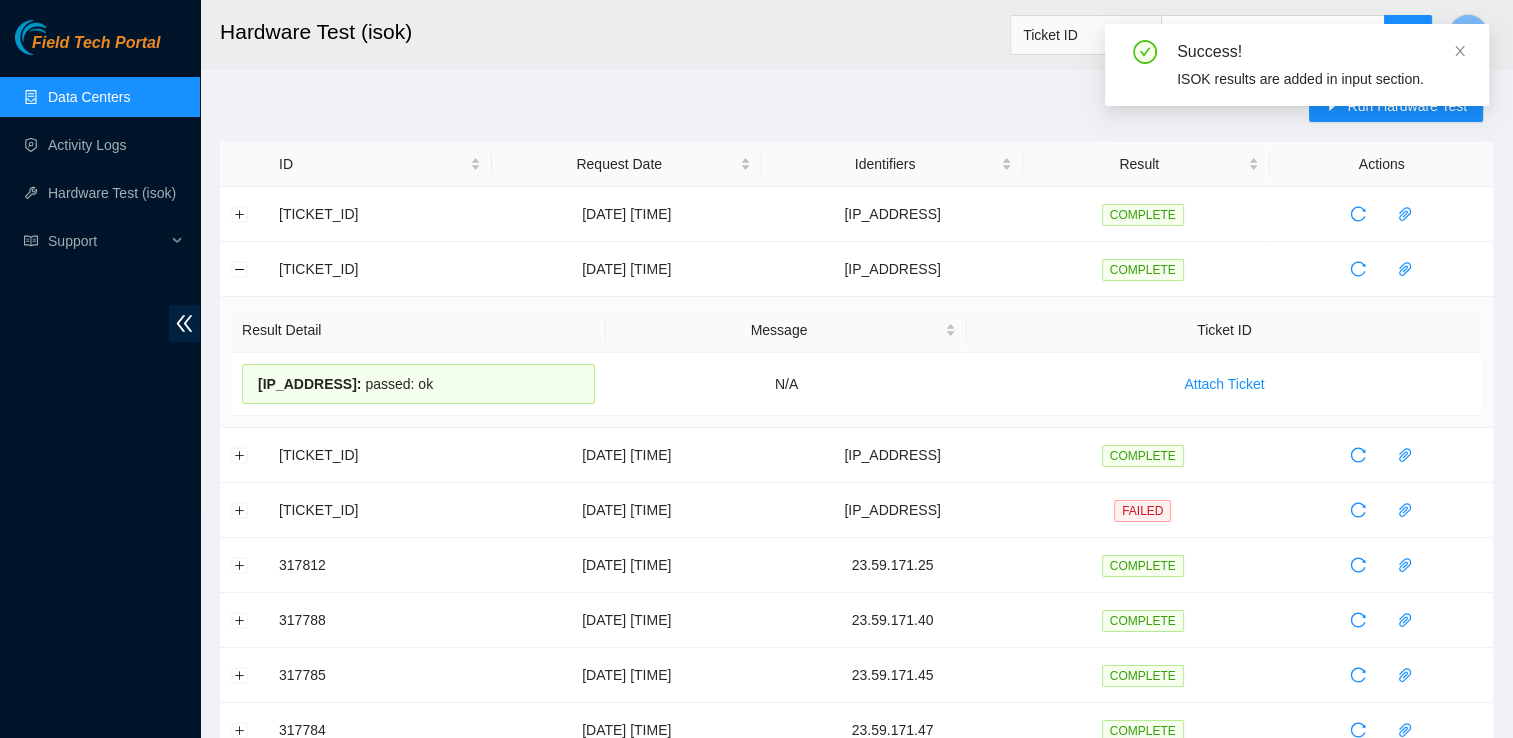 click on "Hardware Test (isok)" at bounding box center [735, 32] 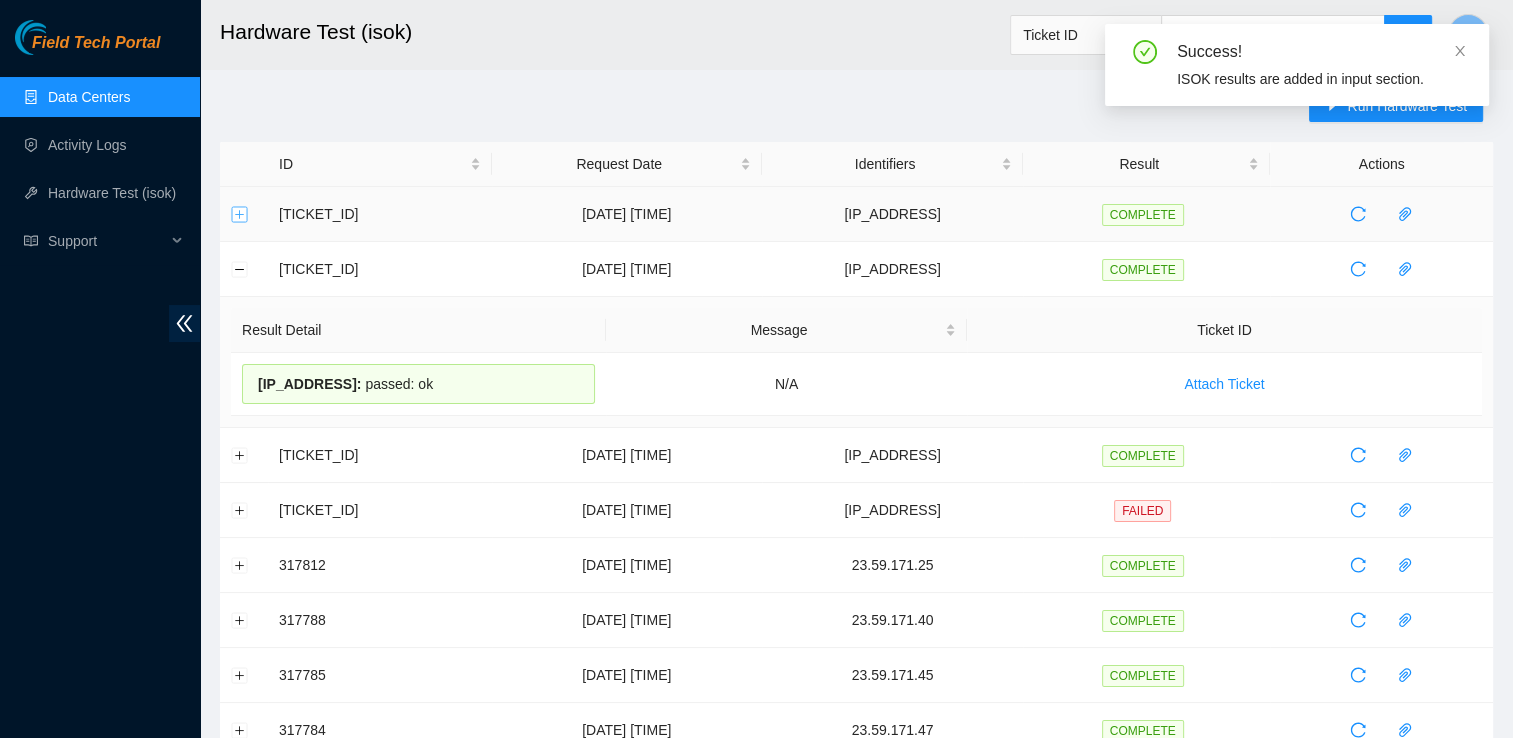click at bounding box center [240, 214] 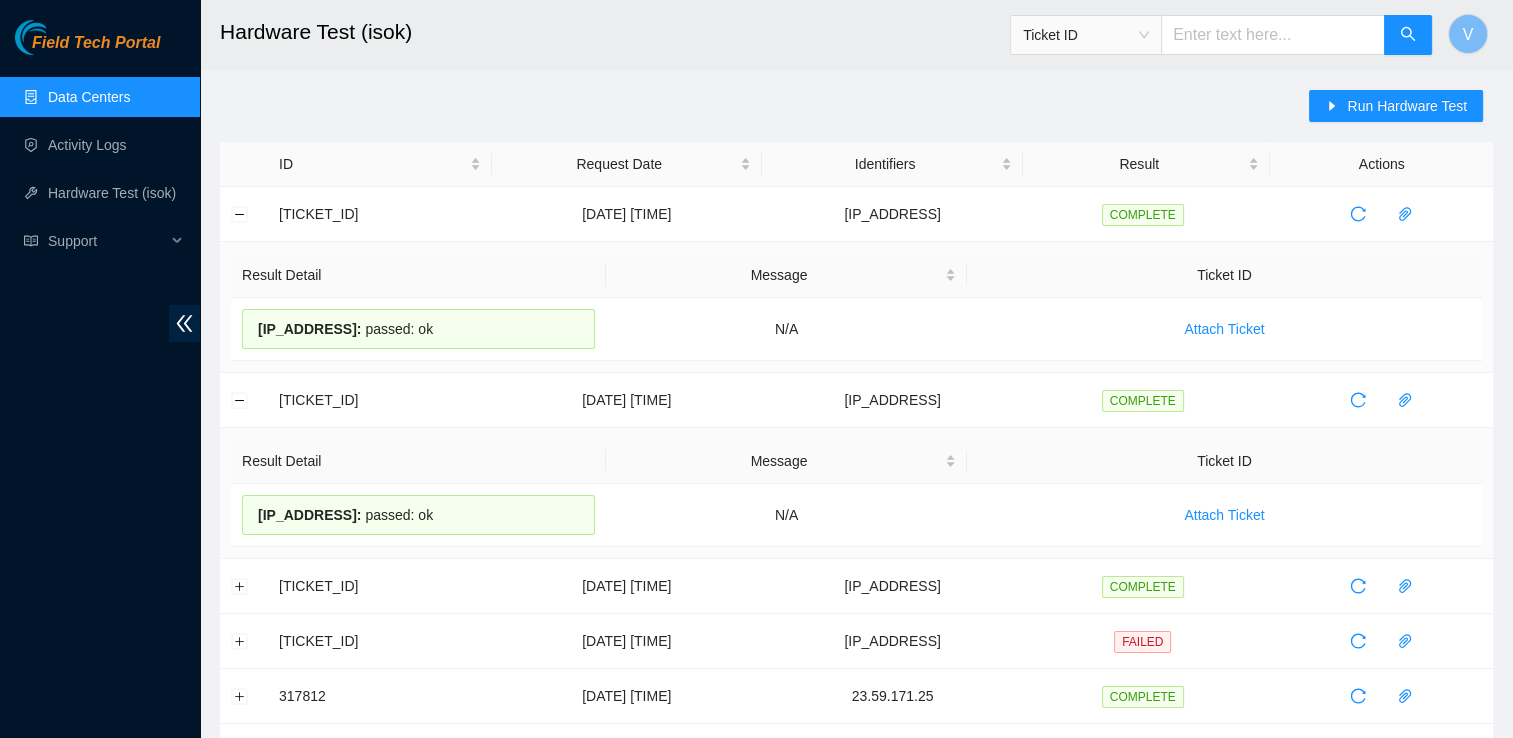 drag, startPoint x: 448, startPoint y: 325, endPoint x: 165, endPoint y: 319, distance: 283.0636 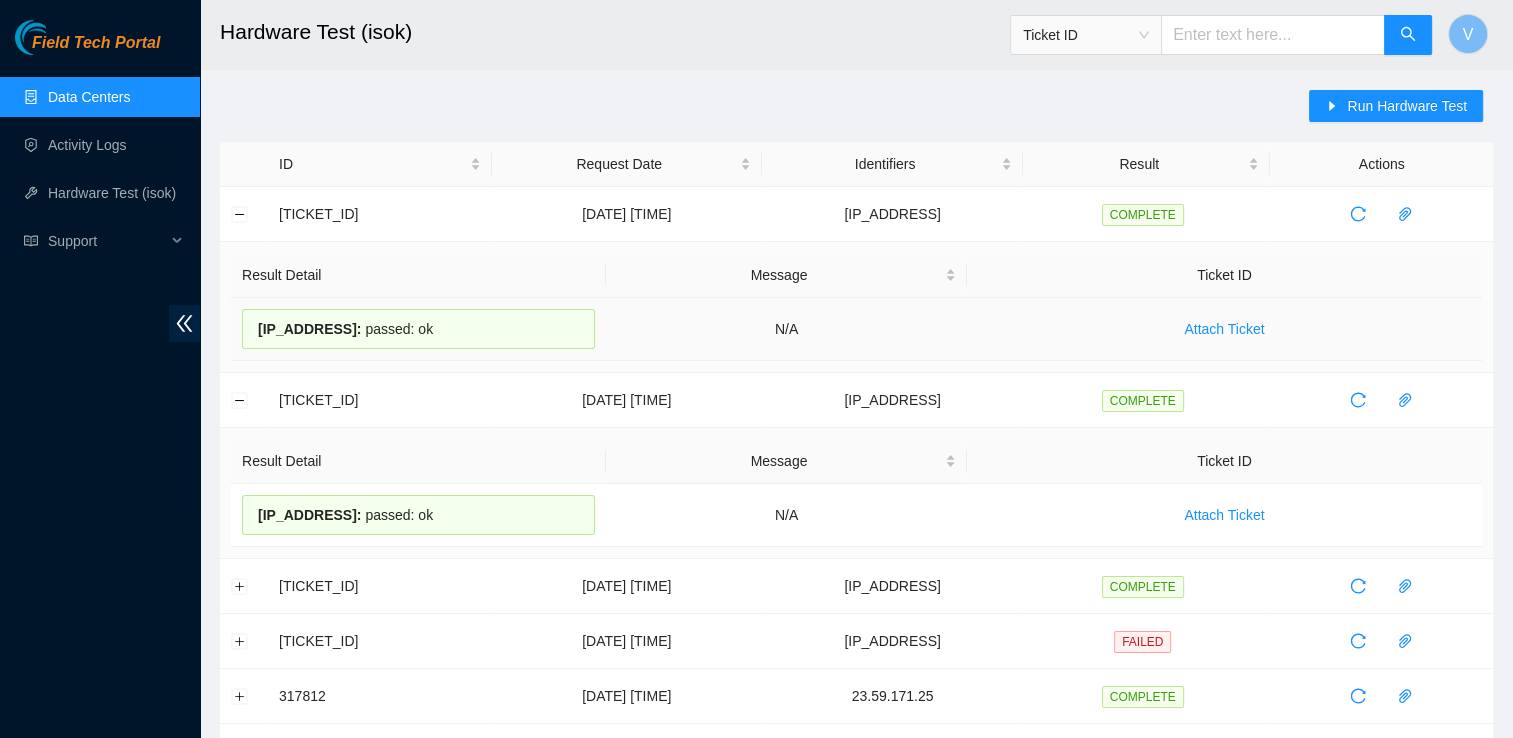 click on "23.46.12.179  :     passed: ok" at bounding box center (418, 329) 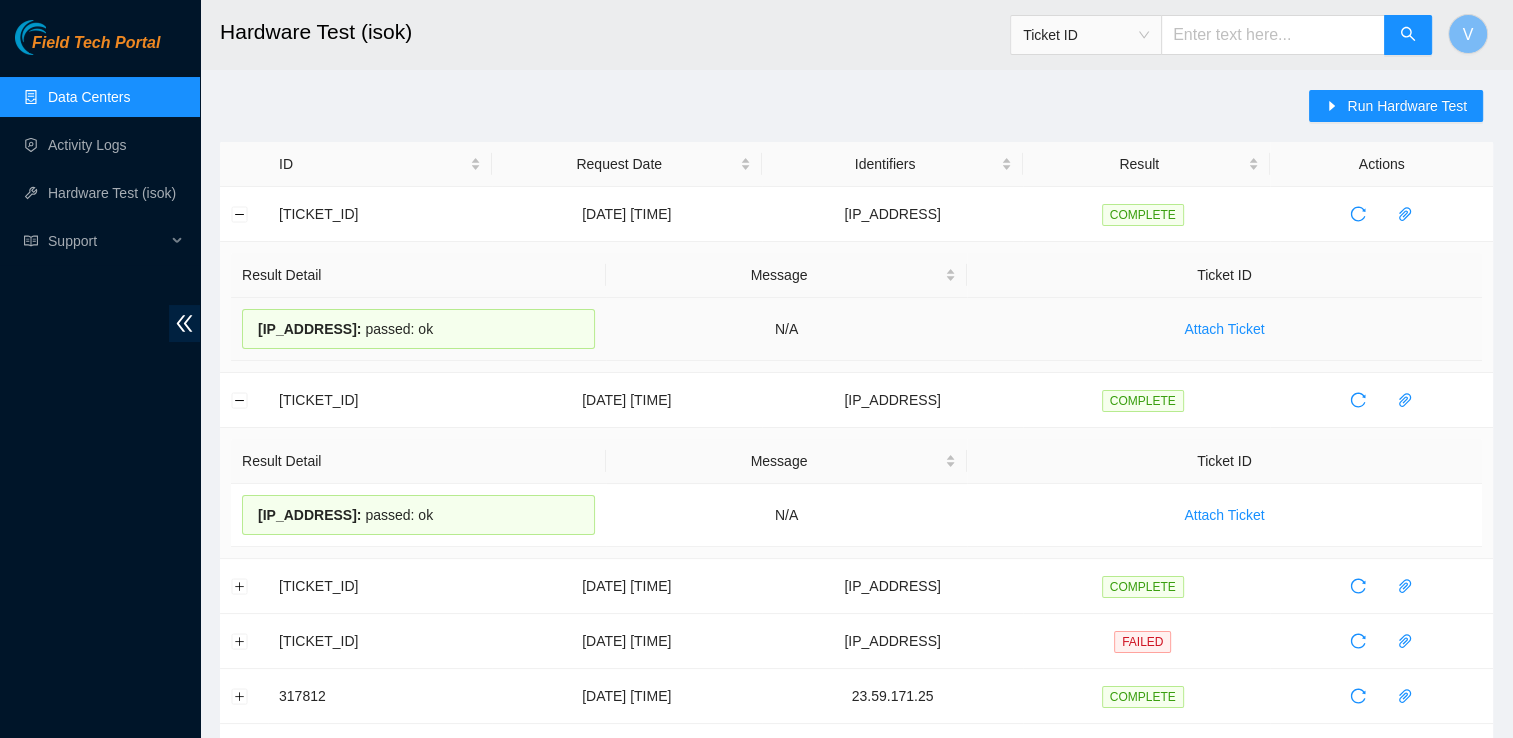 drag, startPoint x: 429, startPoint y: 331, endPoint x: 256, endPoint y: 319, distance: 173.41568 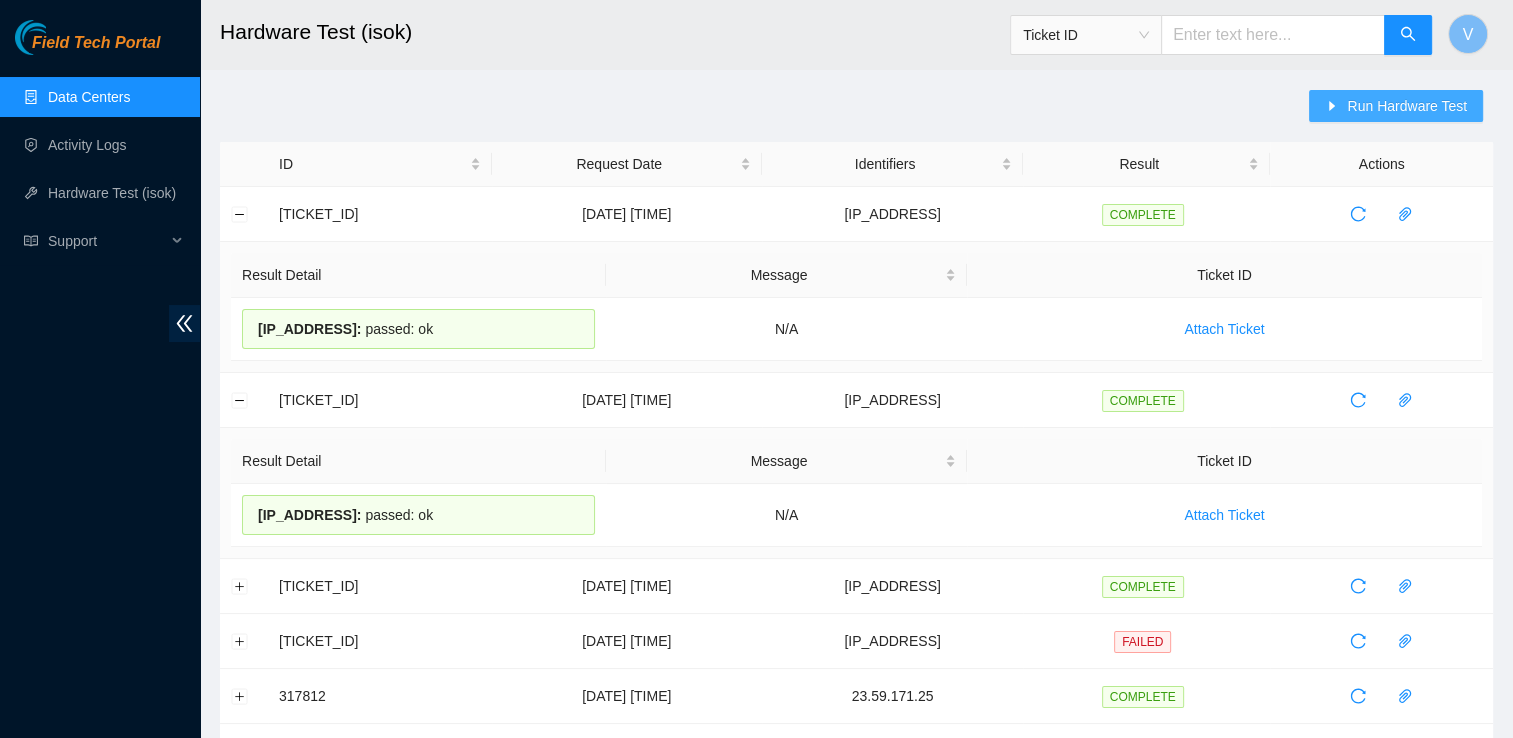 click on "Run Hardware Test" at bounding box center [1407, 106] 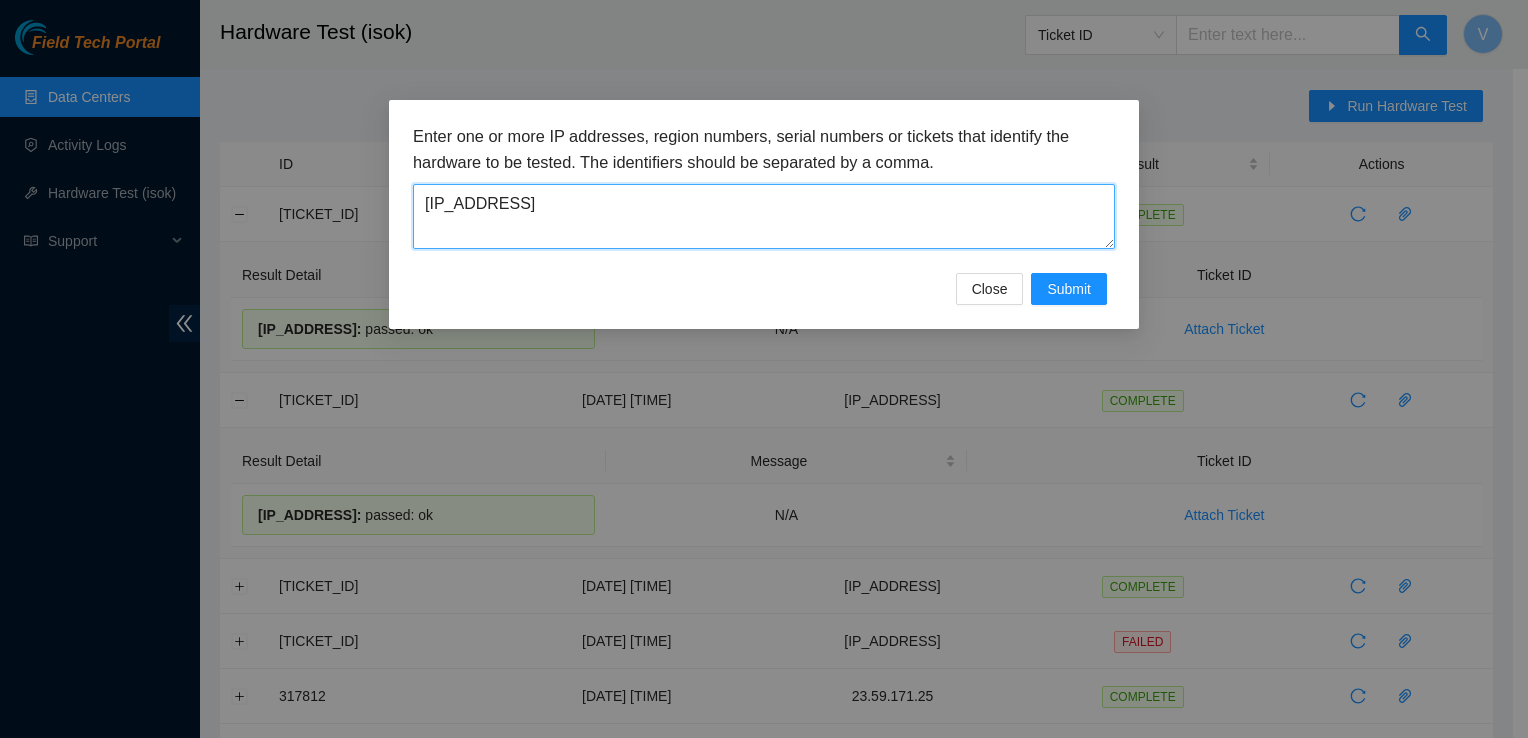 drag, startPoint x: 548, startPoint y: 186, endPoint x: 284, endPoint y: 191, distance: 264.04733 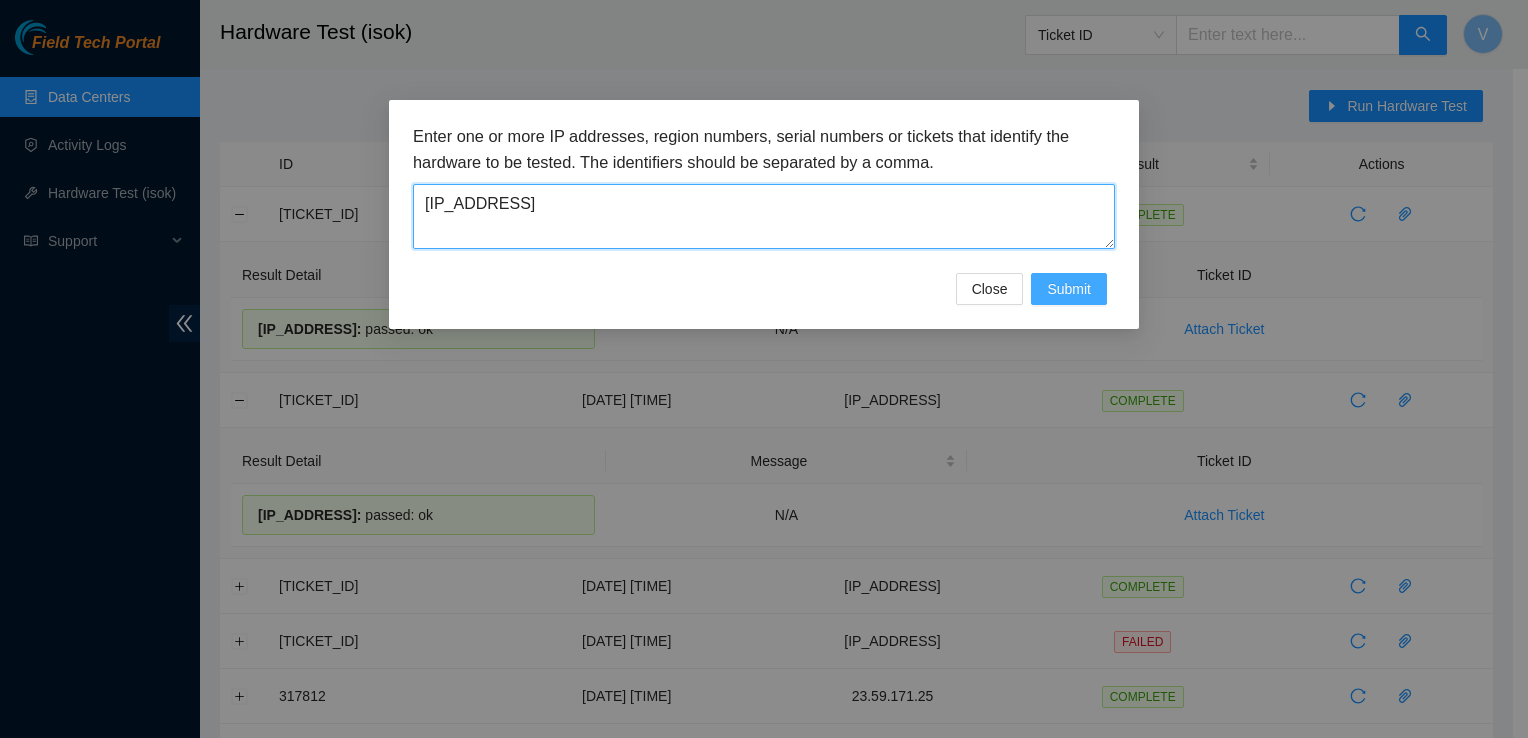 type on "23.46.12.177" 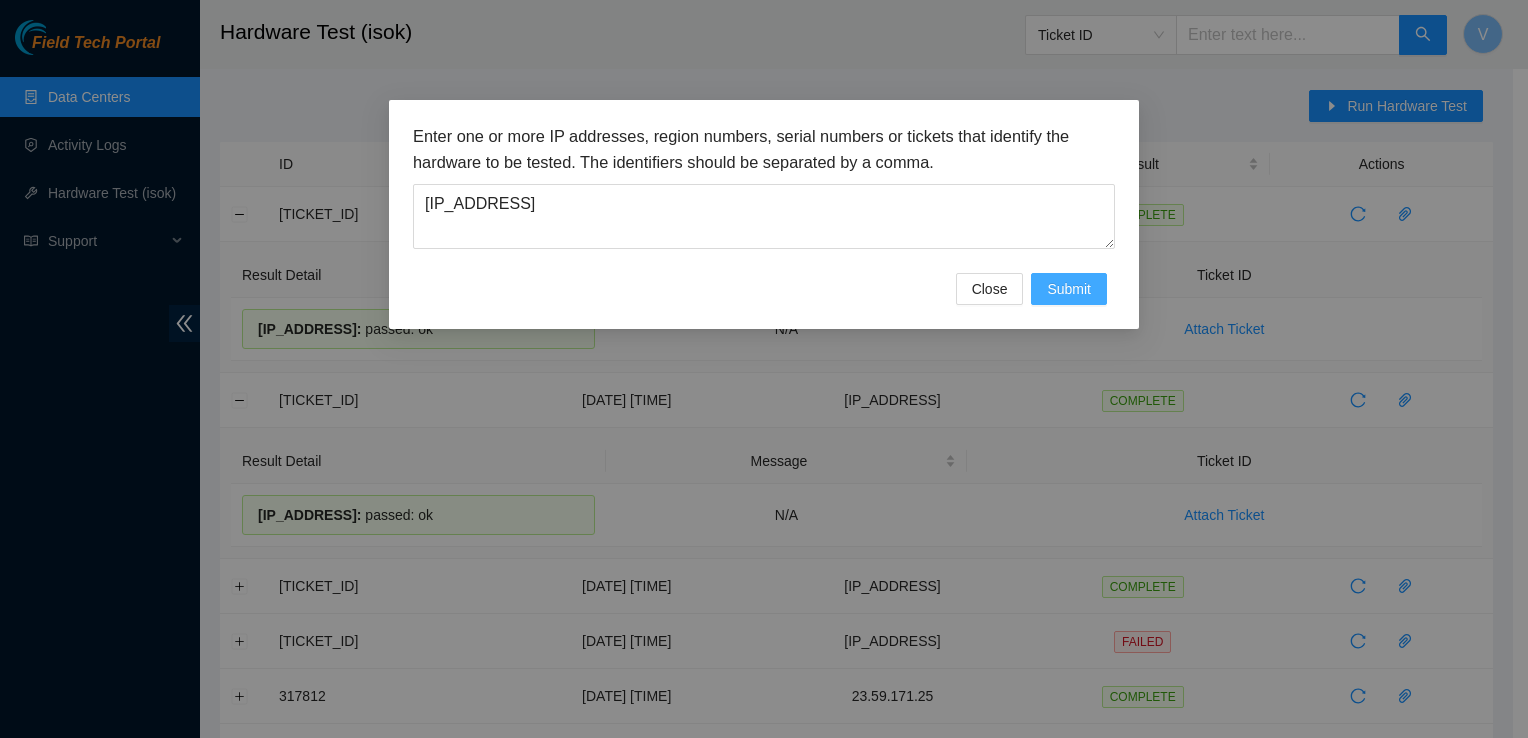 click on "Submit" at bounding box center (1069, 289) 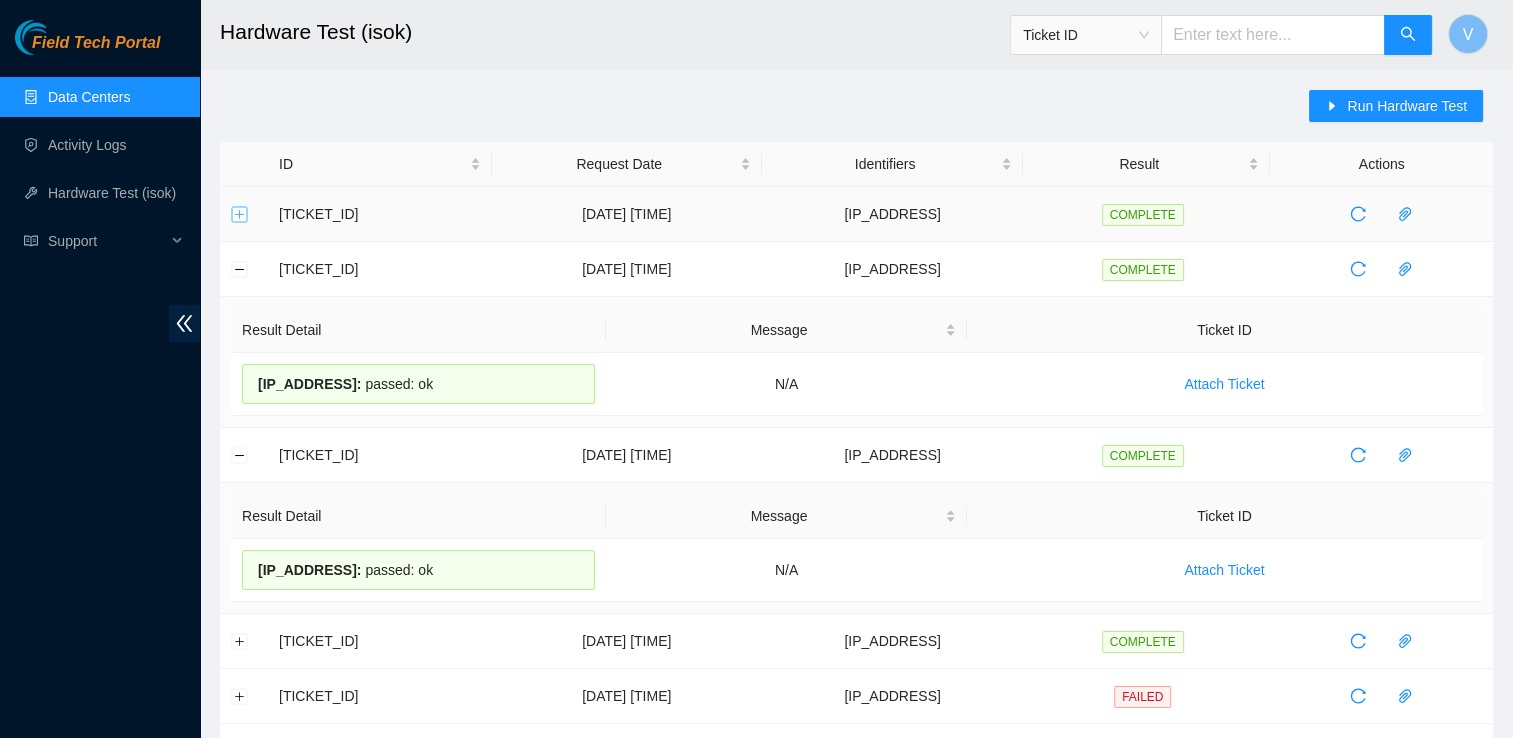 click at bounding box center [240, 214] 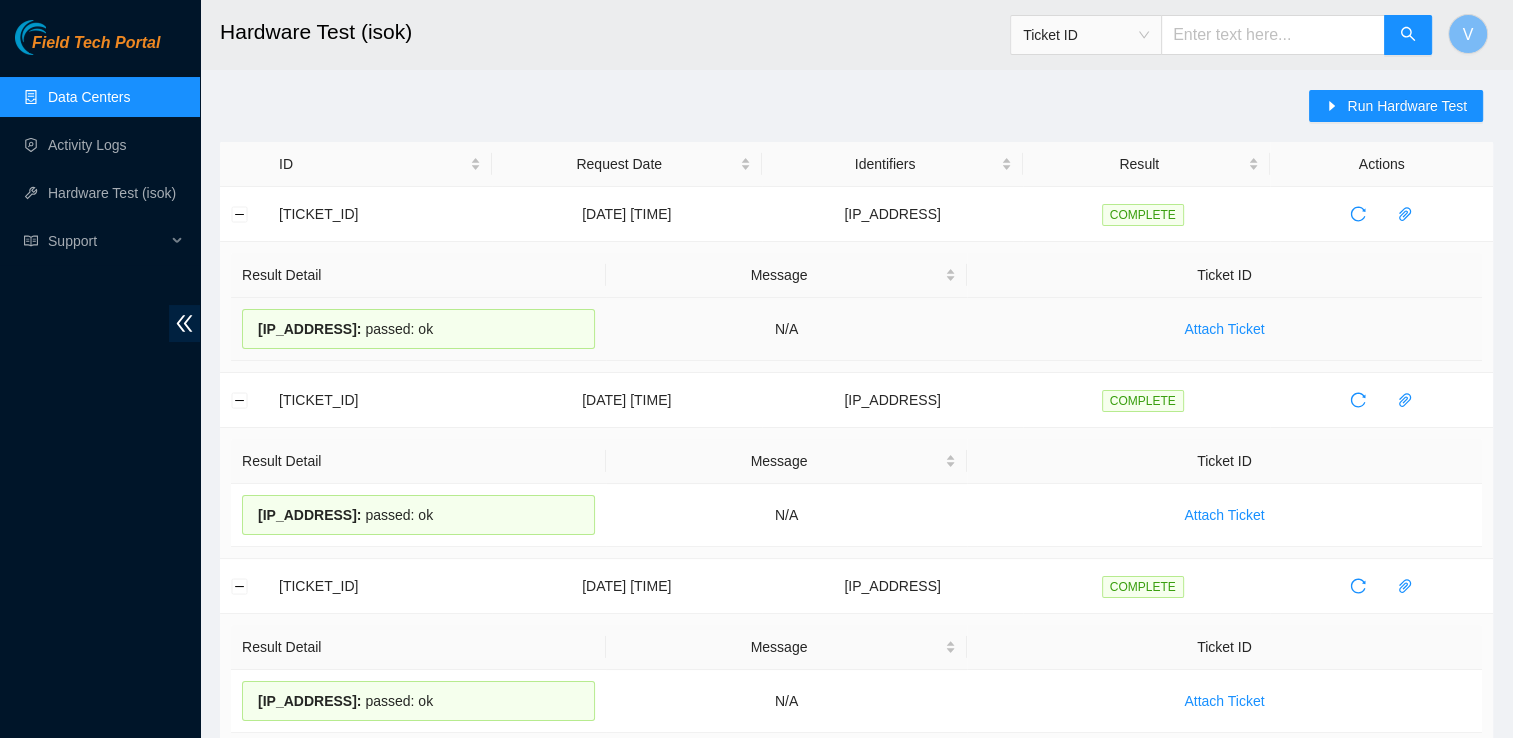 drag, startPoint x: 426, startPoint y: 335, endPoint x: 258, endPoint y: 340, distance: 168.07439 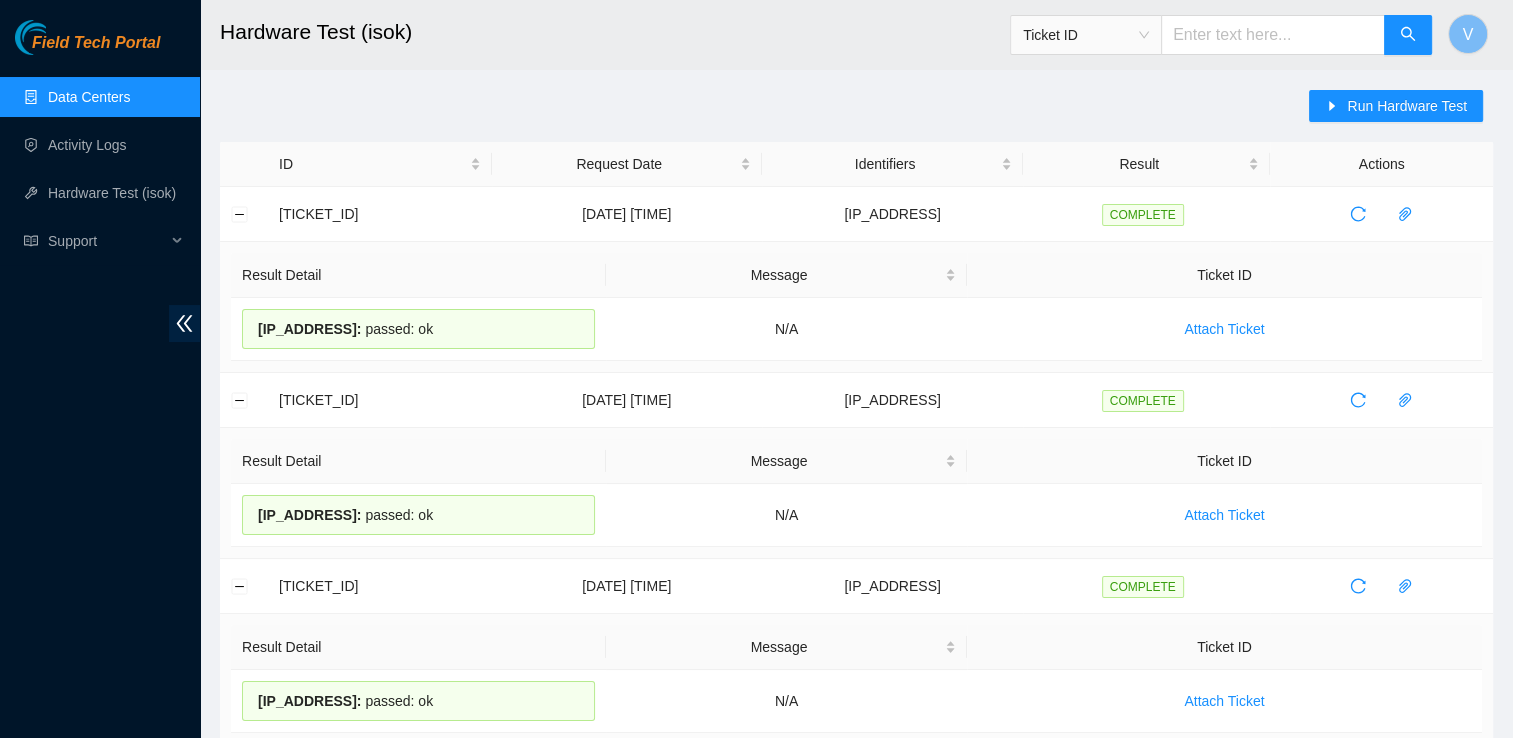 click on "Data Centers" at bounding box center [89, 97] 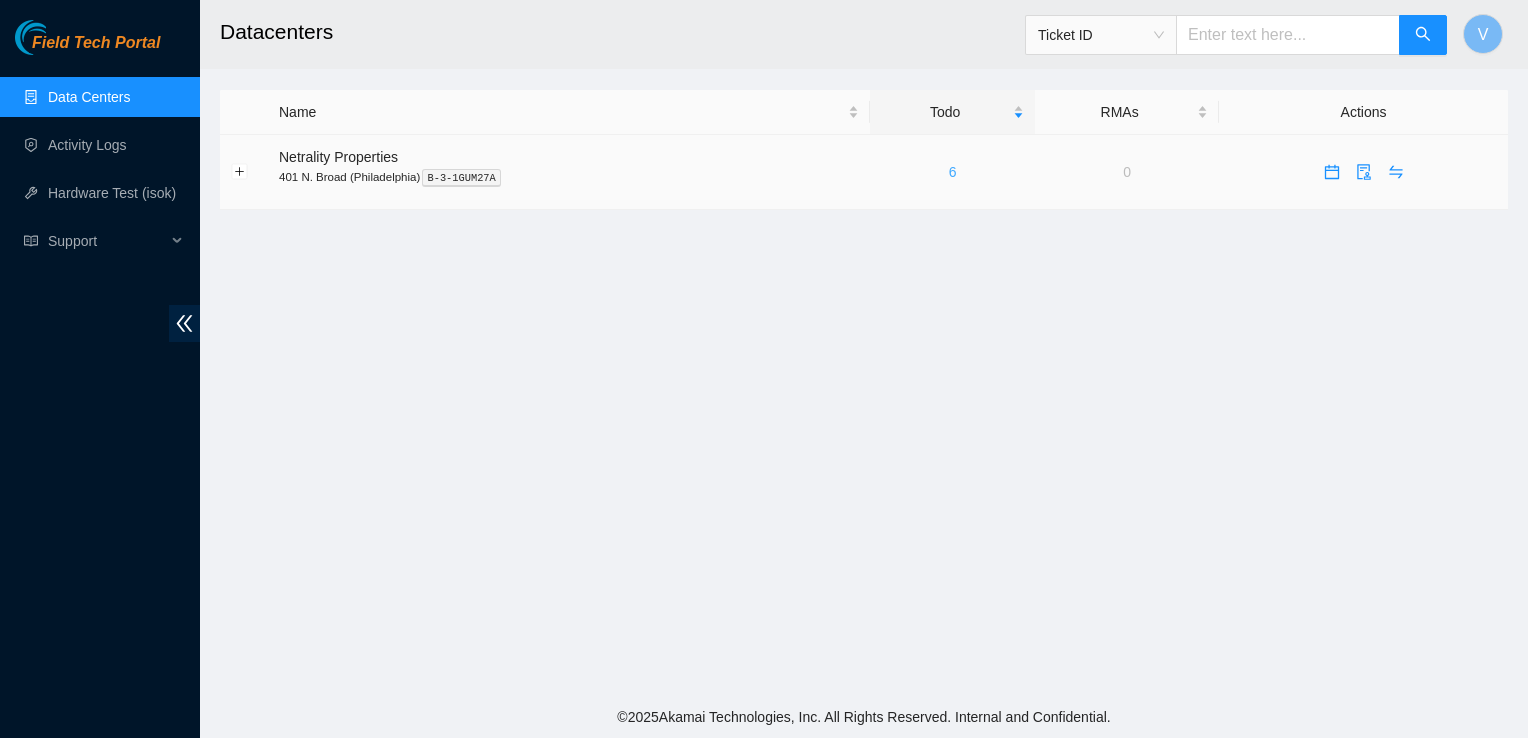 click on "6" at bounding box center (953, 172) 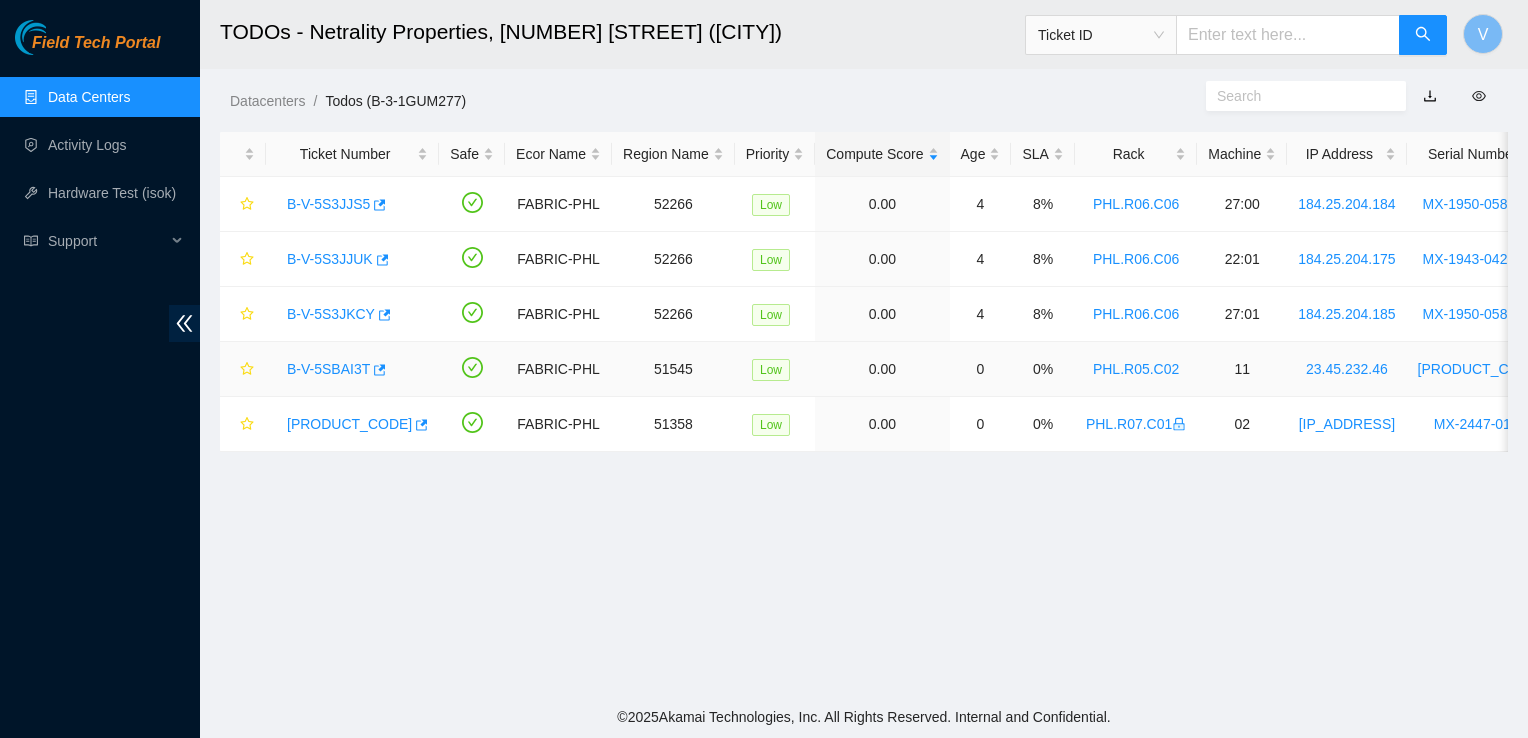 click on "B-V-5SBAI3T" at bounding box center (328, 369) 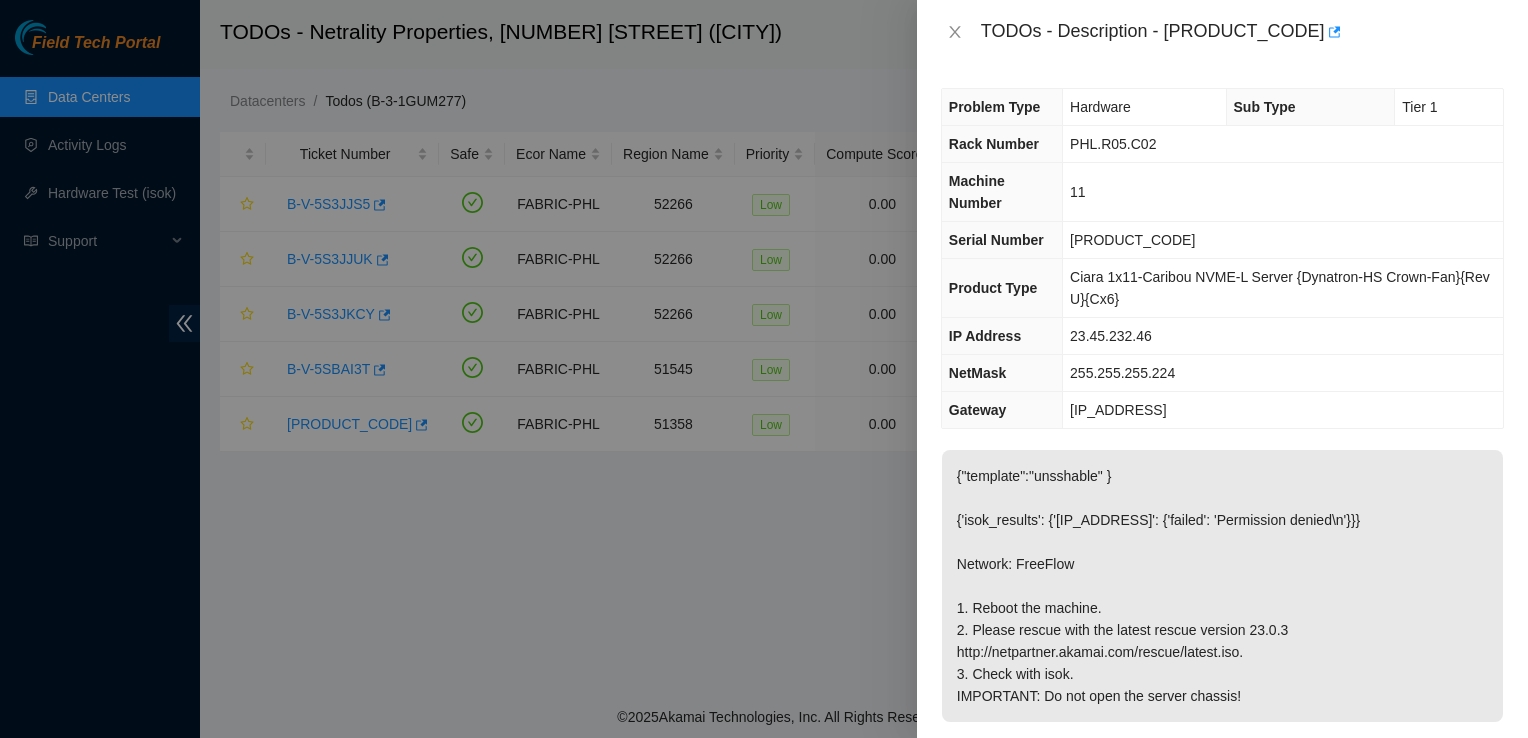 click on "TODOs - Description - B-V-5SBAI3T" at bounding box center [1222, 32] 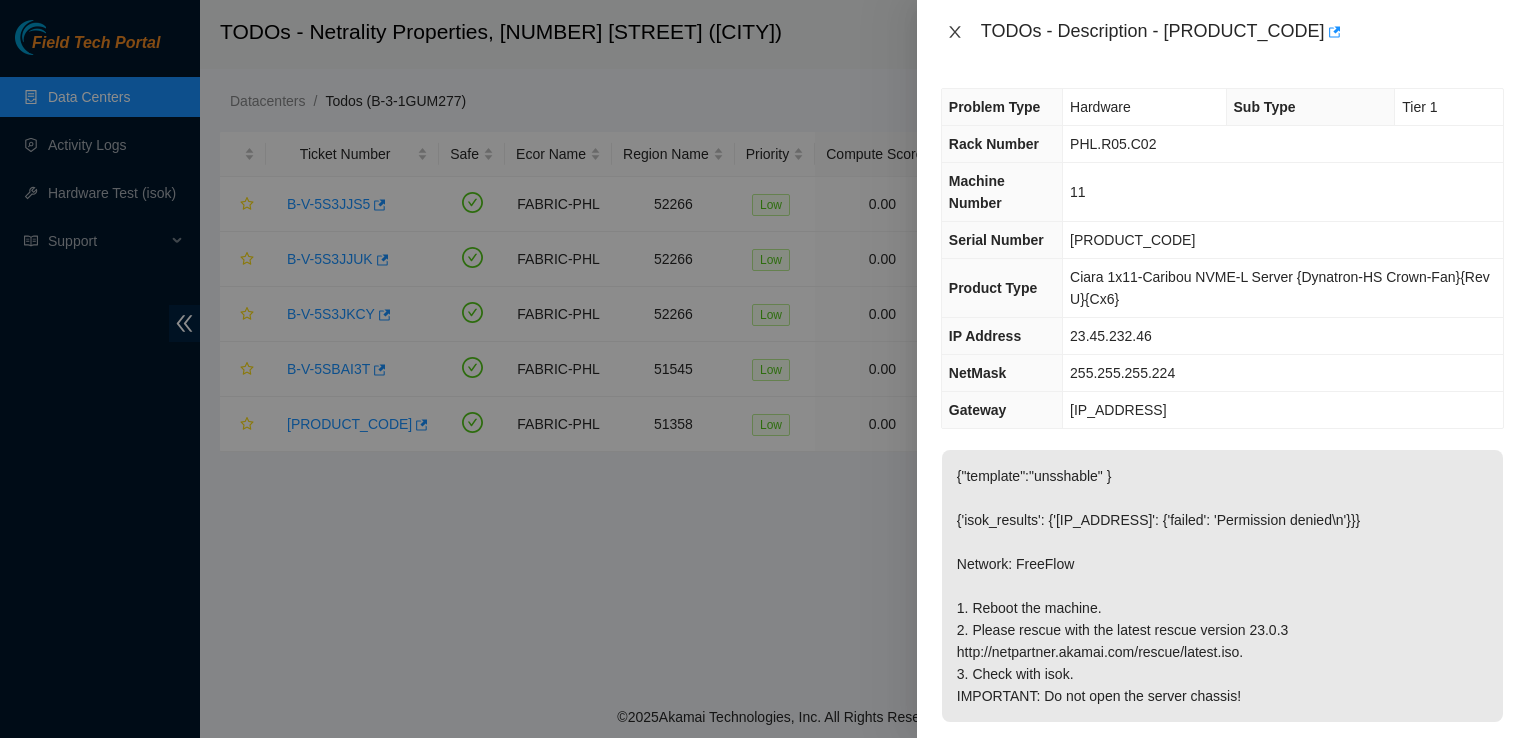 click 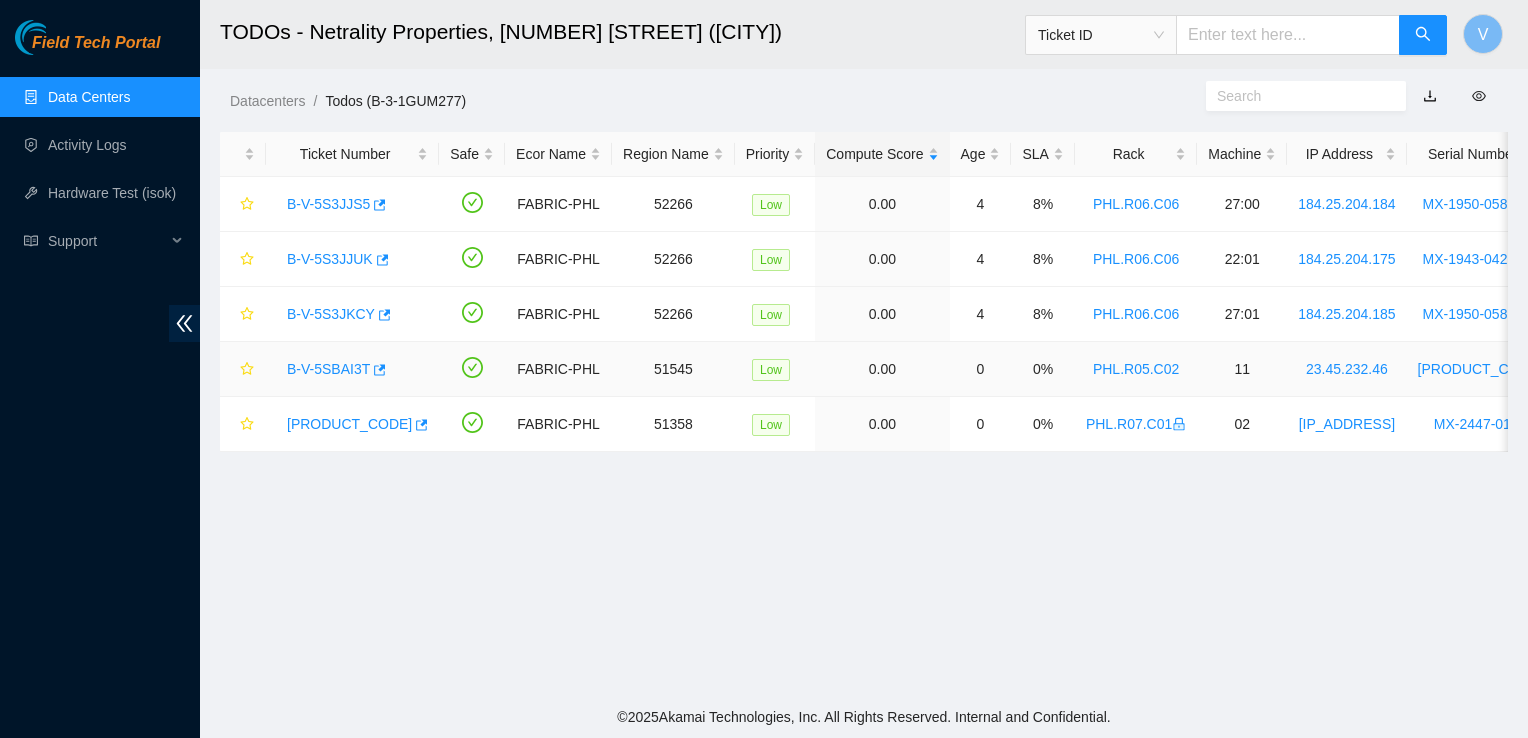 click on "B-V-5SBAI3T" at bounding box center (328, 369) 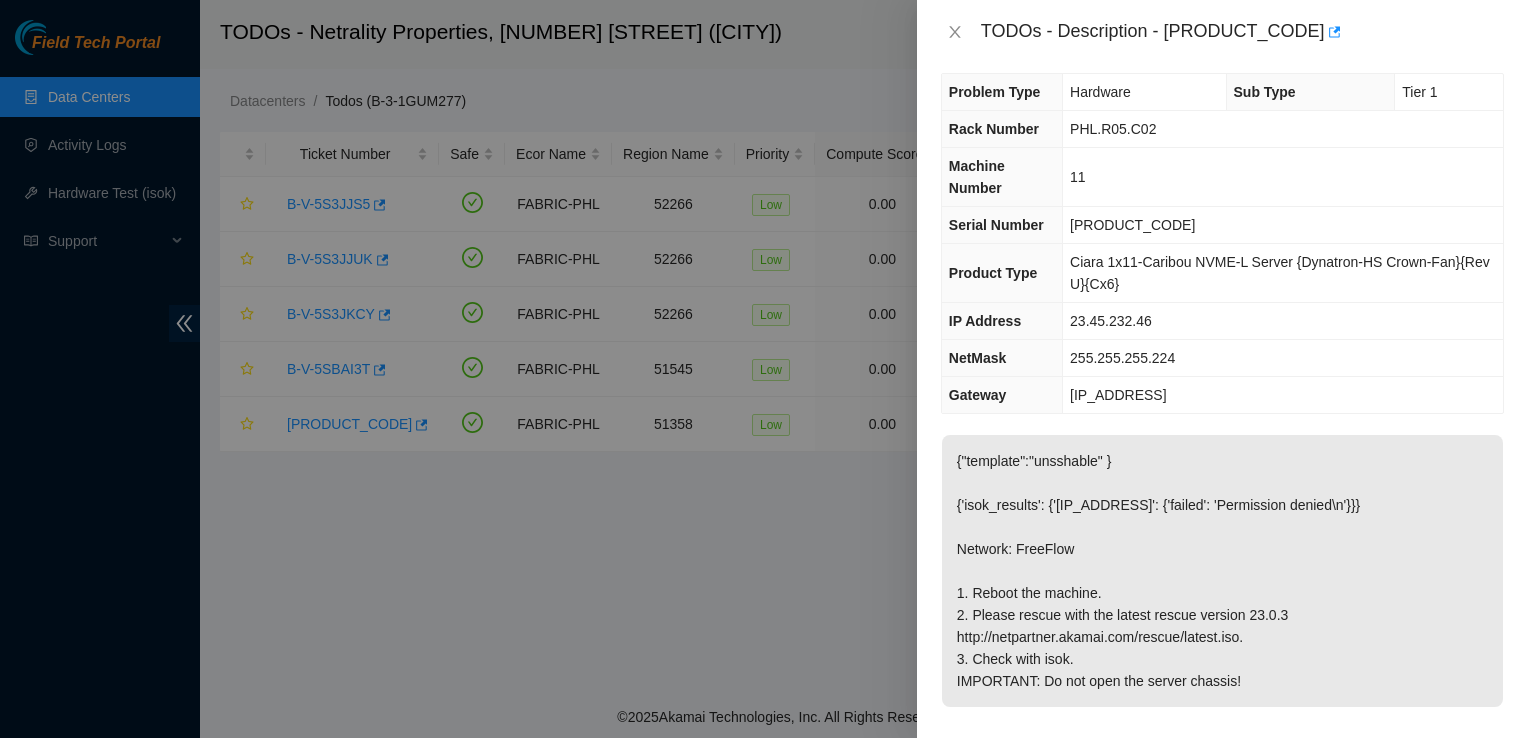 scroll, scrollTop: 0, scrollLeft: 0, axis: both 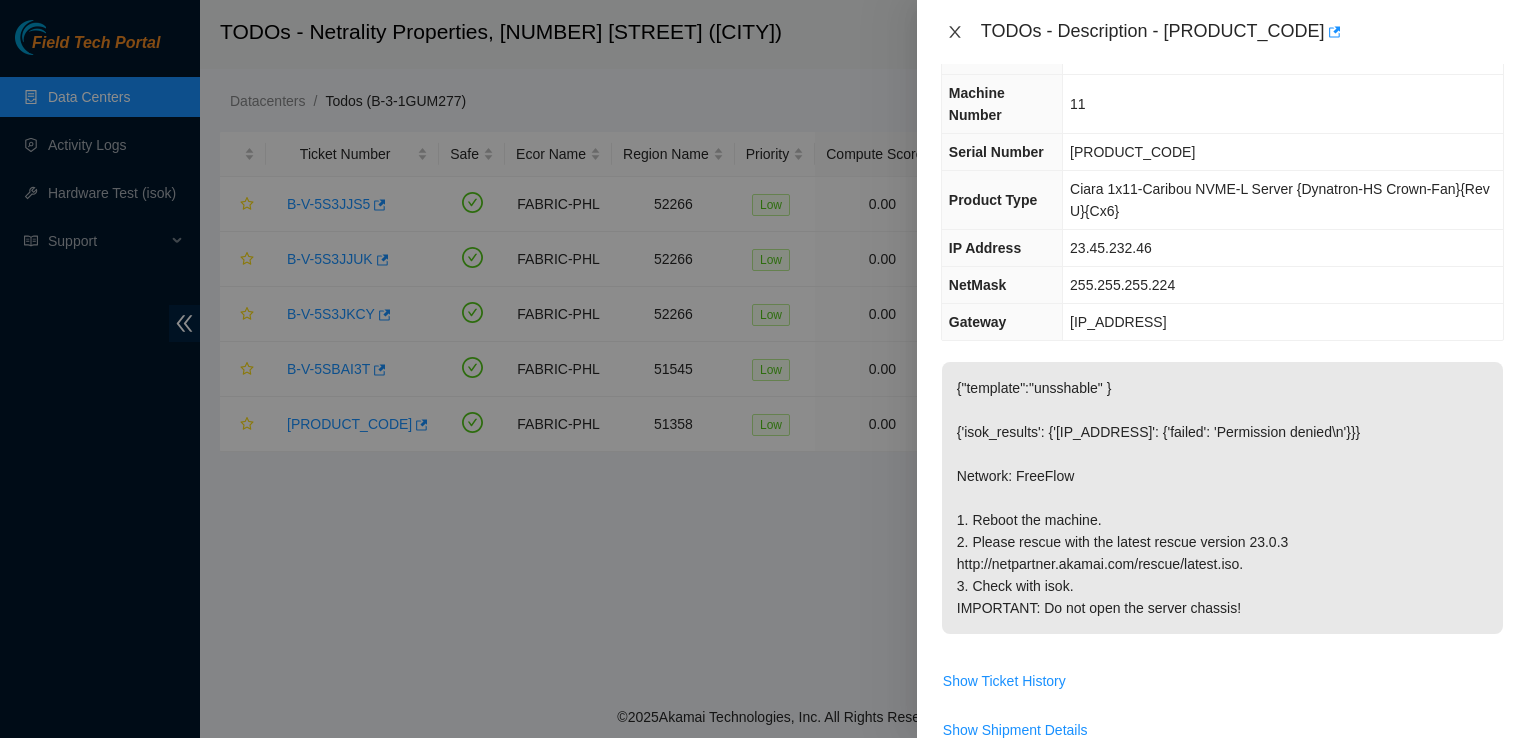 click 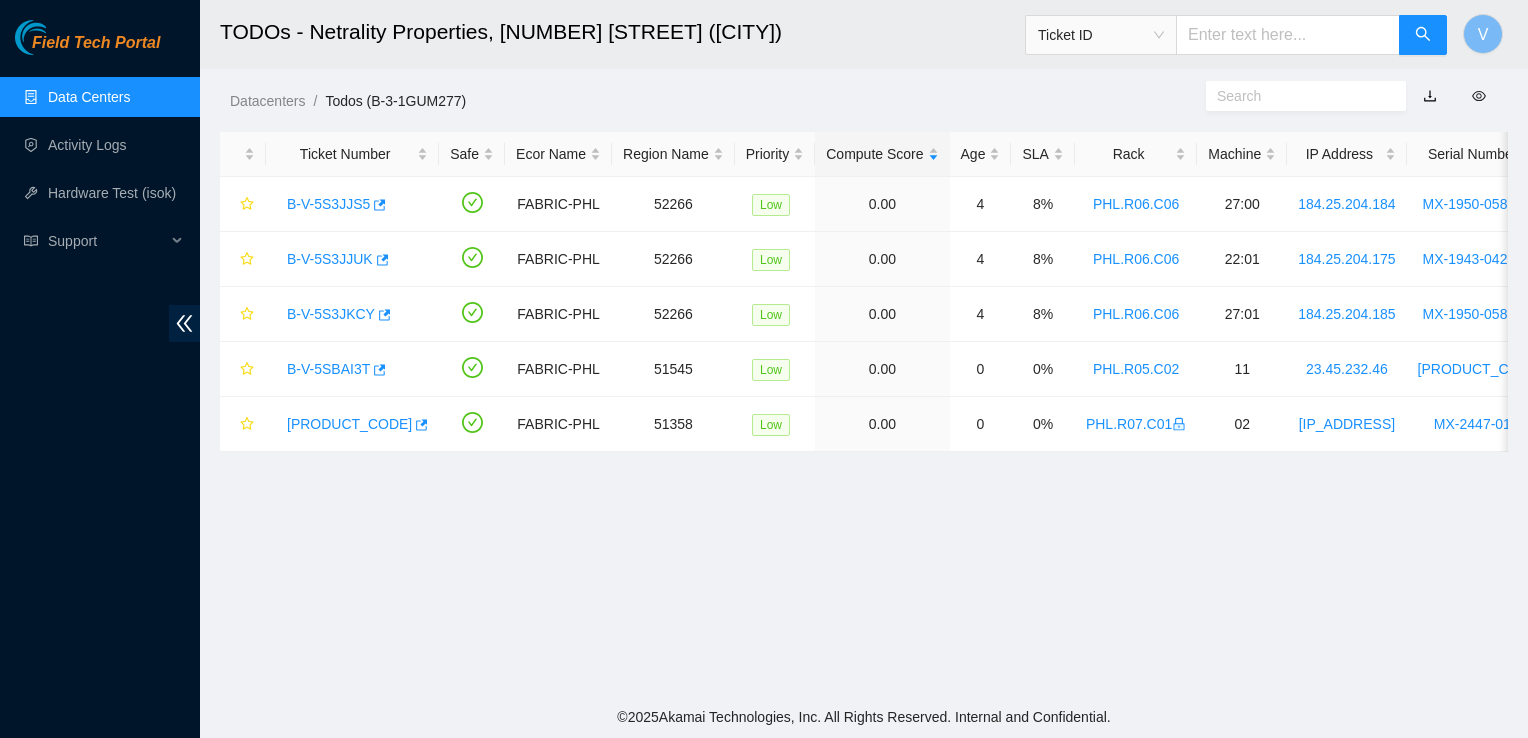 scroll, scrollTop: 109, scrollLeft: 0, axis: vertical 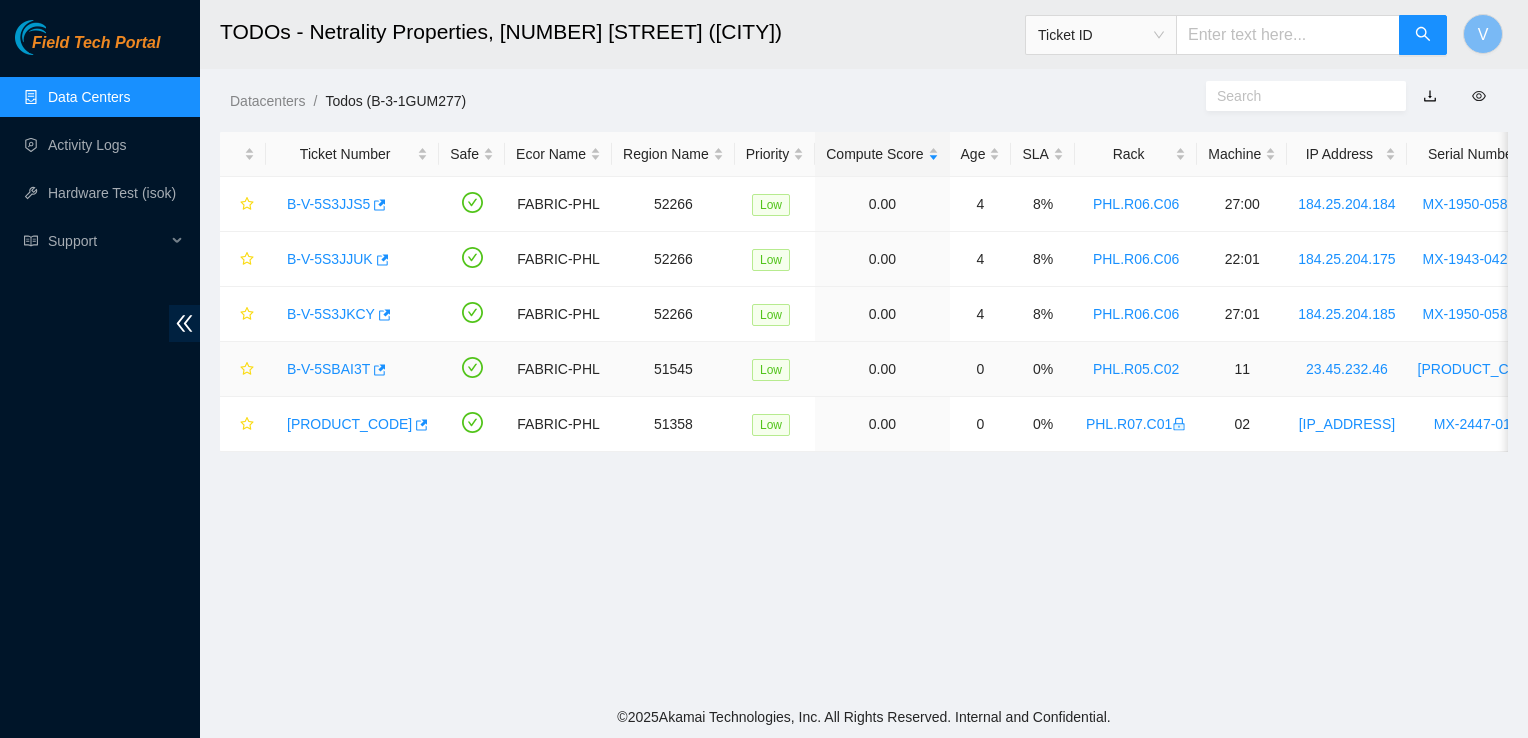 click on "B-V-5SBAI3T" at bounding box center [328, 369] 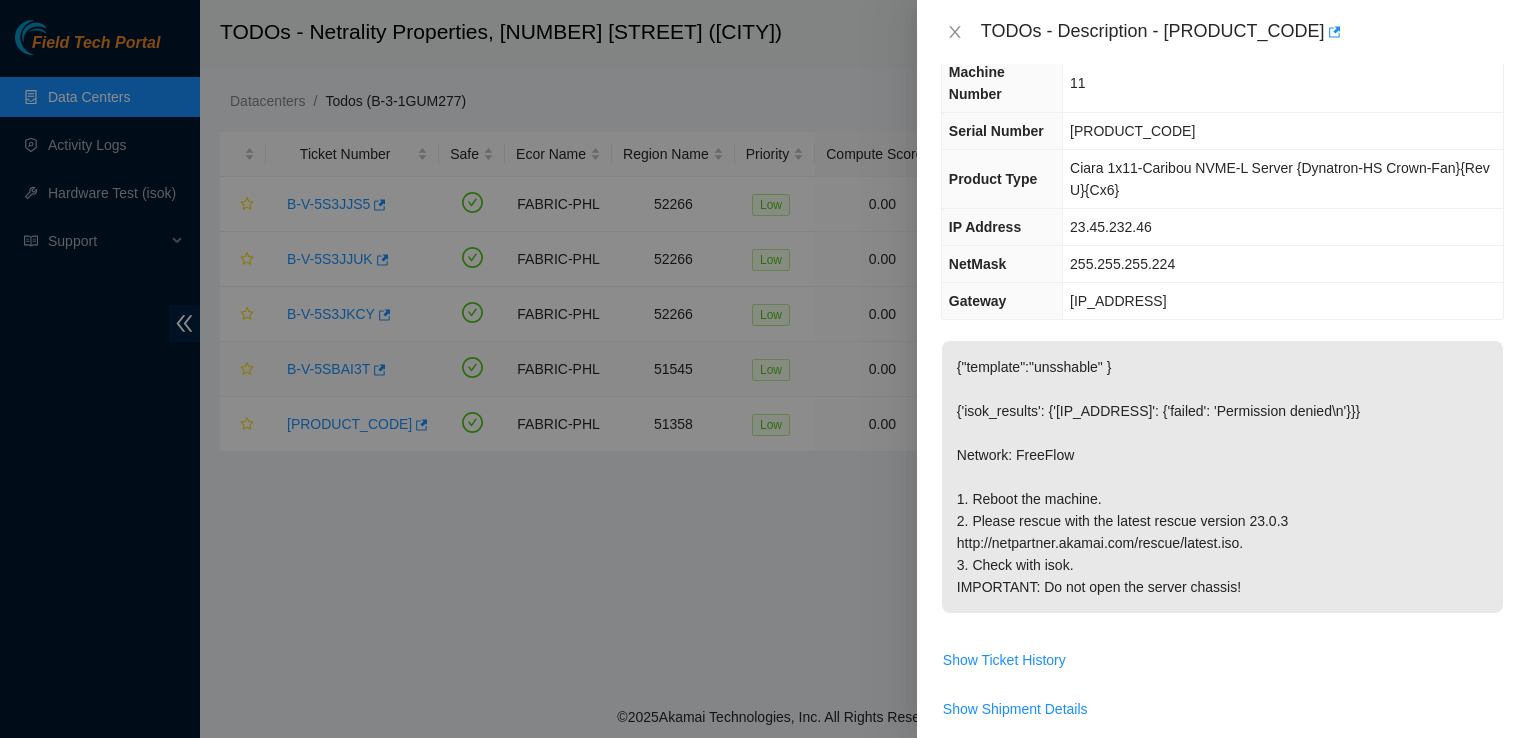 scroll, scrollTop: 88, scrollLeft: 0, axis: vertical 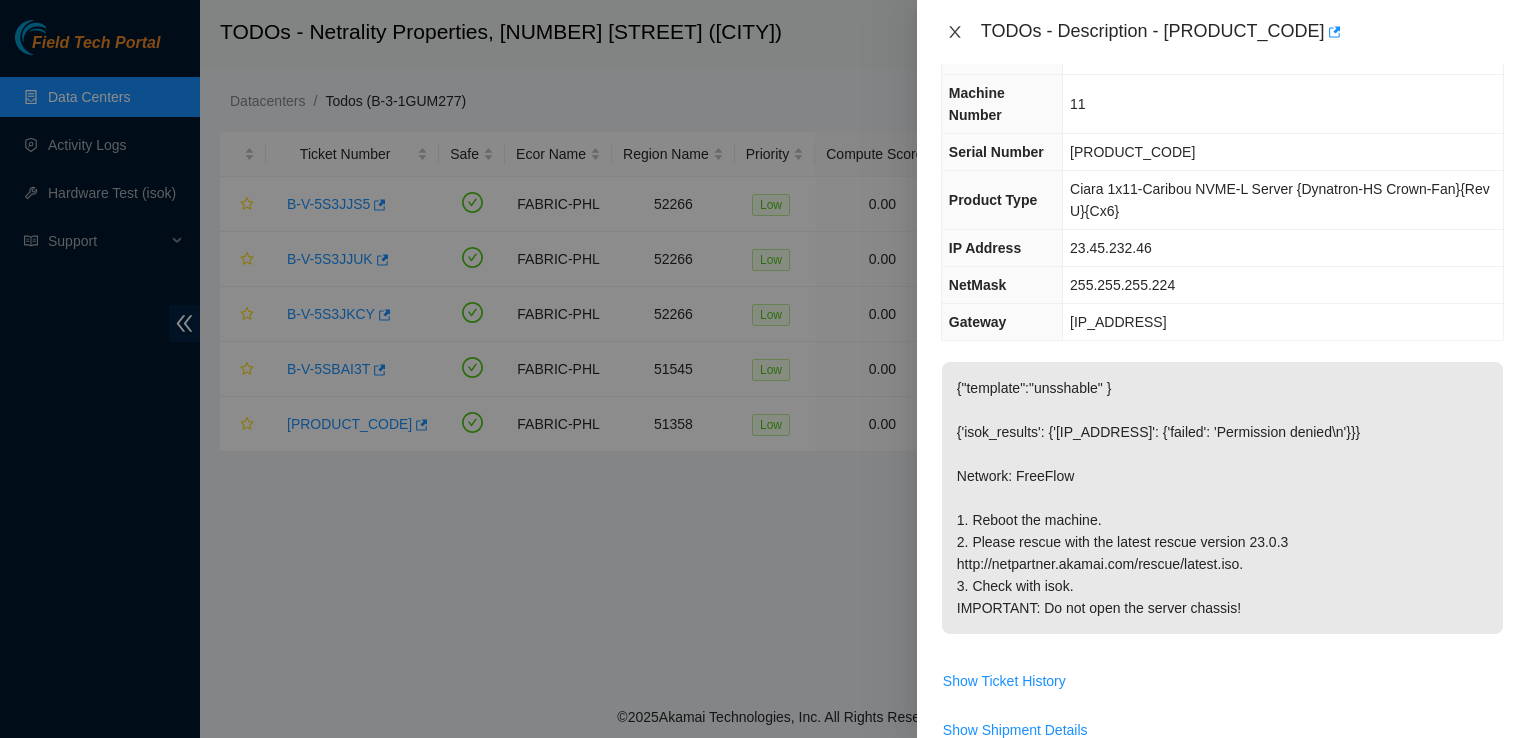 click 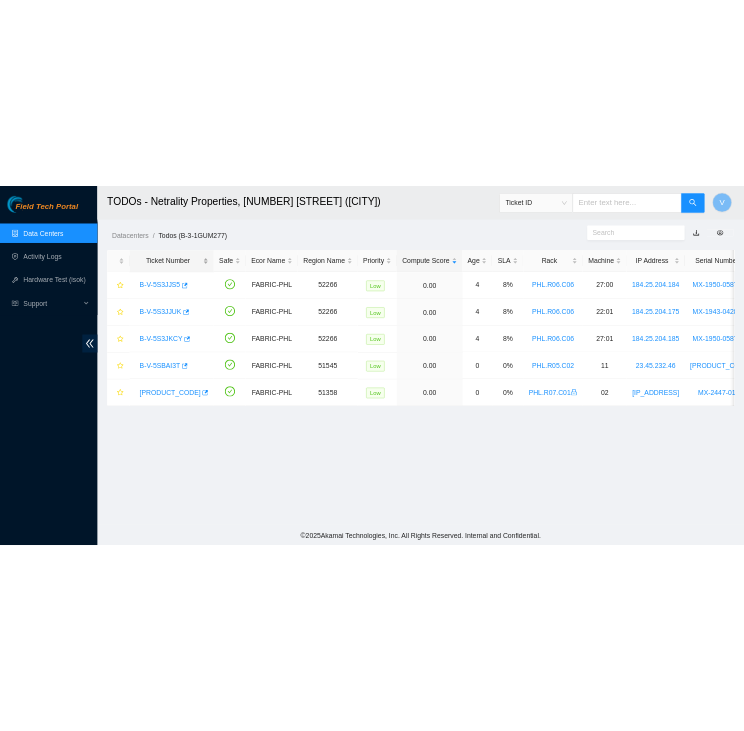 scroll, scrollTop: 109, scrollLeft: 0, axis: vertical 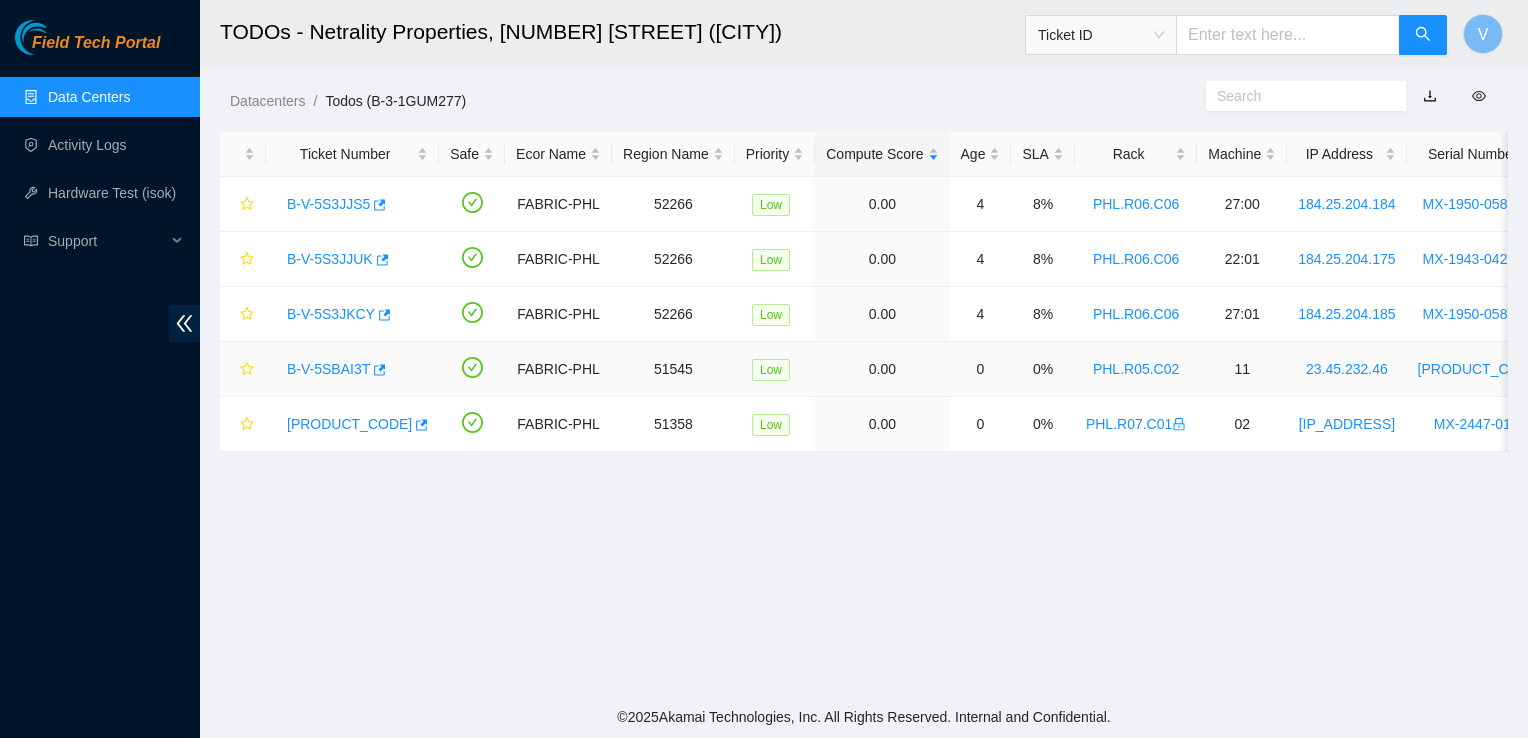 click on "B-V-5SBAI3T" at bounding box center (352, 369) 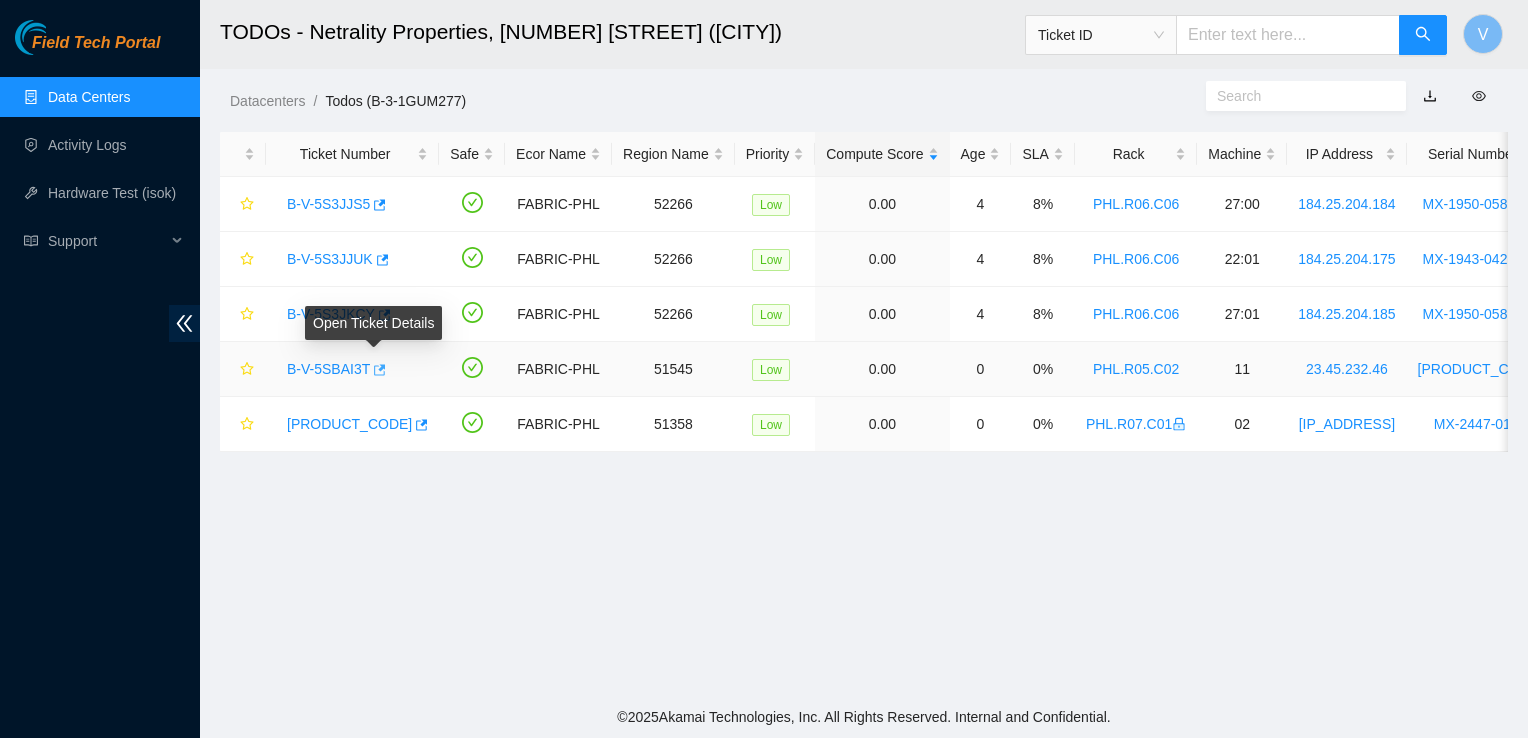 click 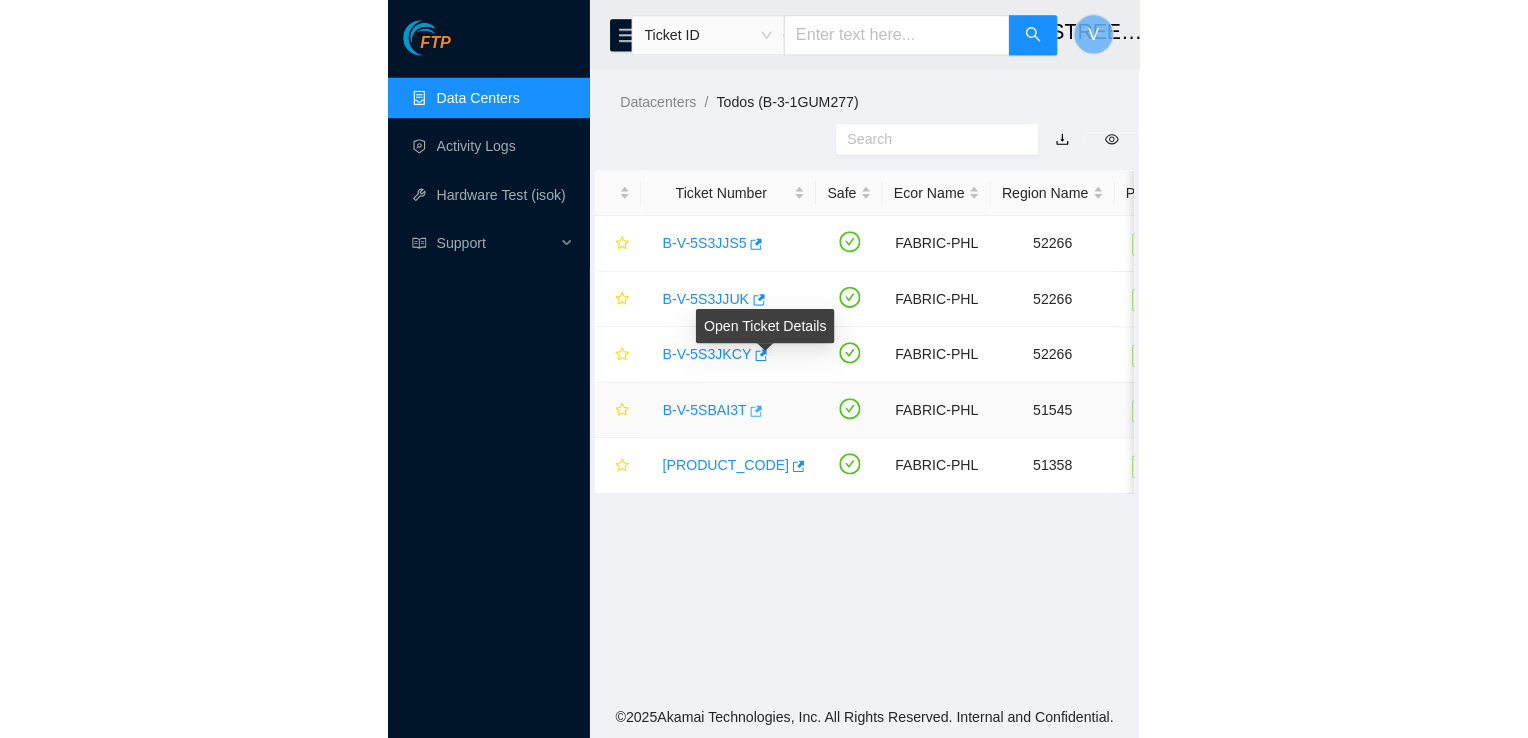 scroll, scrollTop: 88, scrollLeft: 0, axis: vertical 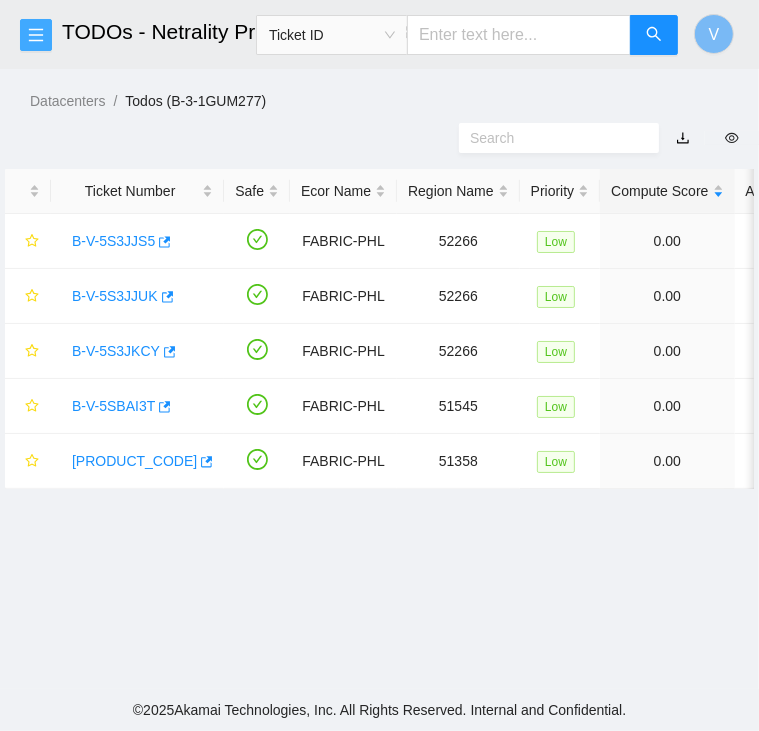 click 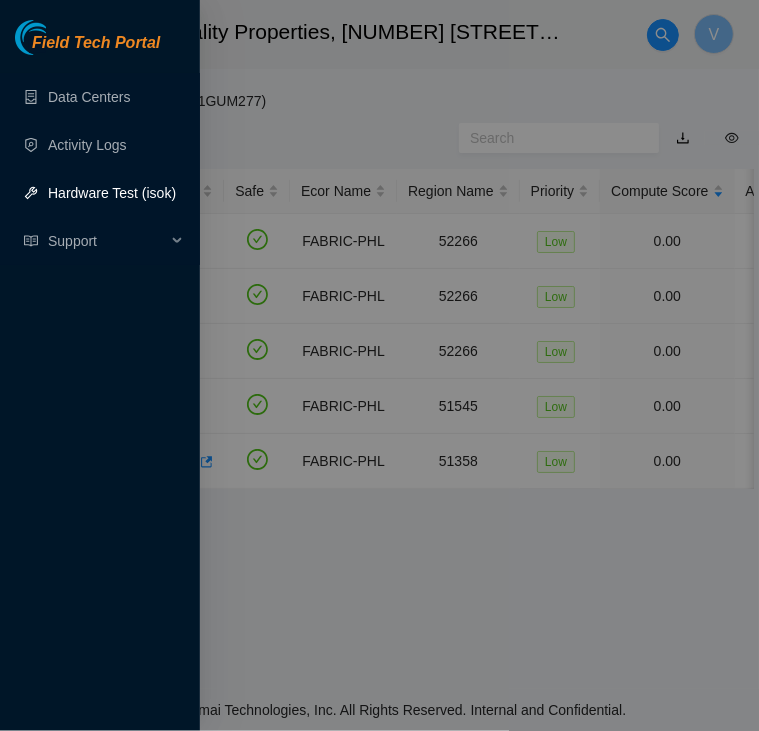 click on "Hardware Test (isok)" at bounding box center [112, 193] 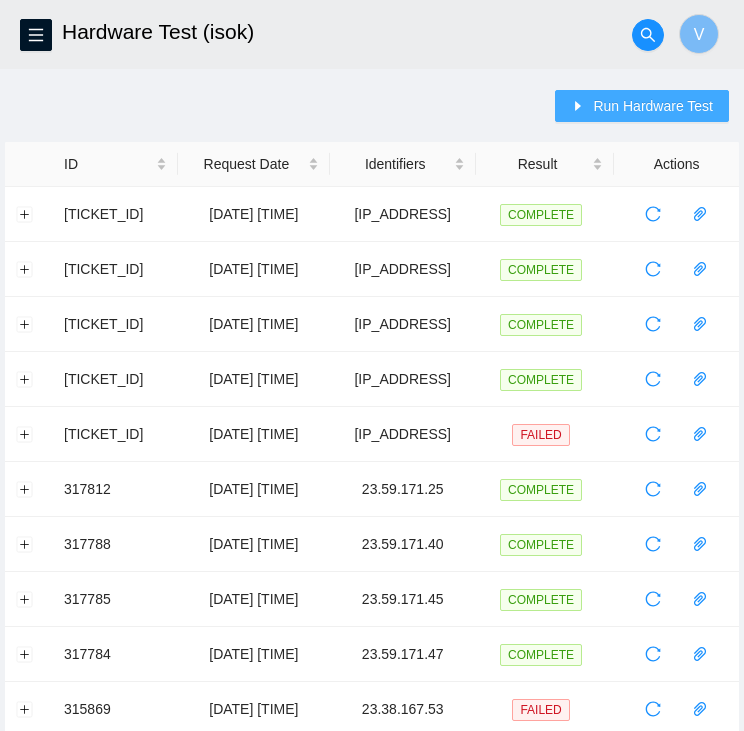 click on "Run Hardware Test" at bounding box center [653, 106] 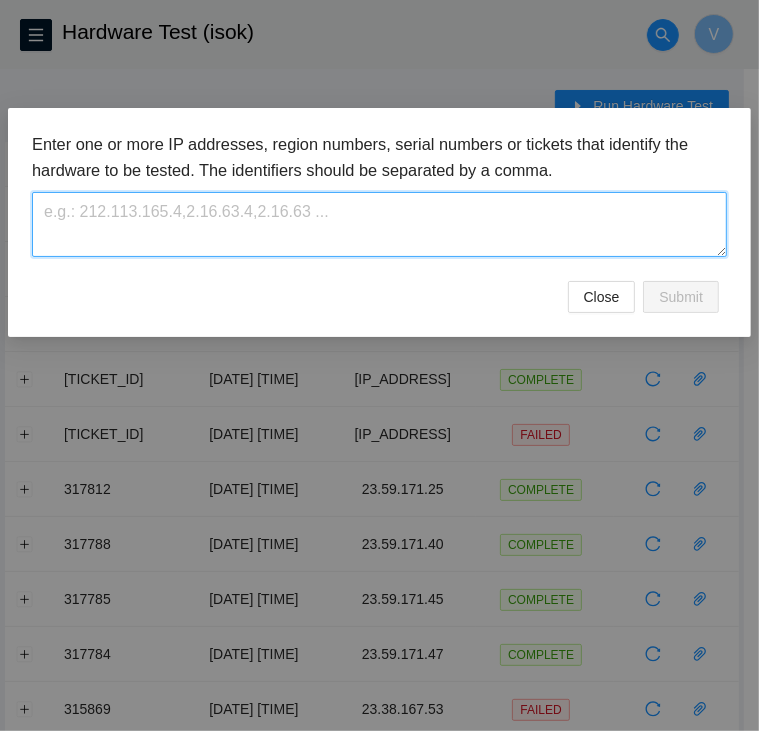 click at bounding box center (379, 224) 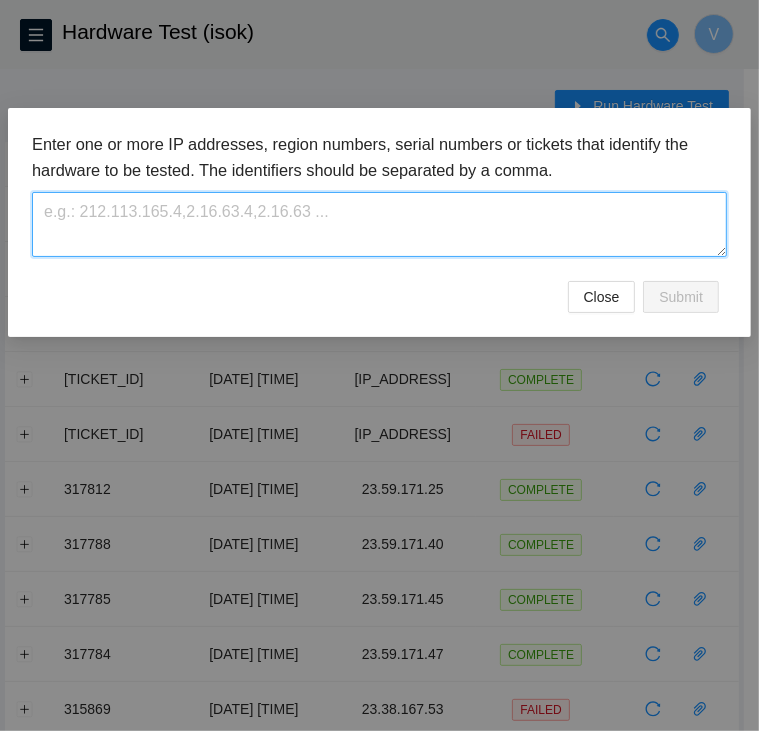 paste on "23.45.232.46" 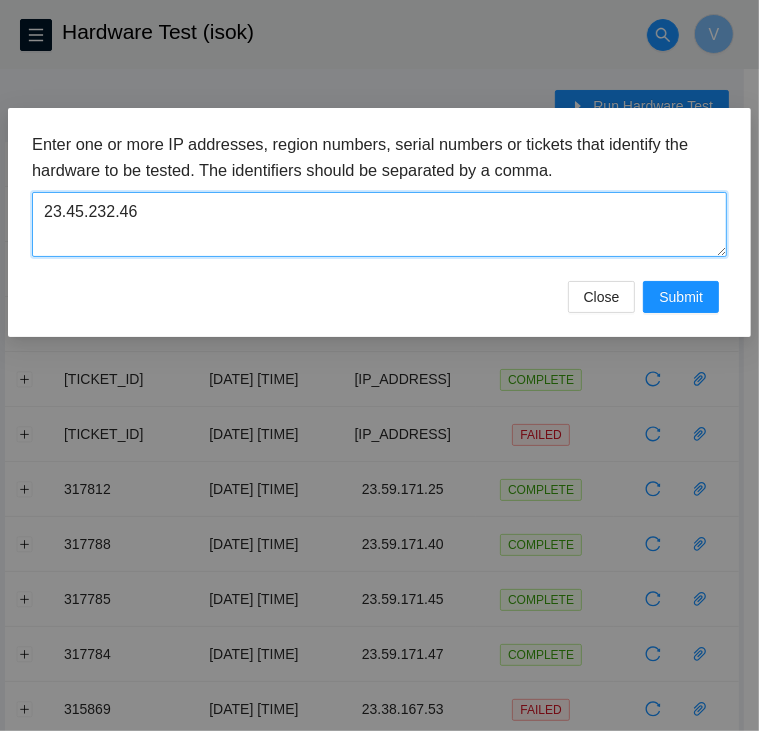 type on "23.45.232.46" 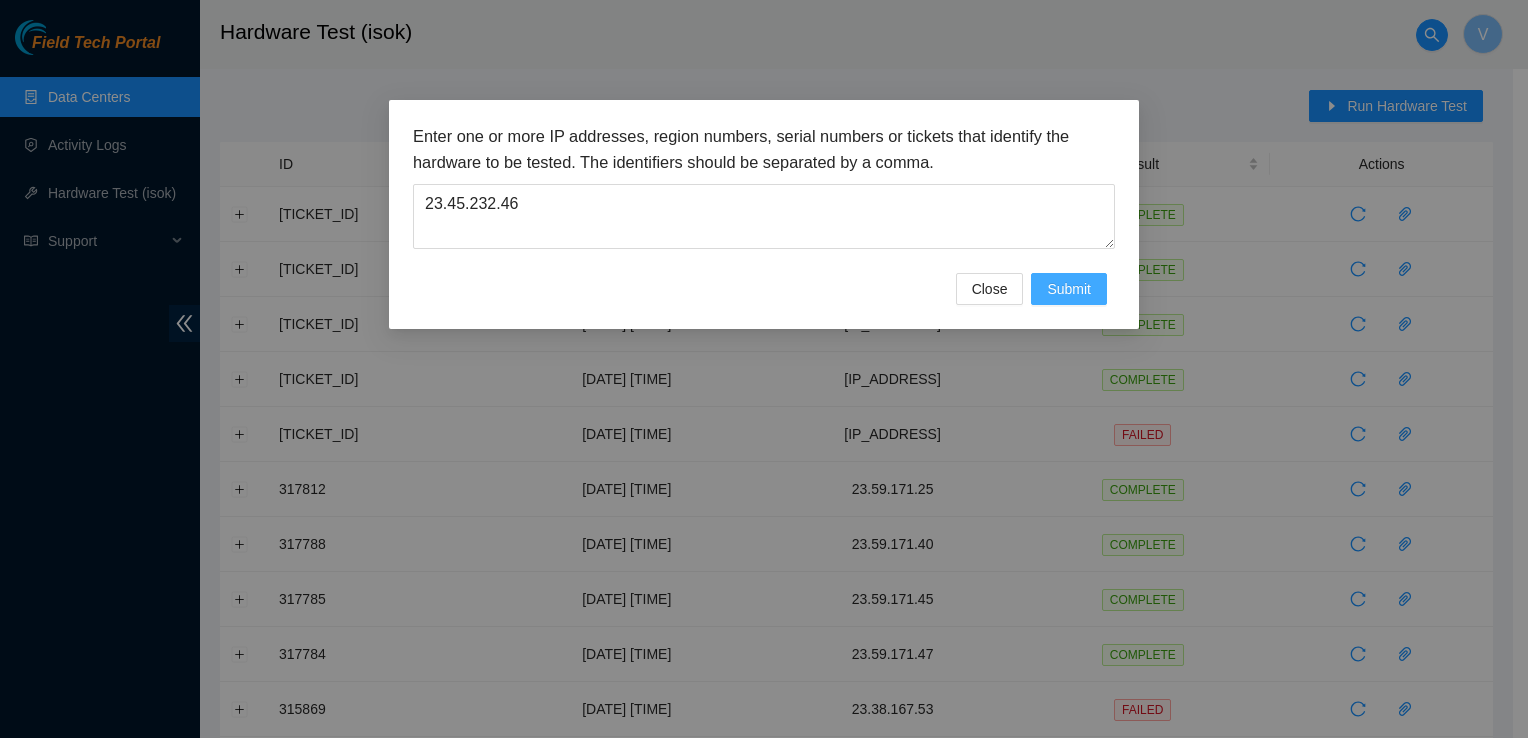 click on "Submit" at bounding box center (1069, 289) 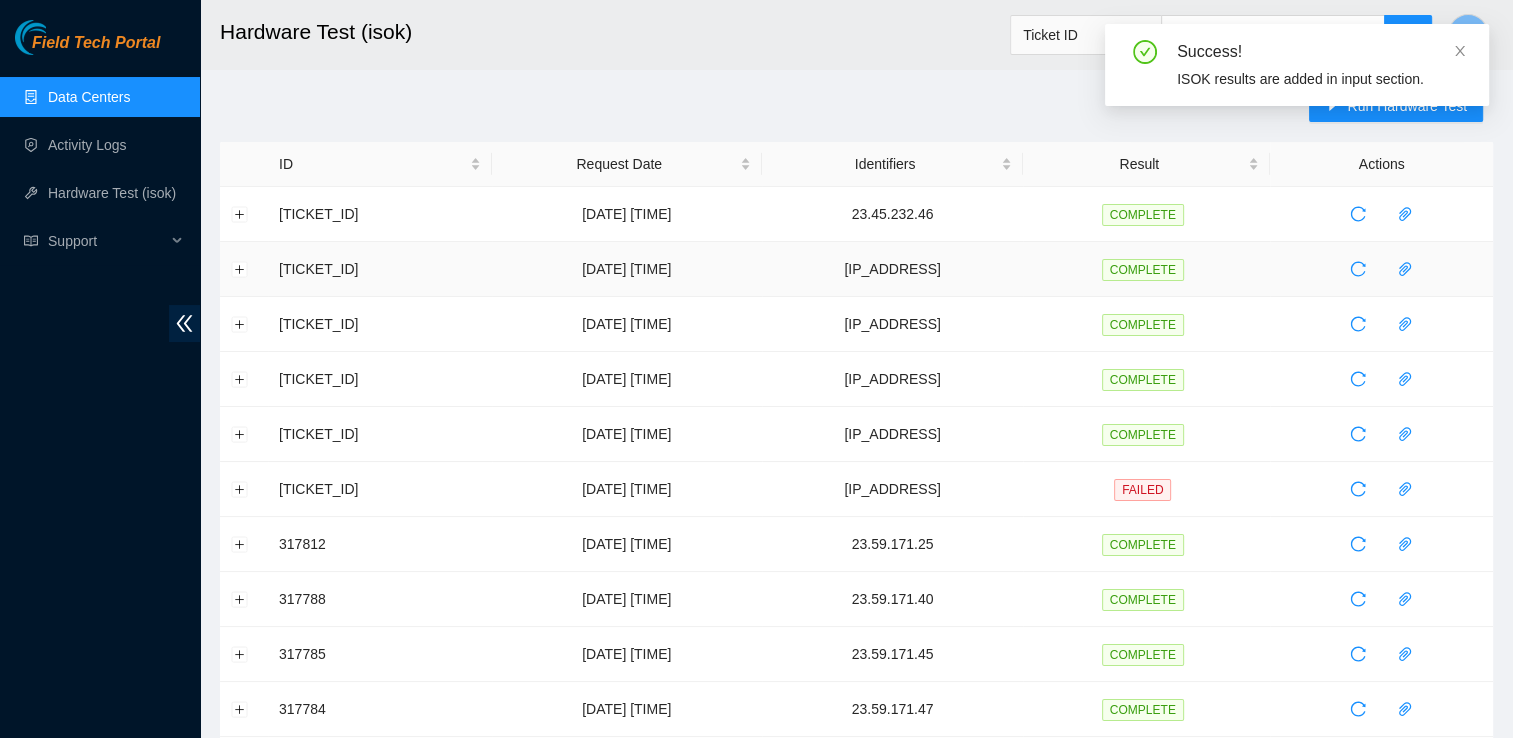 click on "04-08-2025 11:09:25" at bounding box center (627, 269) 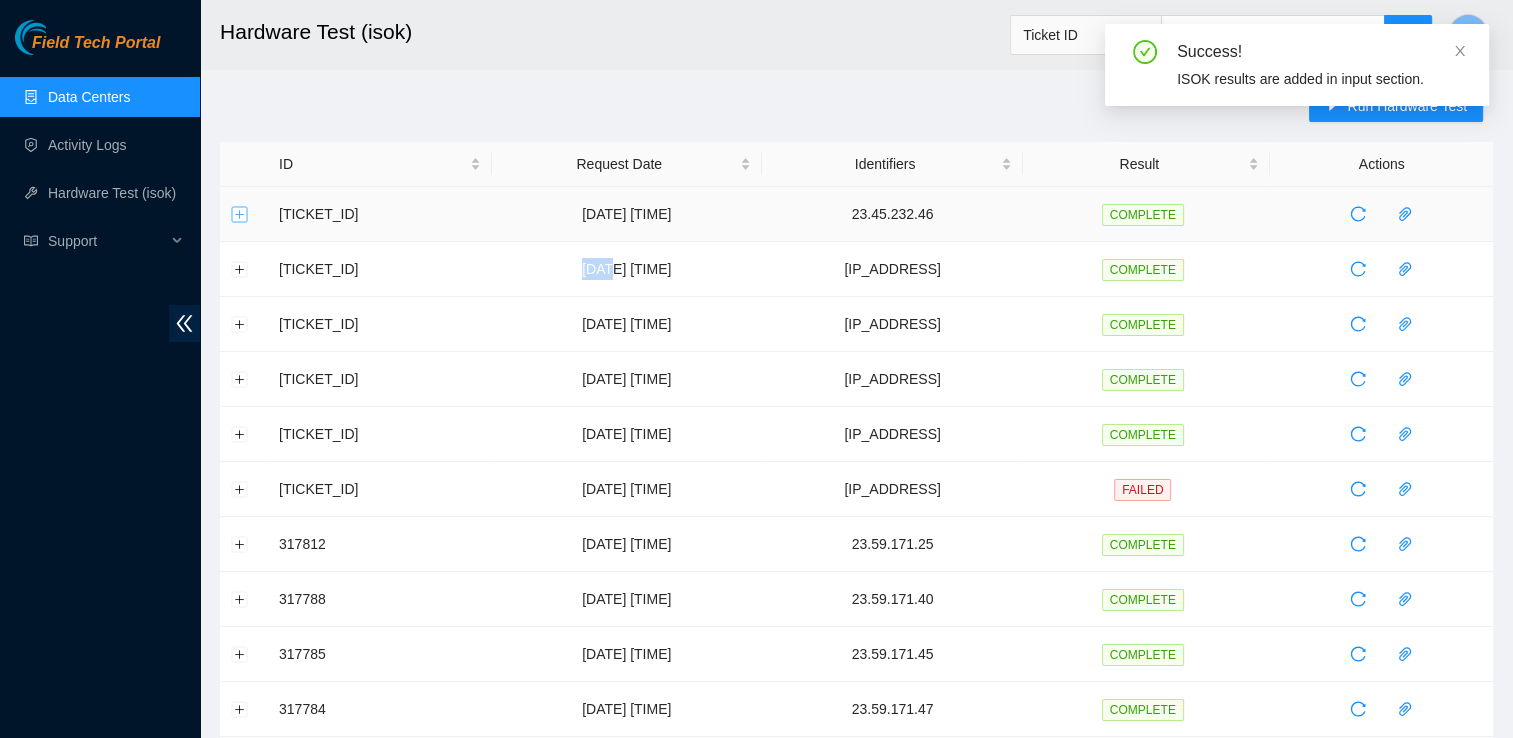 click at bounding box center [240, 214] 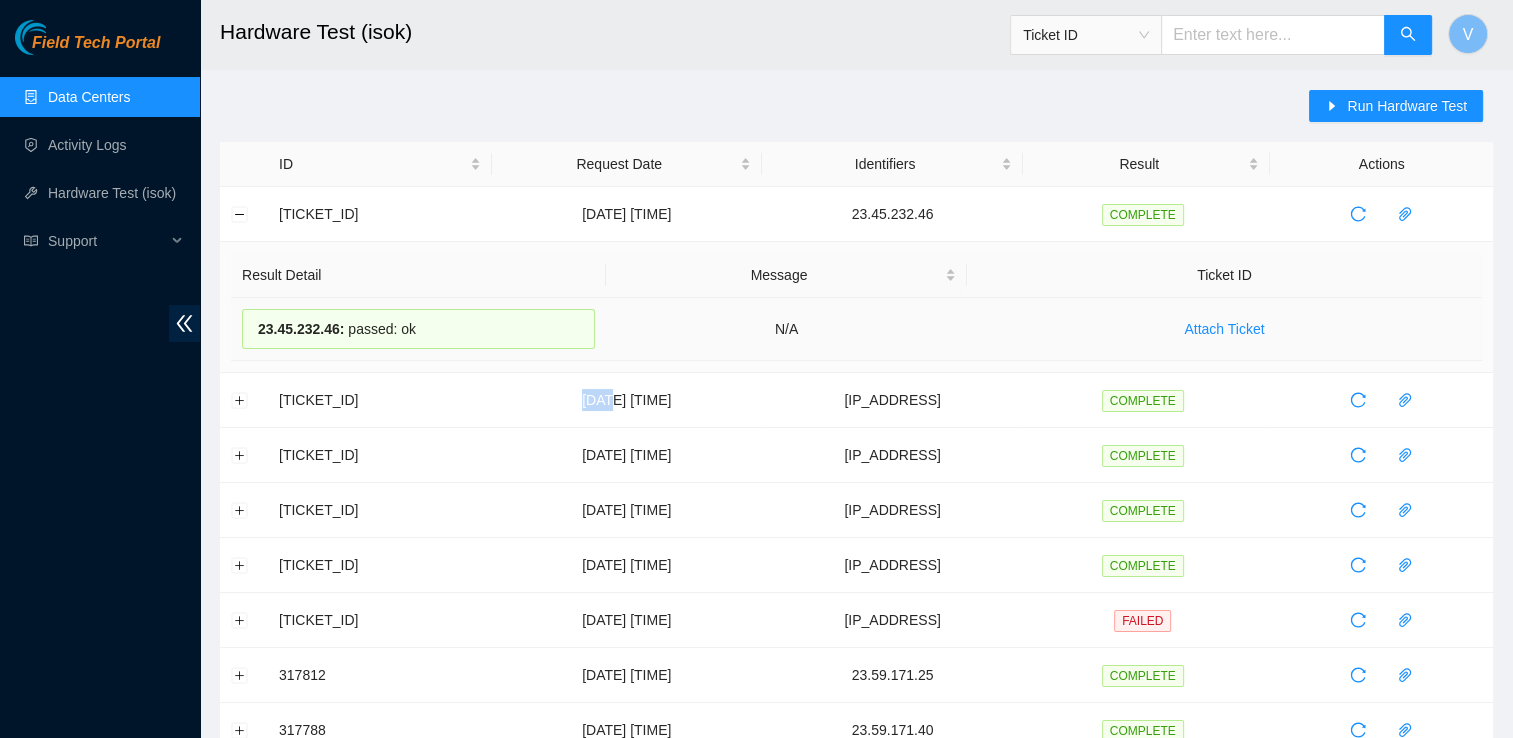 drag, startPoint x: 444, startPoint y: 326, endPoint x: 257, endPoint y: 331, distance: 187.06683 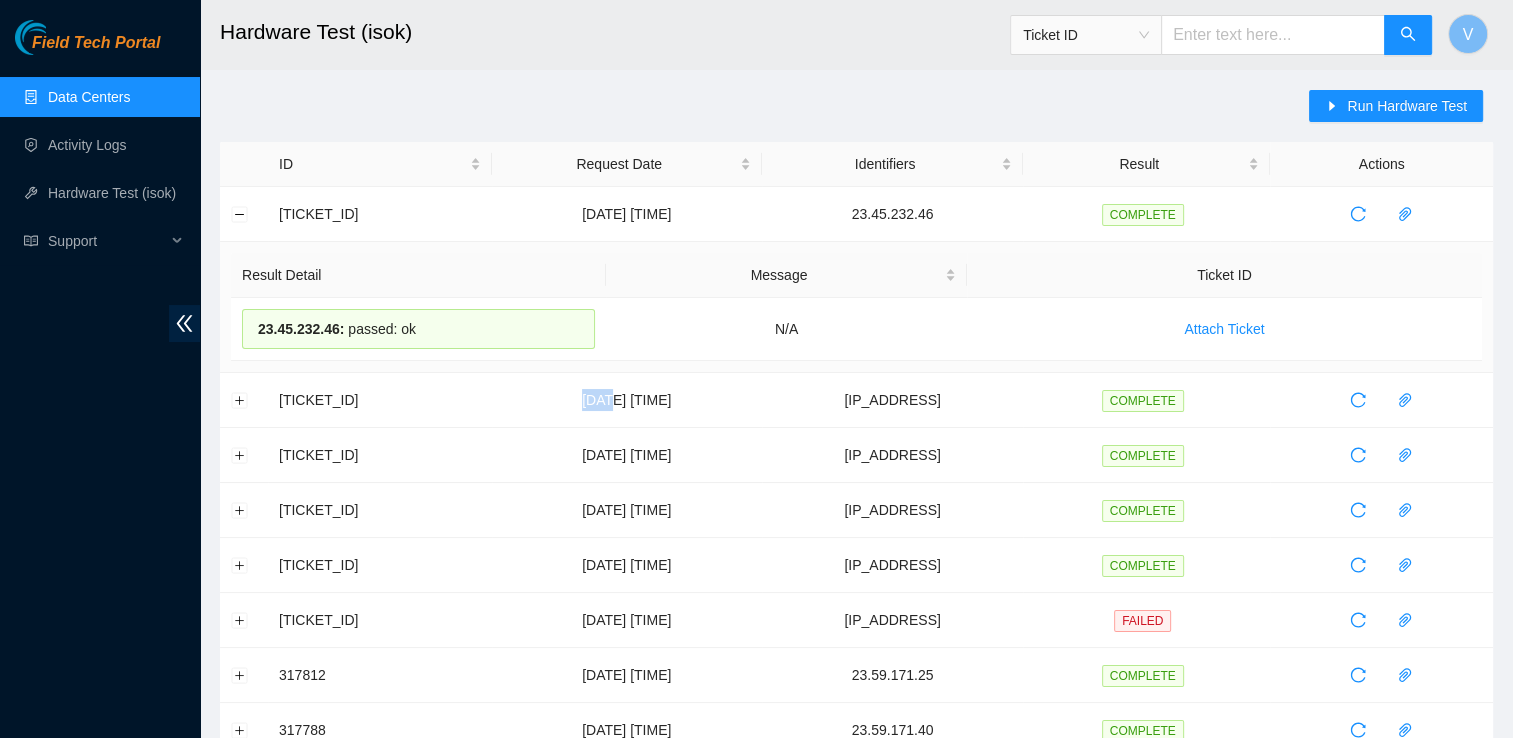 click on "Data Centers" at bounding box center [89, 97] 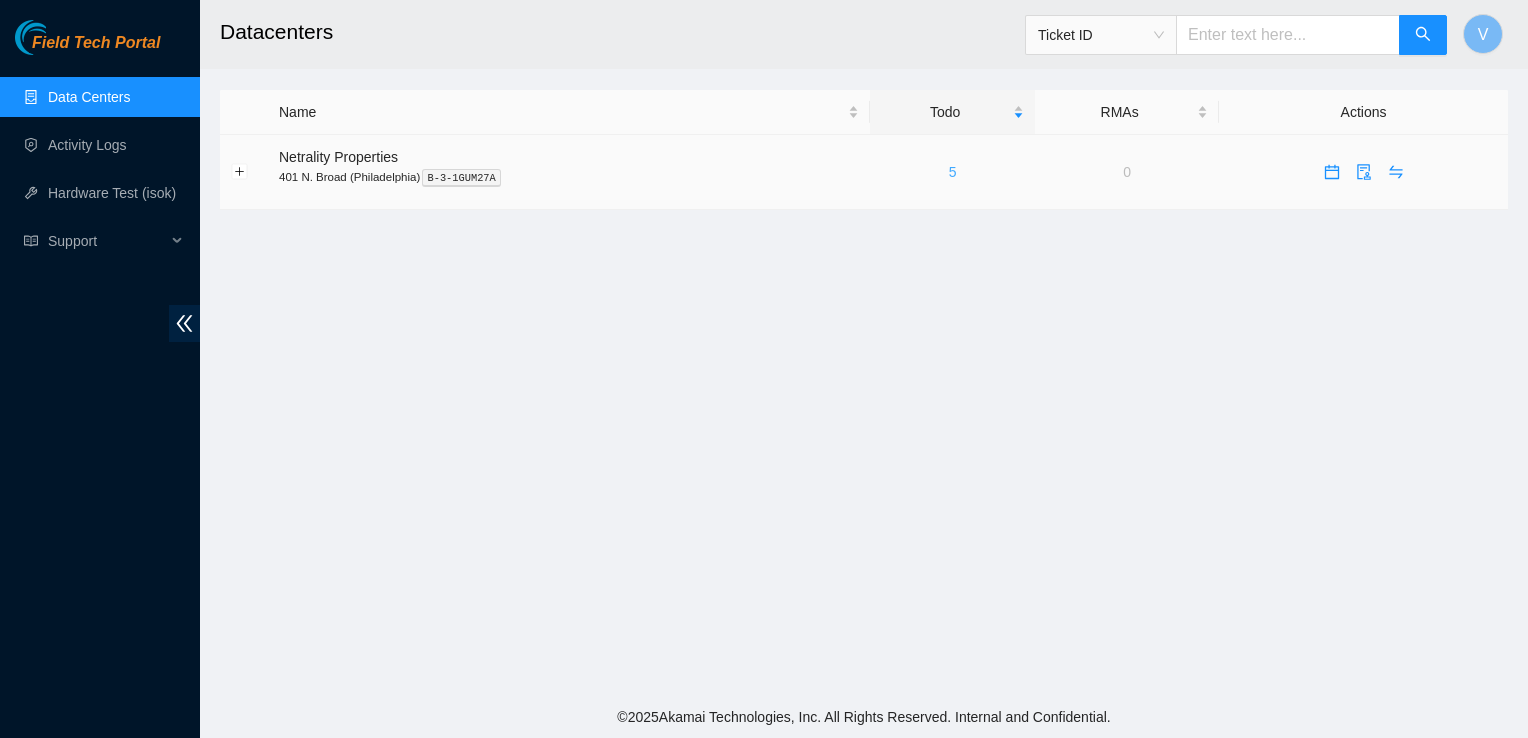 click on "5" at bounding box center (953, 172) 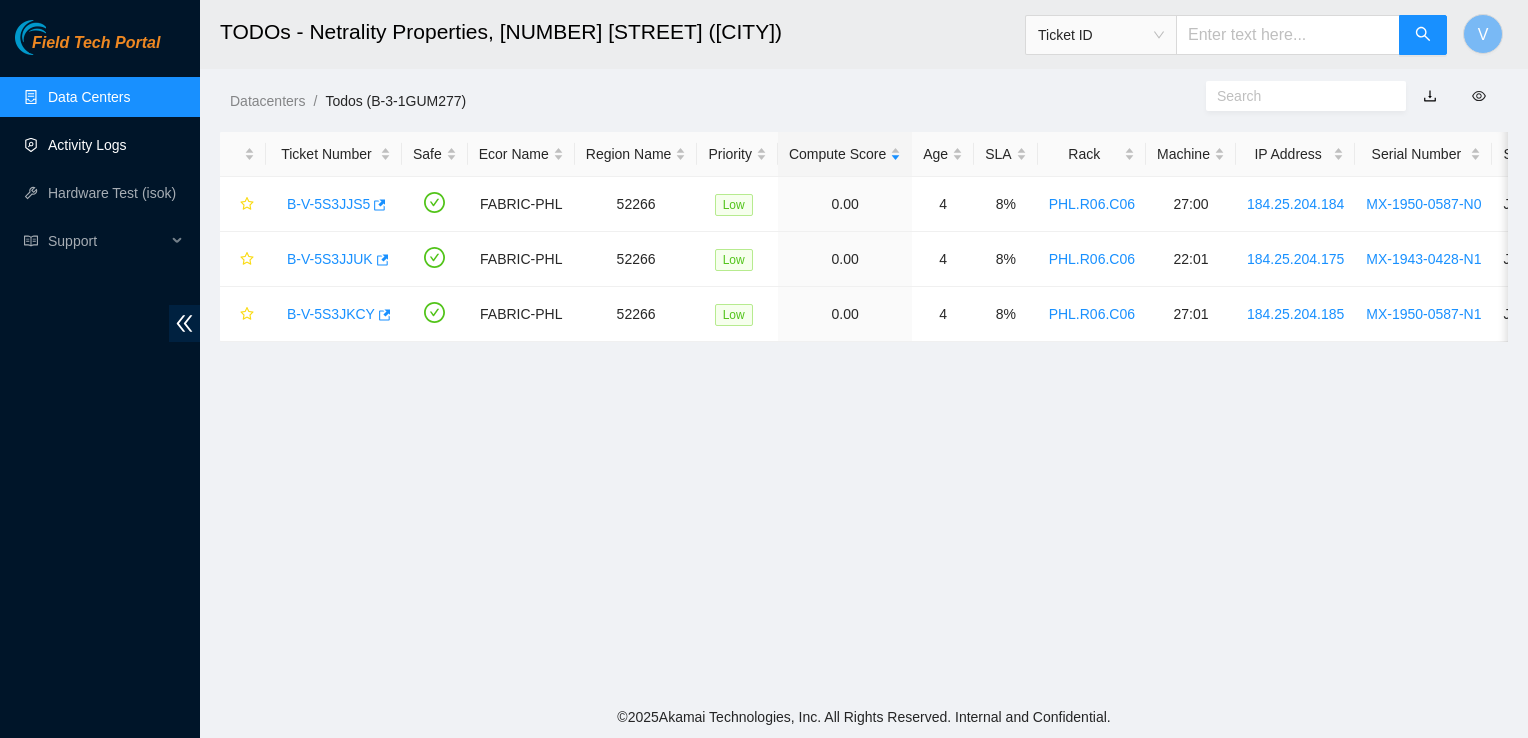click on "Activity Logs" at bounding box center (87, 145) 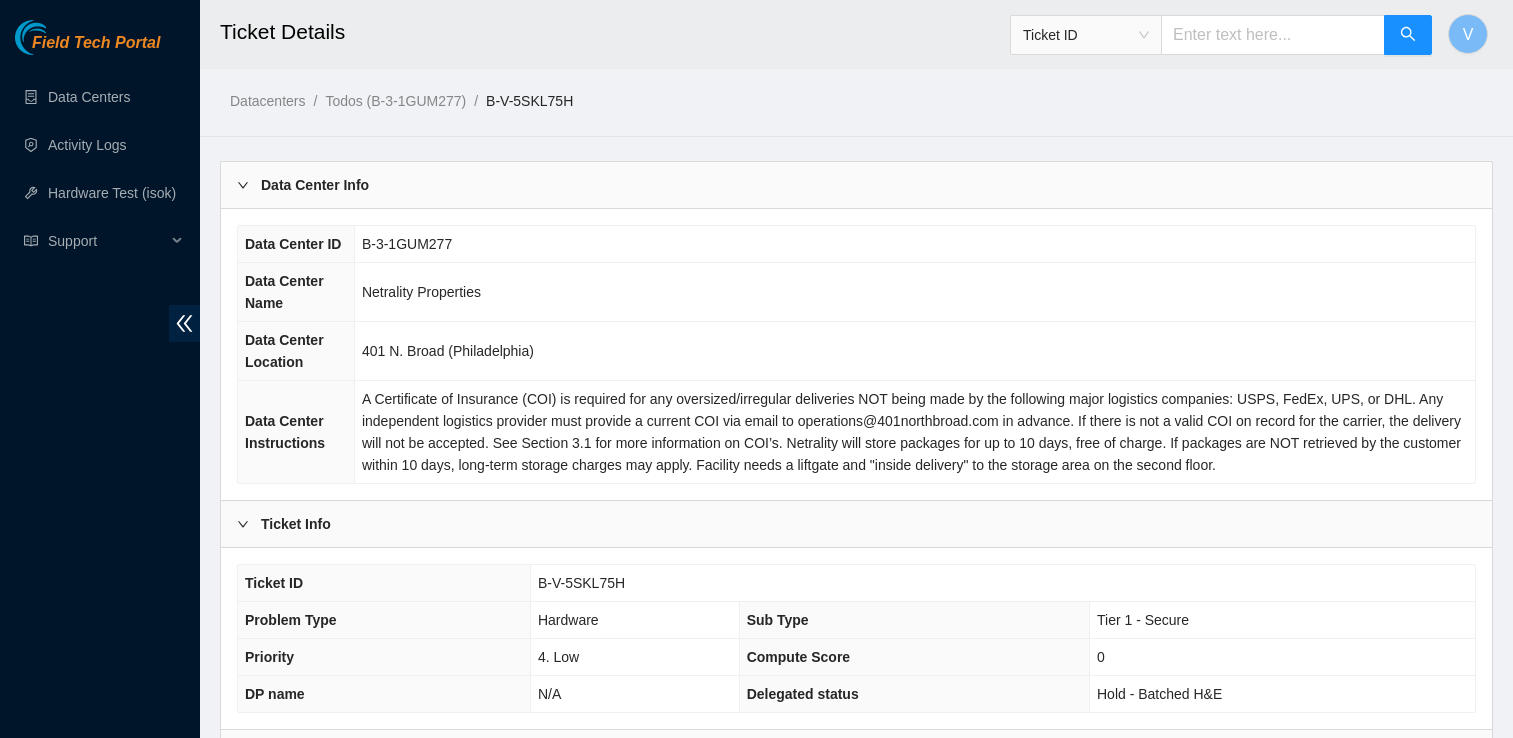 scroll, scrollTop: 0, scrollLeft: 0, axis: both 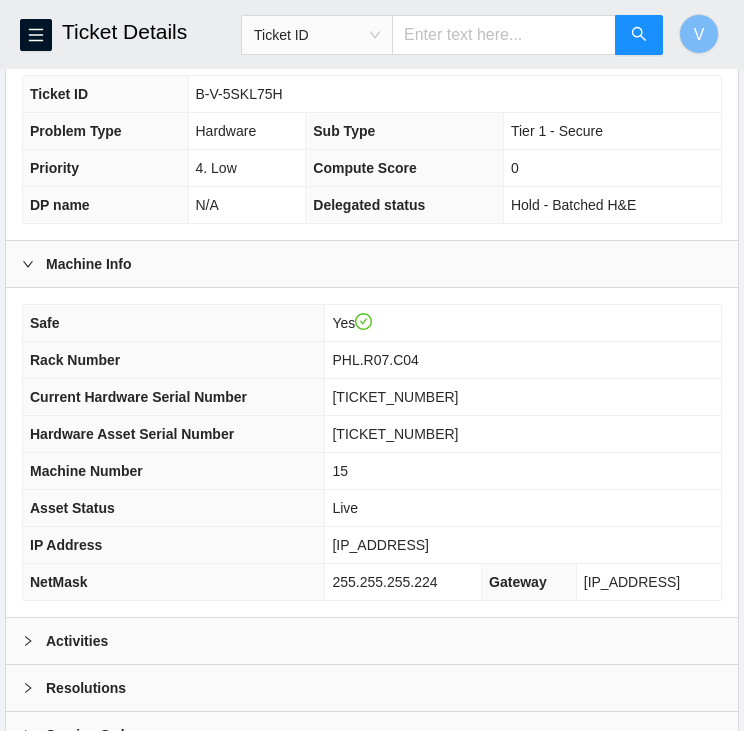 click on "[IP_ADDRESS]" at bounding box center [380, 545] 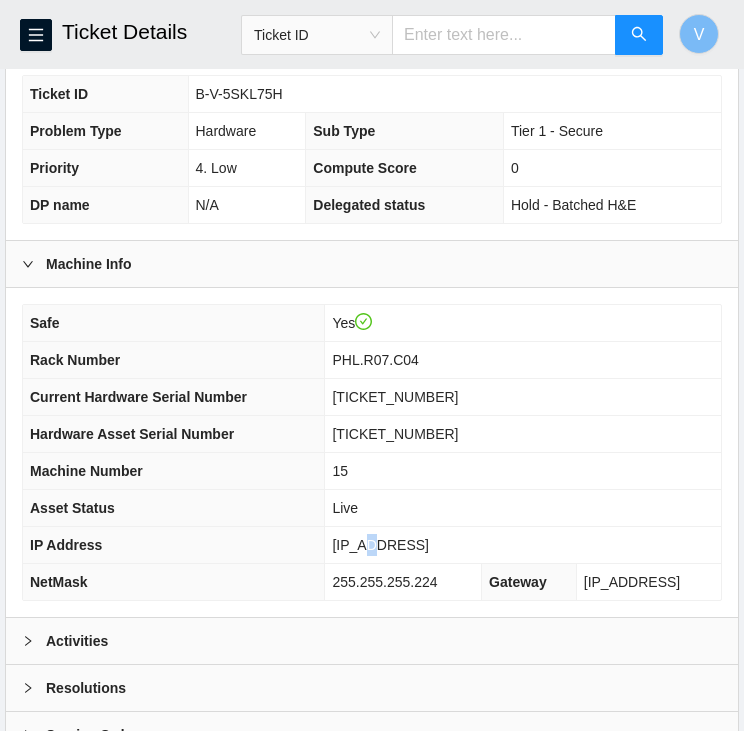 drag, startPoint x: 401, startPoint y: 531, endPoint x: 382, endPoint y: 539, distance: 20.615528 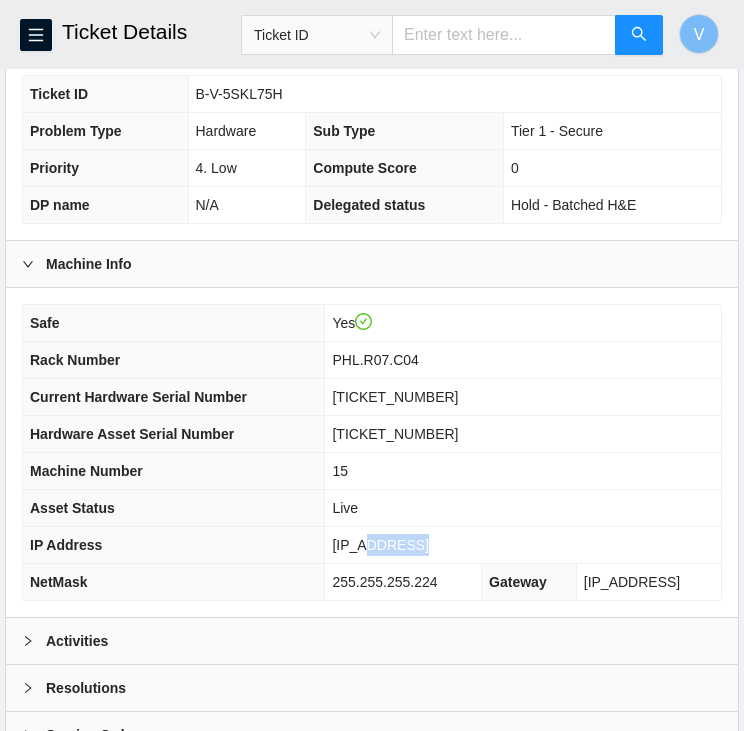 drag, startPoint x: 382, startPoint y: 539, endPoint x: 457, endPoint y: 543, distance: 75.10659 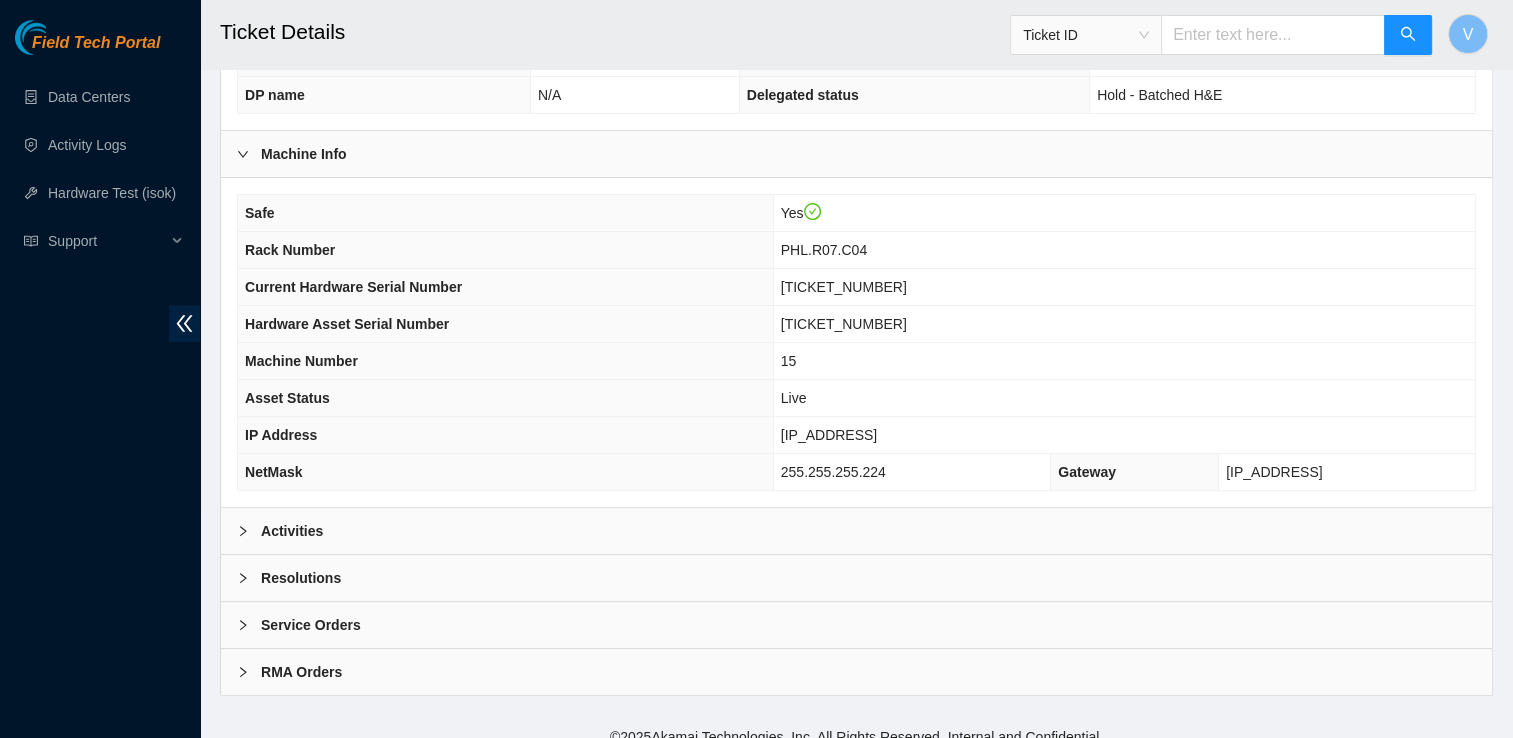 click on "CT-4241223-00304" at bounding box center (1124, 287) 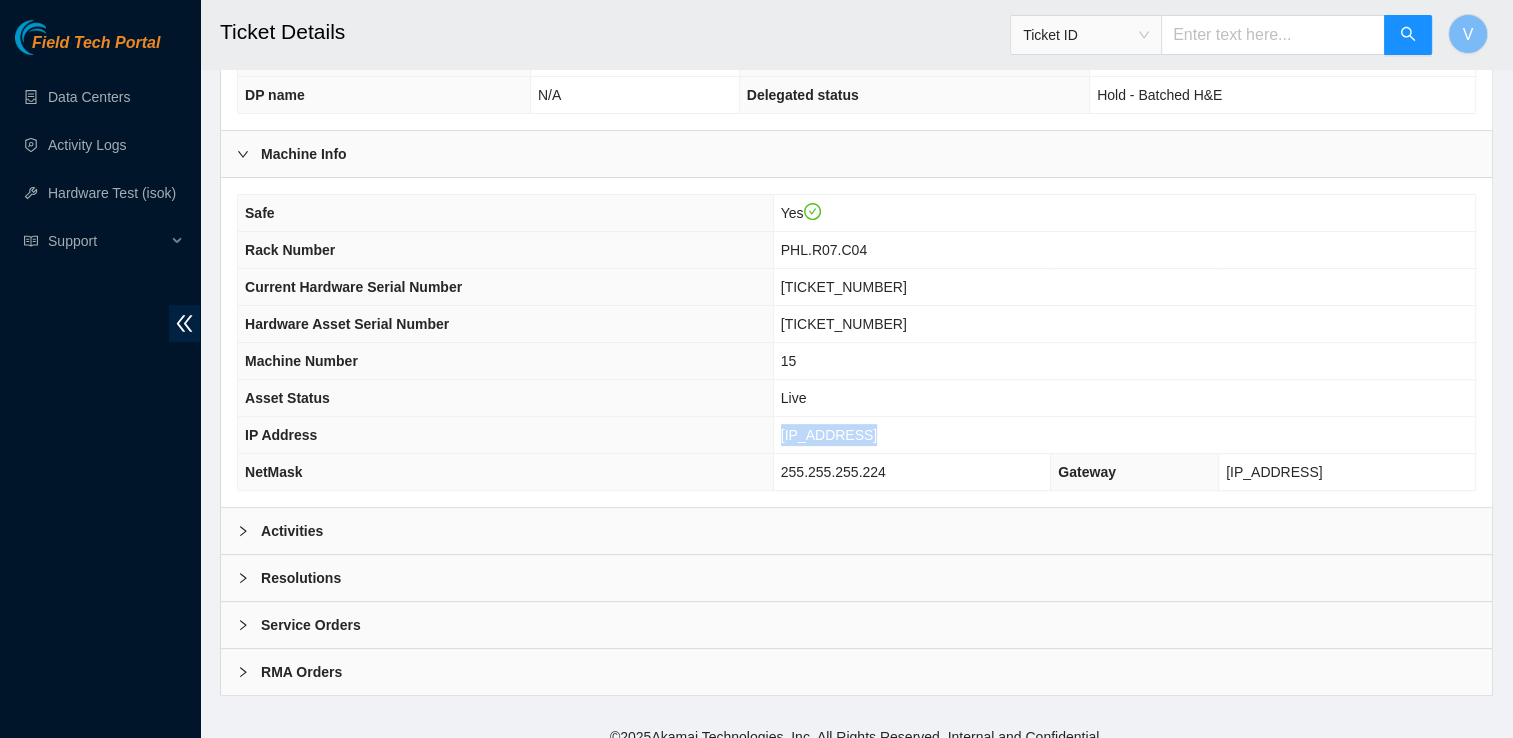 drag, startPoint x: 885, startPoint y: 432, endPoint x: 804, endPoint y: 430, distance: 81.02469 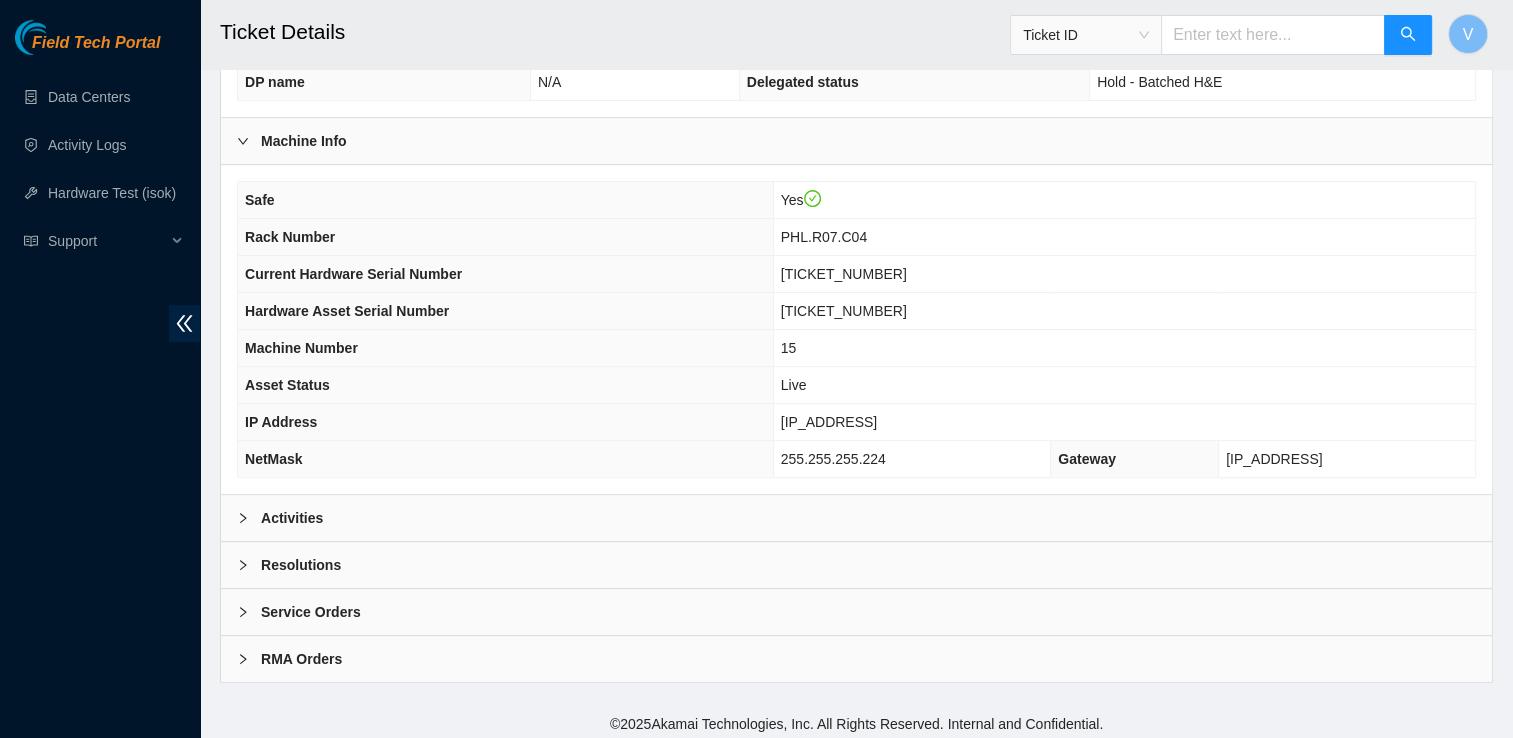 click on "Resolutions" at bounding box center (301, 565) 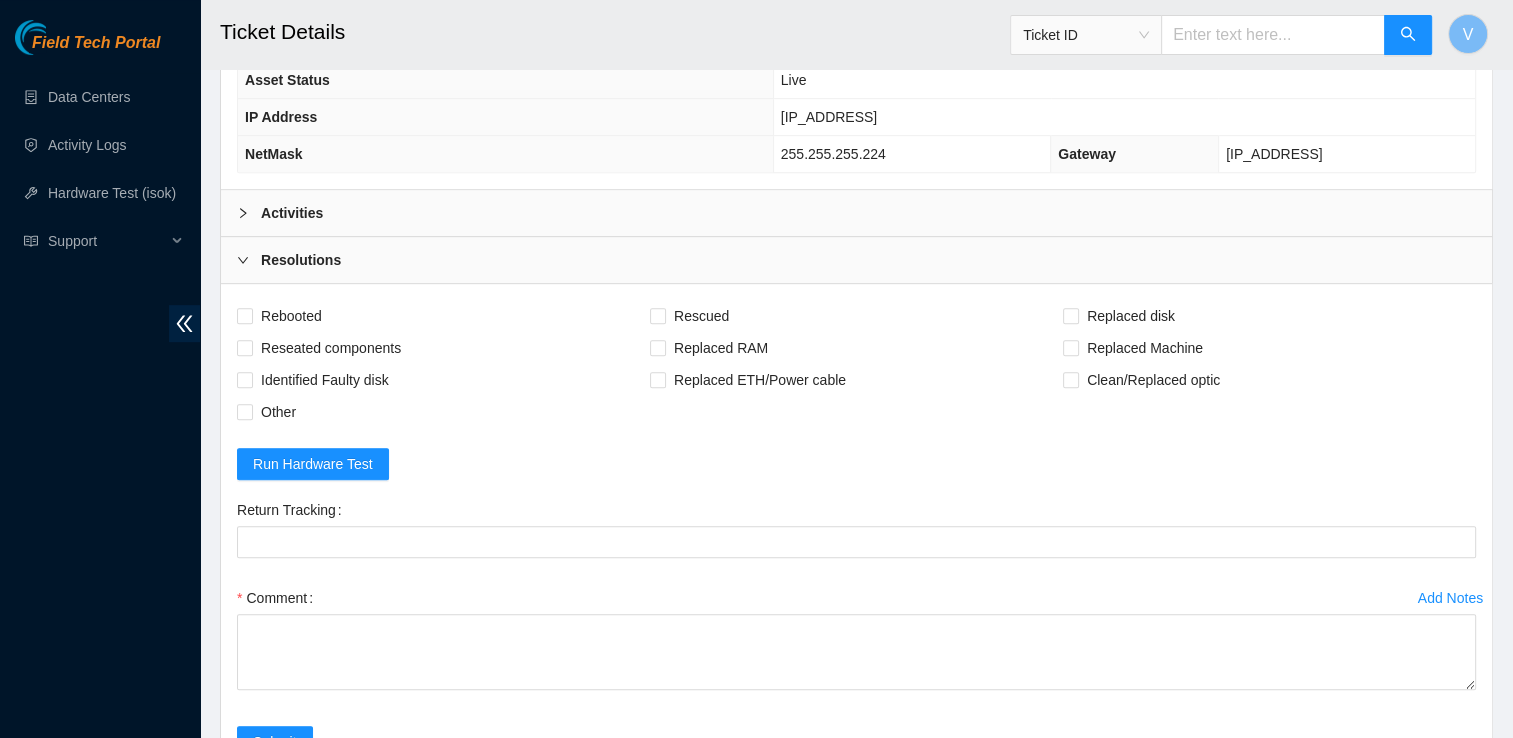 scroll, scrollTop: 941, scrollLeft: 0, axis: vertical 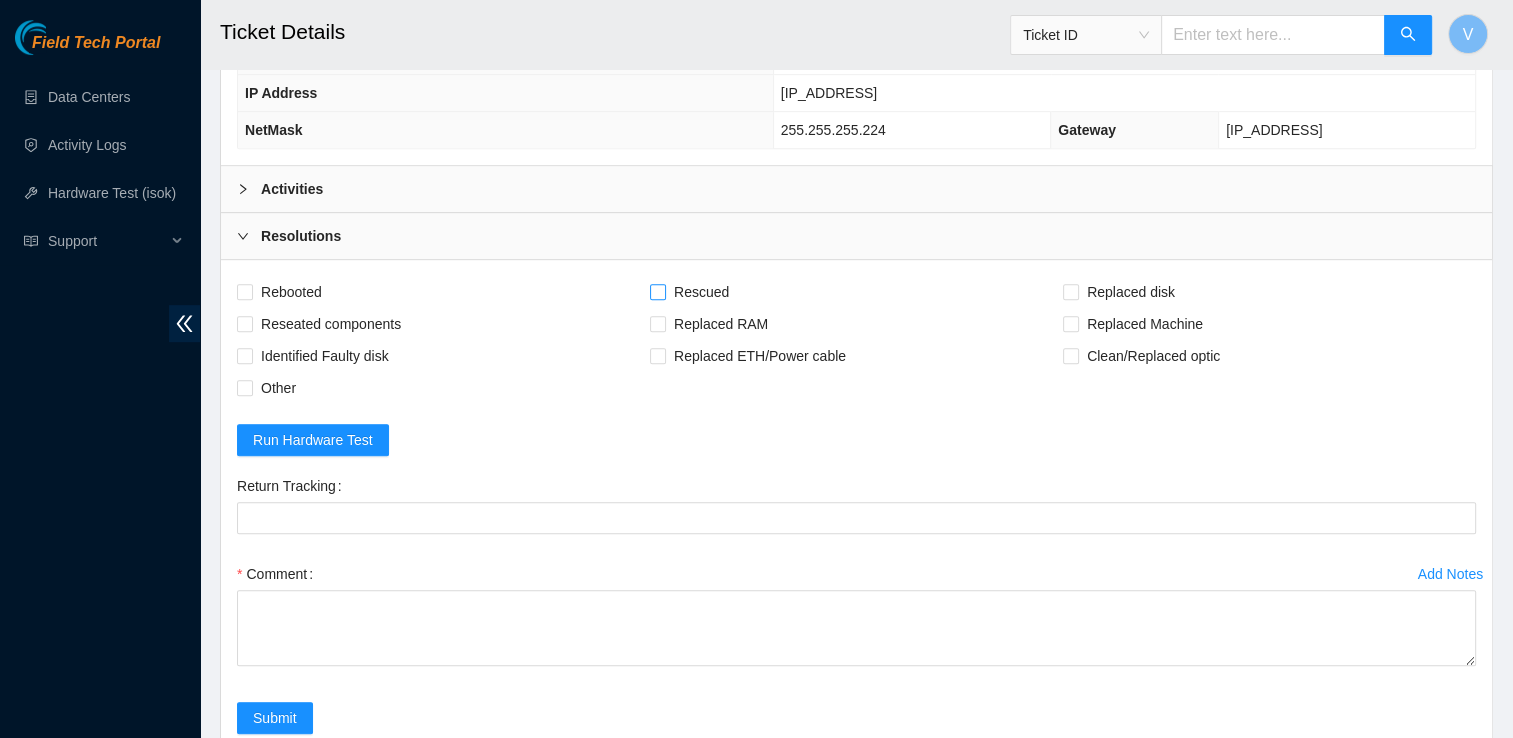 click on "Rescued" at bounding box center [701, 292] 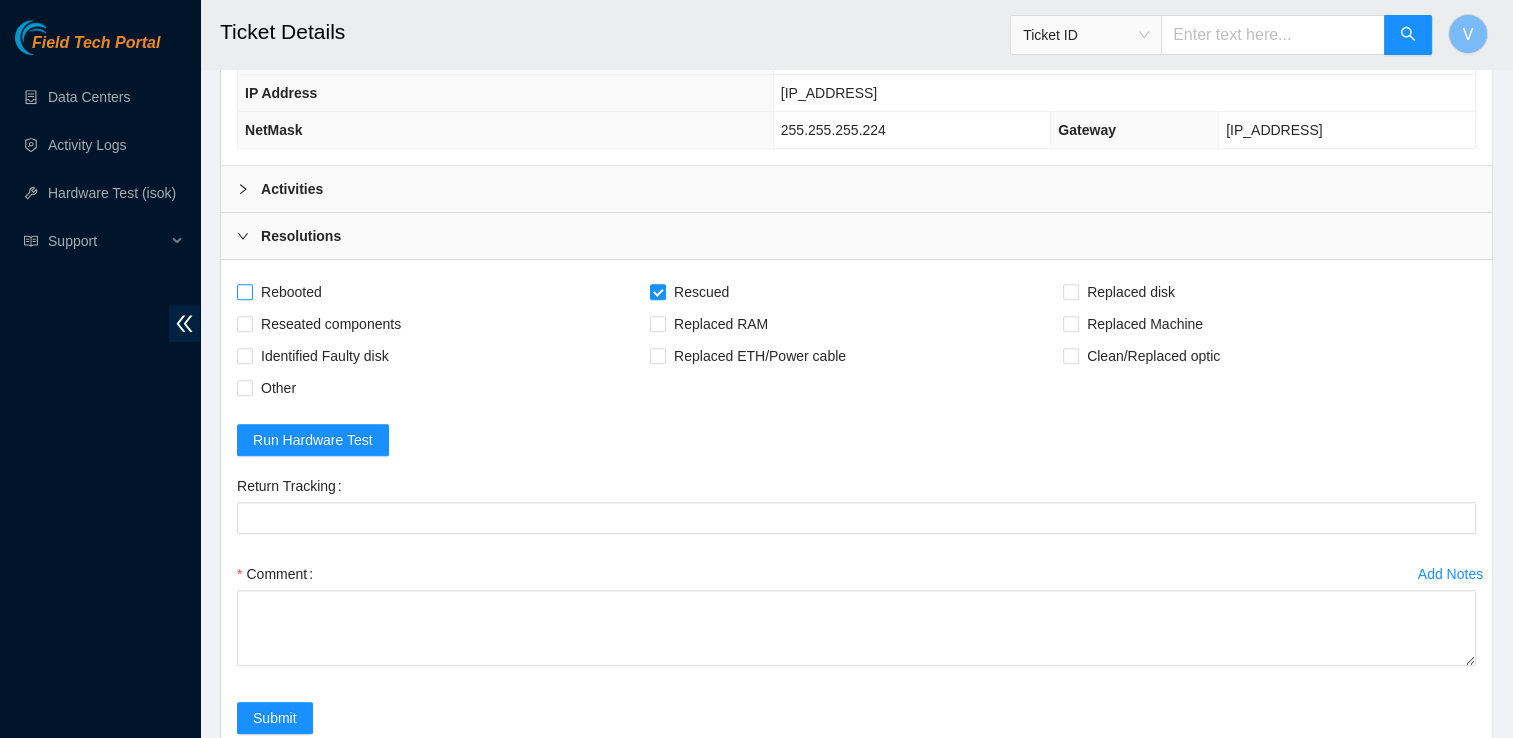click on "Rebooted" at bounding box center (291, 292) 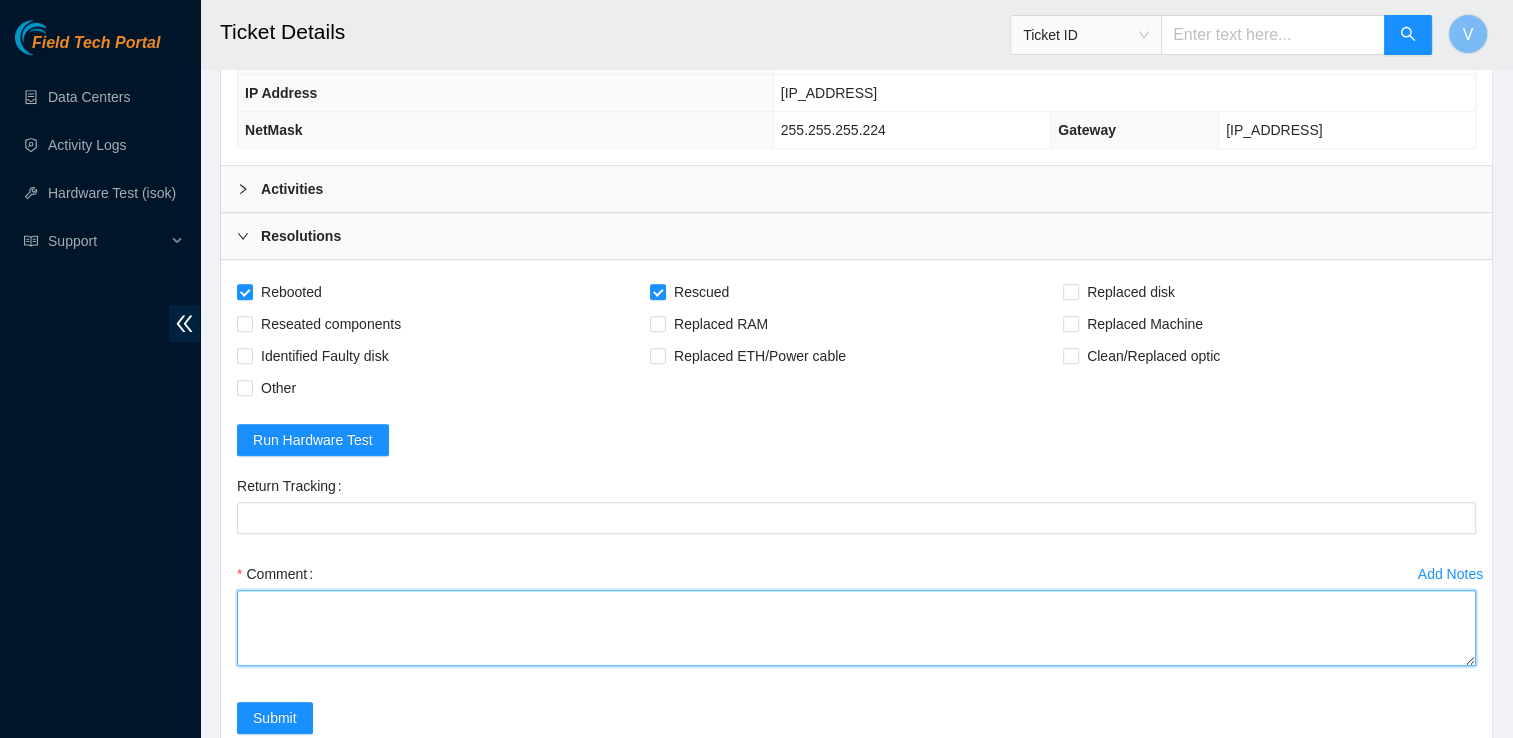 click on "Comment" at bounding box center [856, 628] 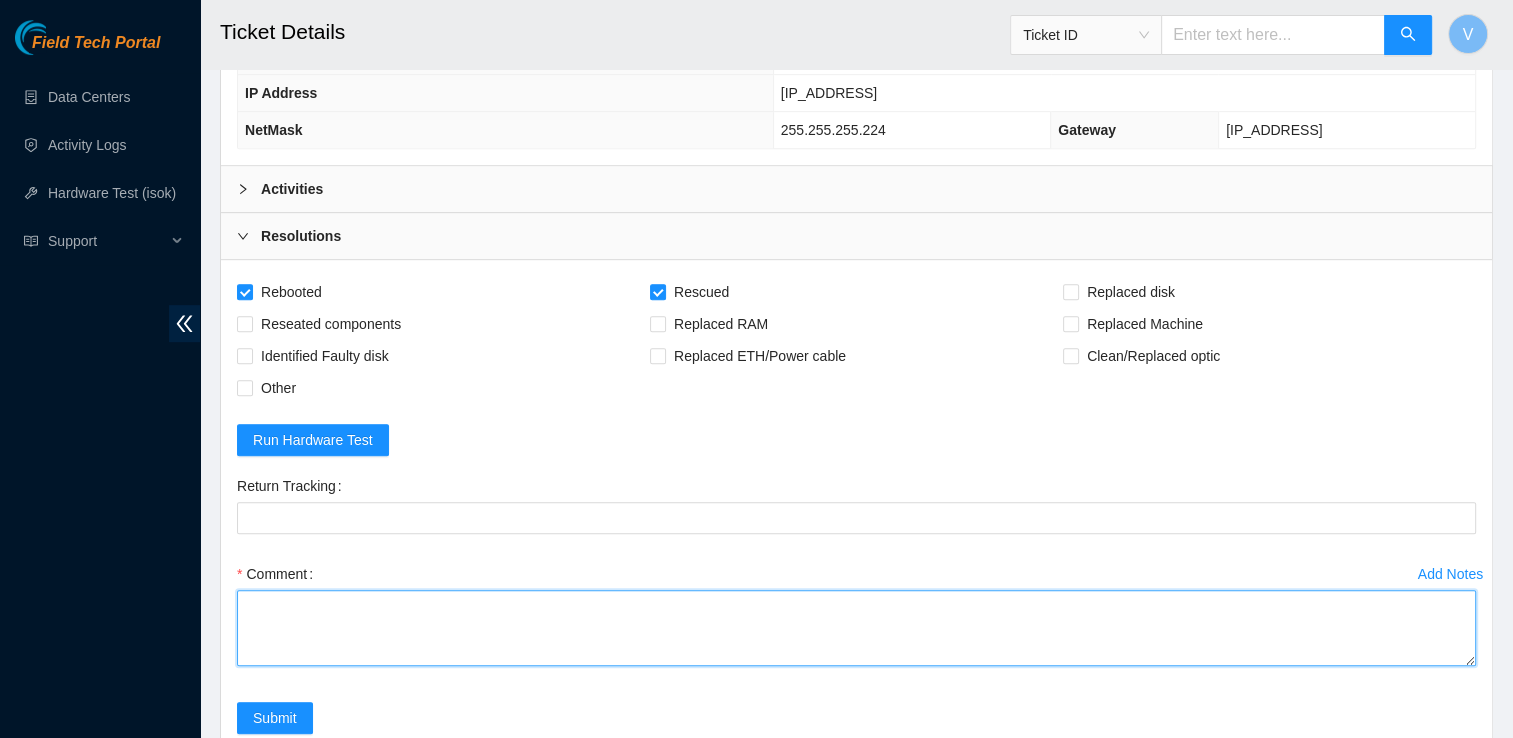 paste on "I scheduled a visit waited for approval. Then I contacted the NOCC for RIDS unlock. I worked with lead technician (Brandon Littlepage) to reboot the machine. Then I rescued and reconfigured after I ran isok and it passed.
23.45.232.164 : passed: ok Rebooted, Rescued" 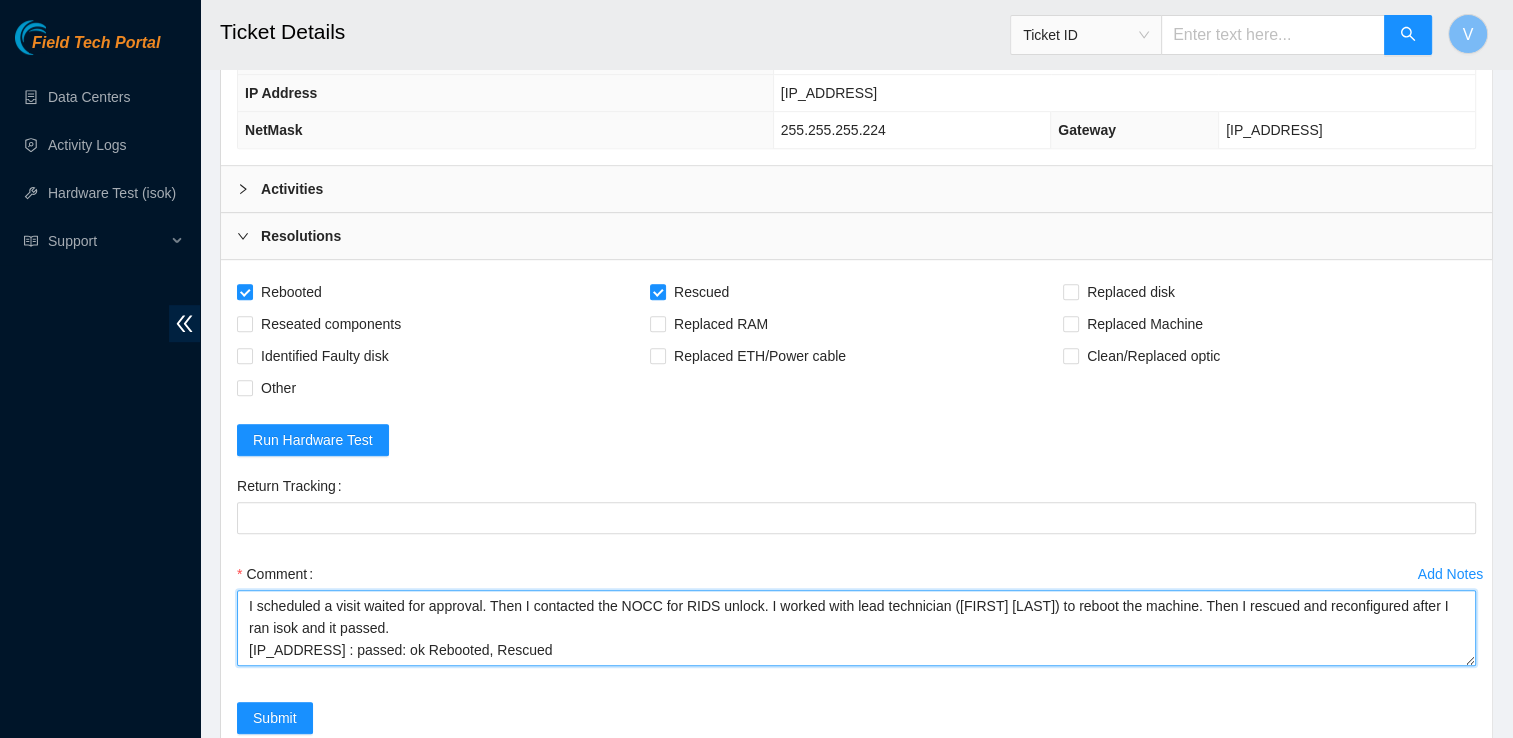 drag, startPoint x: 544, startPoint y: 646, endPoint x: 233, endPoint y: 689, distance: 313.9586 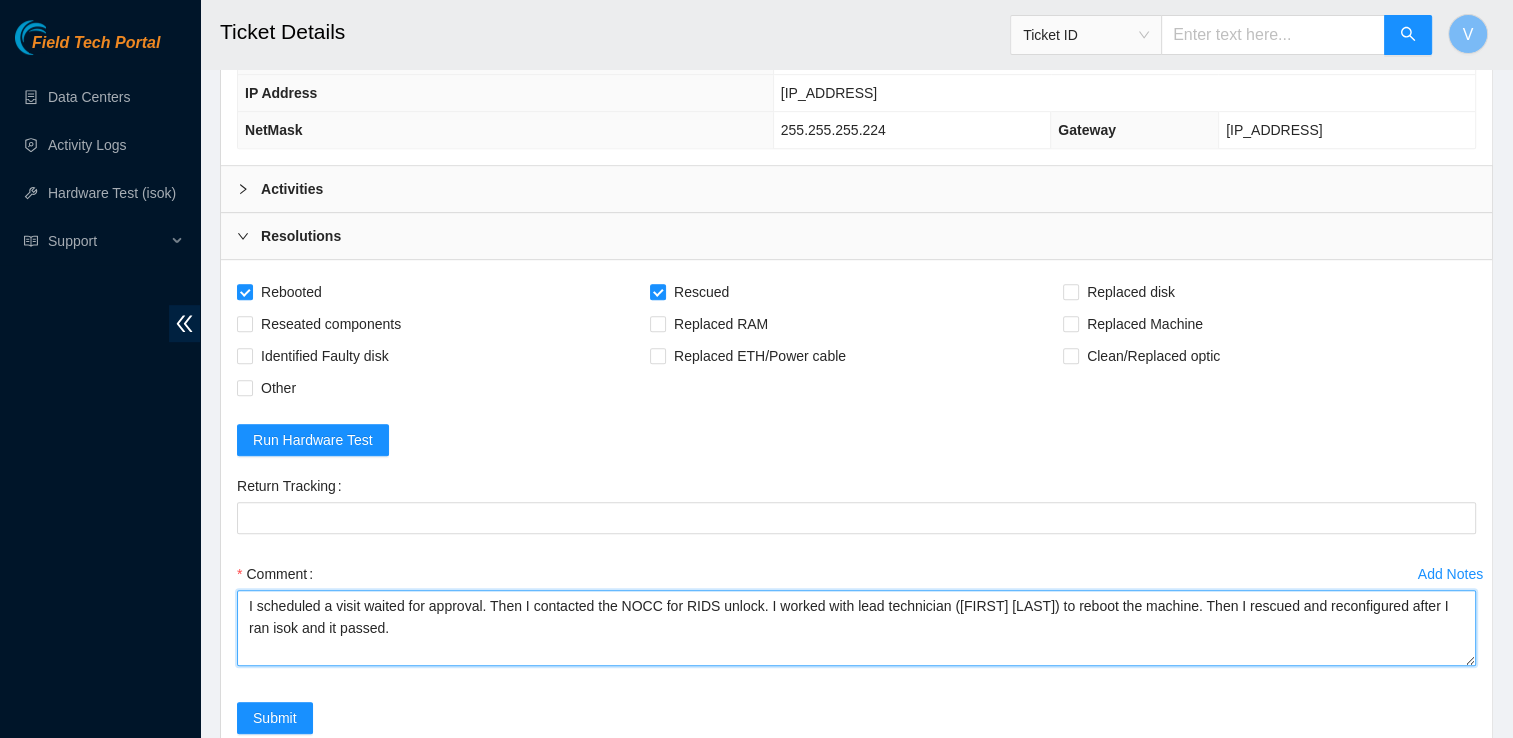 click on "I scheduled a visit waited for approval. Then I contacted the NOCC for RIDS unlock. I worked with lead technician ([FIRST] [LAST]) to reboot the machine. Then I rescued and reconfigured after I ran isok and it passed." at bounding box center (856, 628) 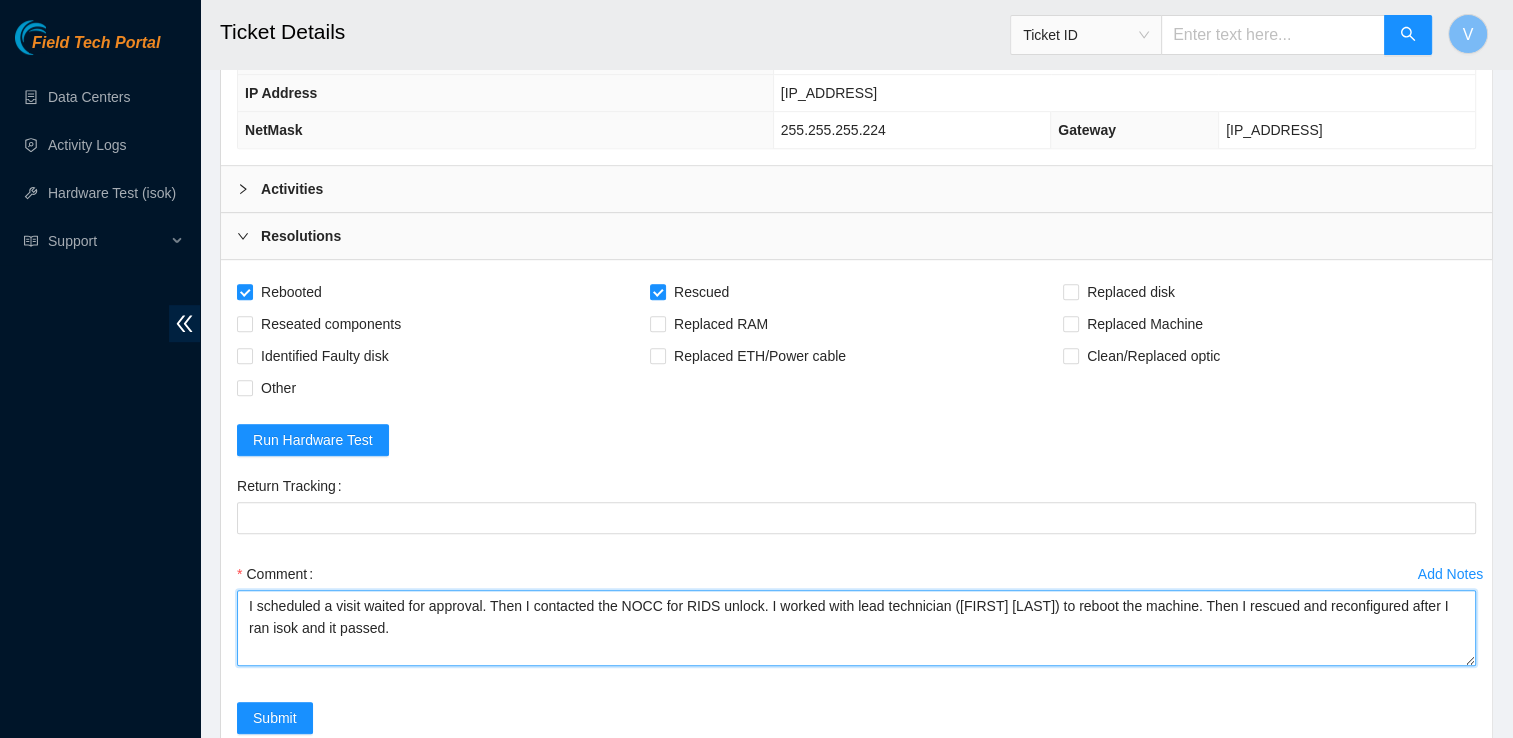 click on "I scheduled a visit waited for approval. Then I contacted the NOCC for RIDS unlock. I worked with lead technician ([FIRST] [LAST]) to reboot the machine. Then I rescued and reconfigured after I ran isok and it passed." at bounding box center (856, 628) 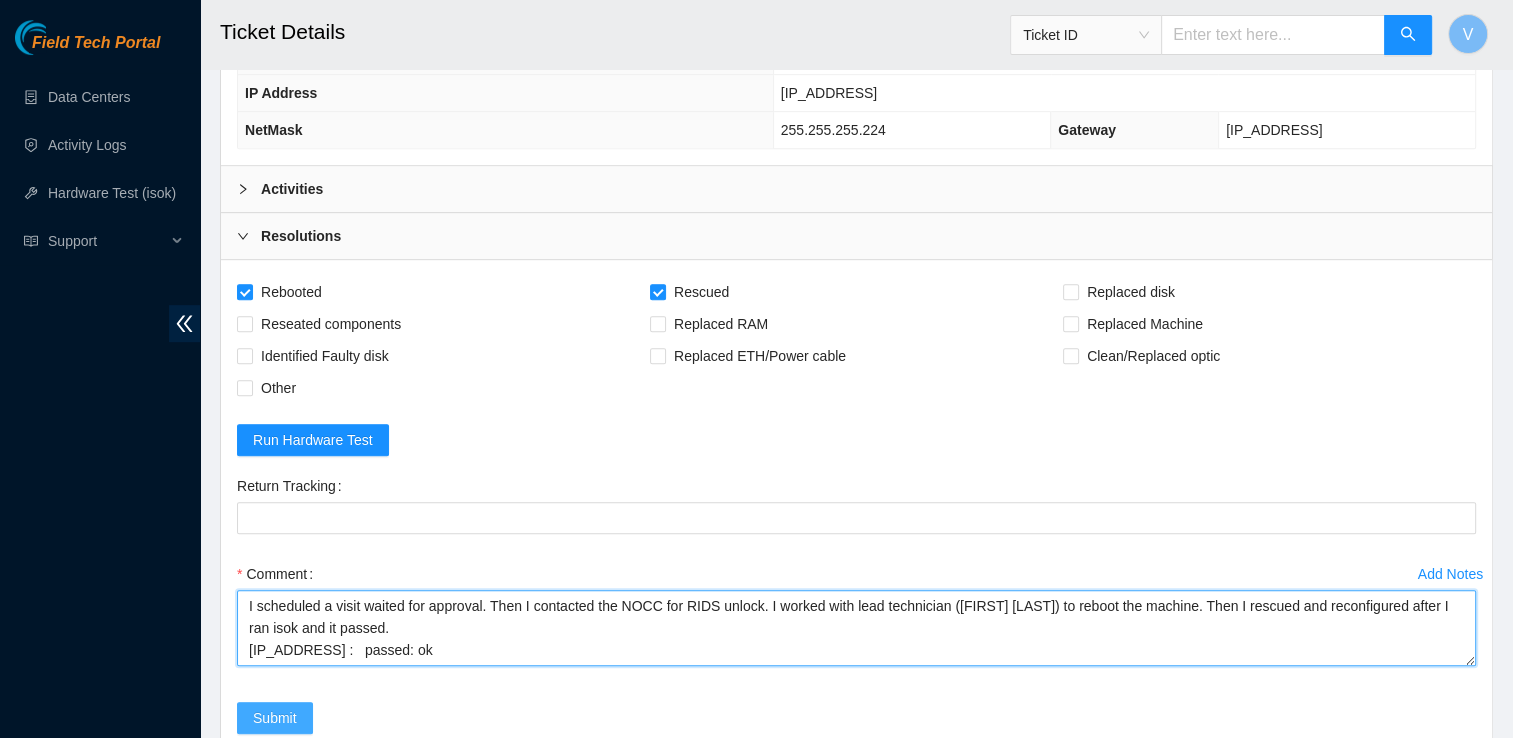 type on "I scheduled a visit waited for approval. Then I contacted the NOCC for RIDS unlock. I worked with lead technician (Brandon Littlepage) to reboot the machine. Then I rescued and reconfigured after I ran isok and it passed.
23.46.12.178 :   passed: ok" 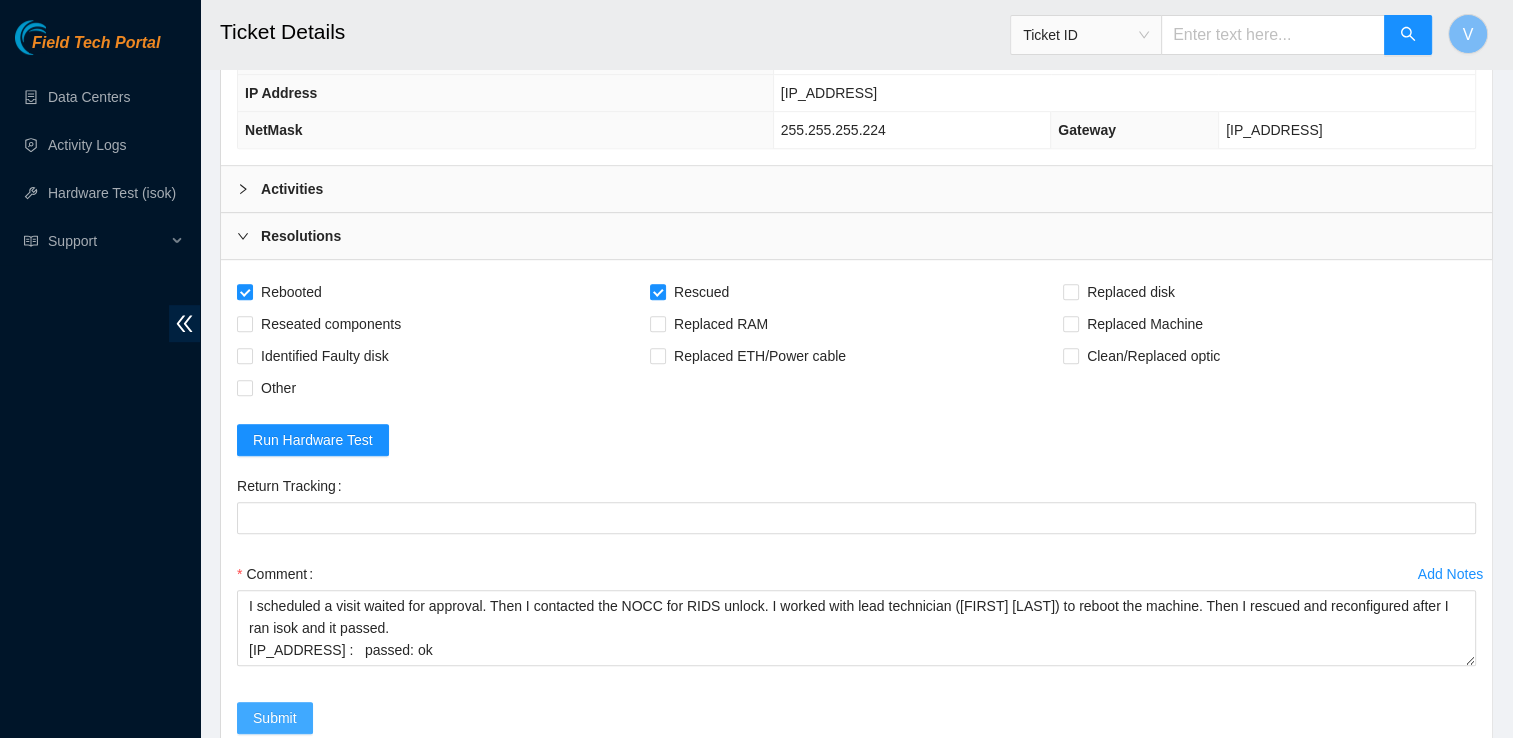 click on "Submit" at bounding box center [275, 718] 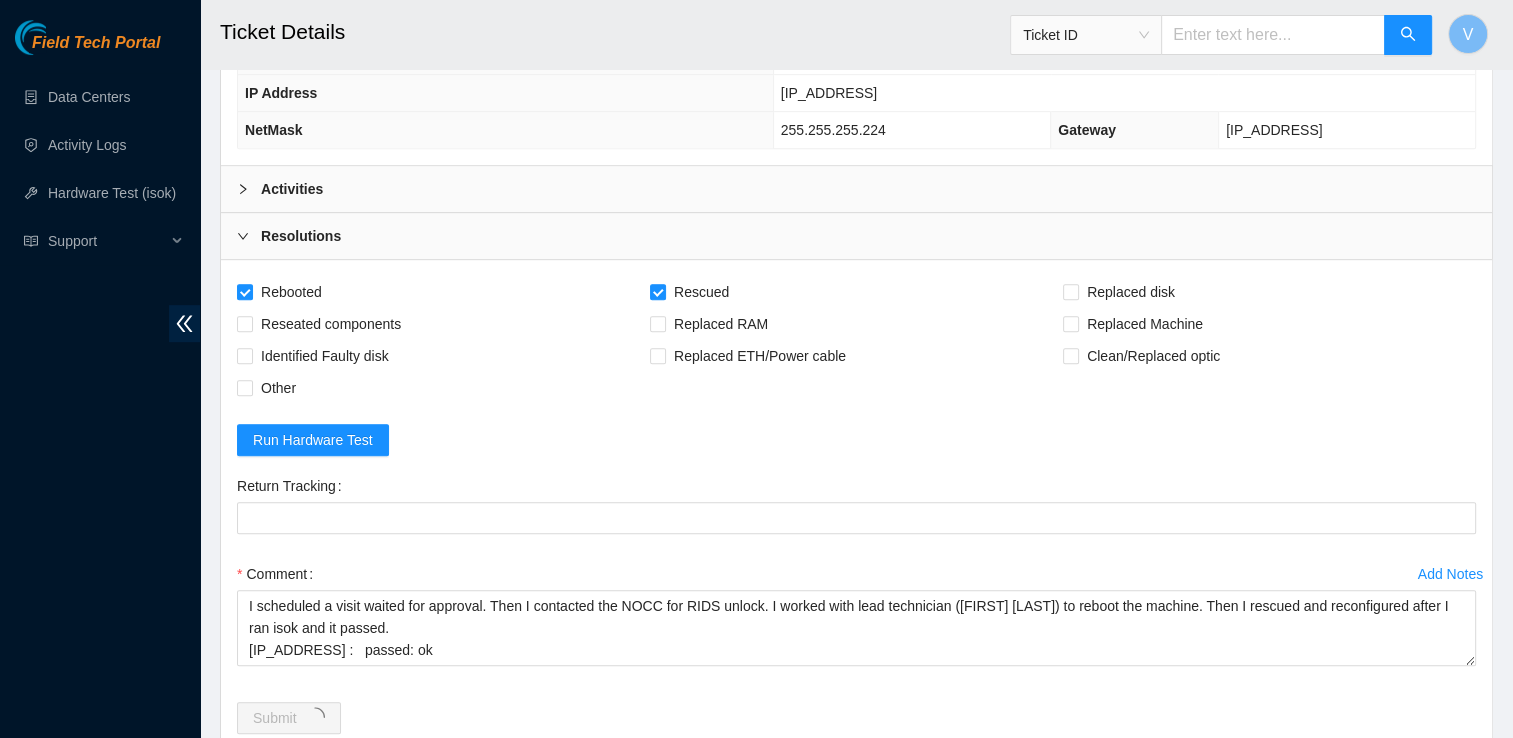 scroll, scrollTop: 0, scrollLeft: 0, axis: both 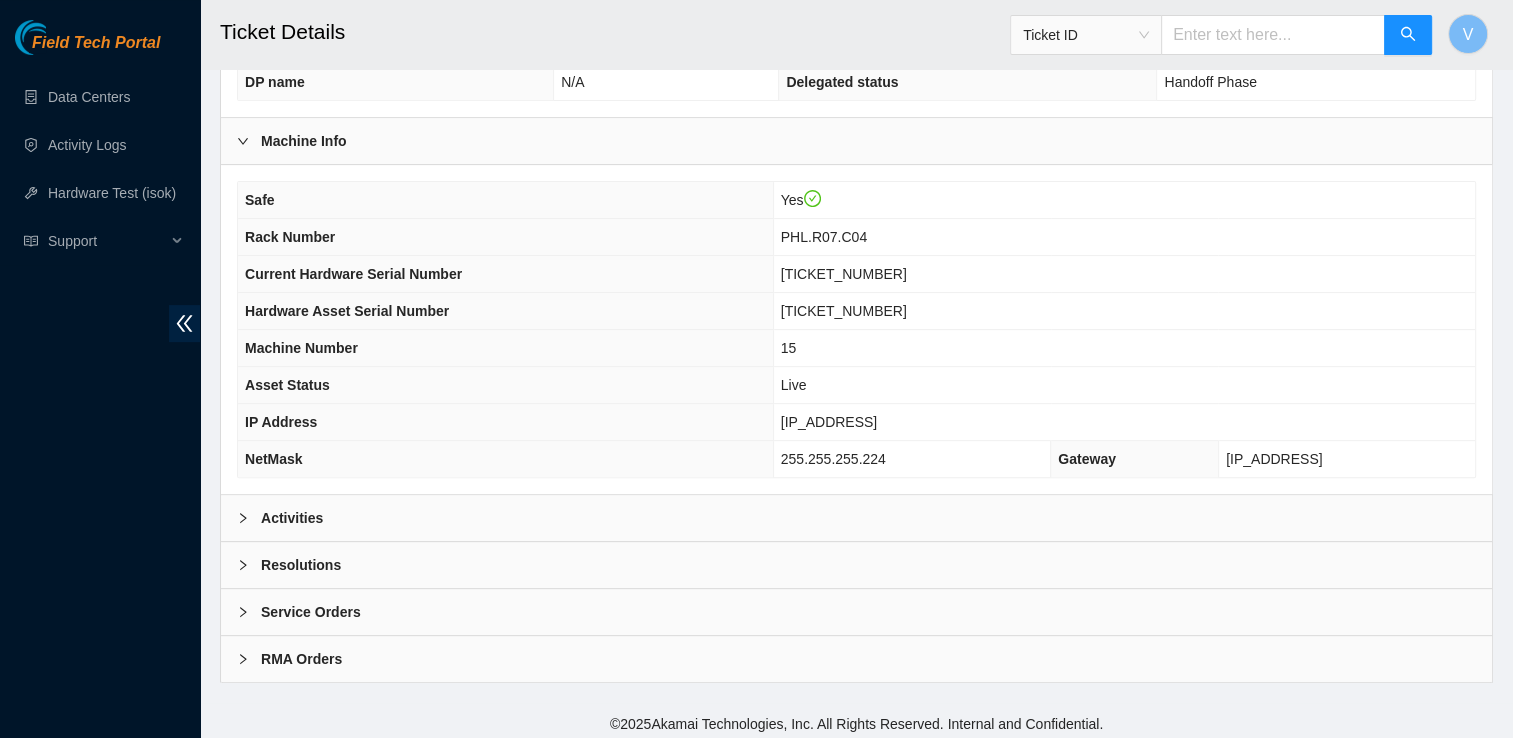 click on "Activities" at bounding box center (292, 518) 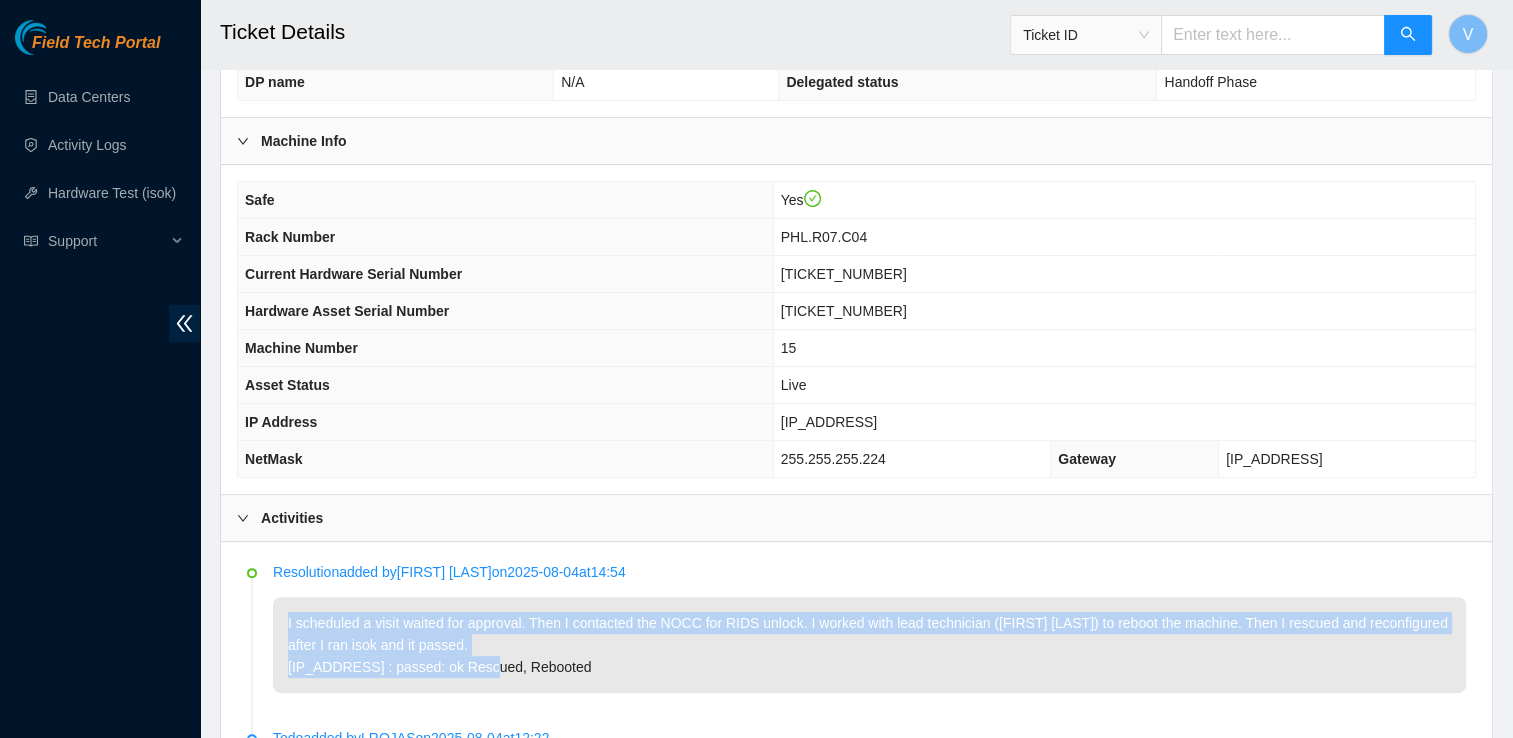 drag, startPoint x: 288, startPoint y: 614, endPoint x: 445, endPoint y: 667, distance: 165.70456 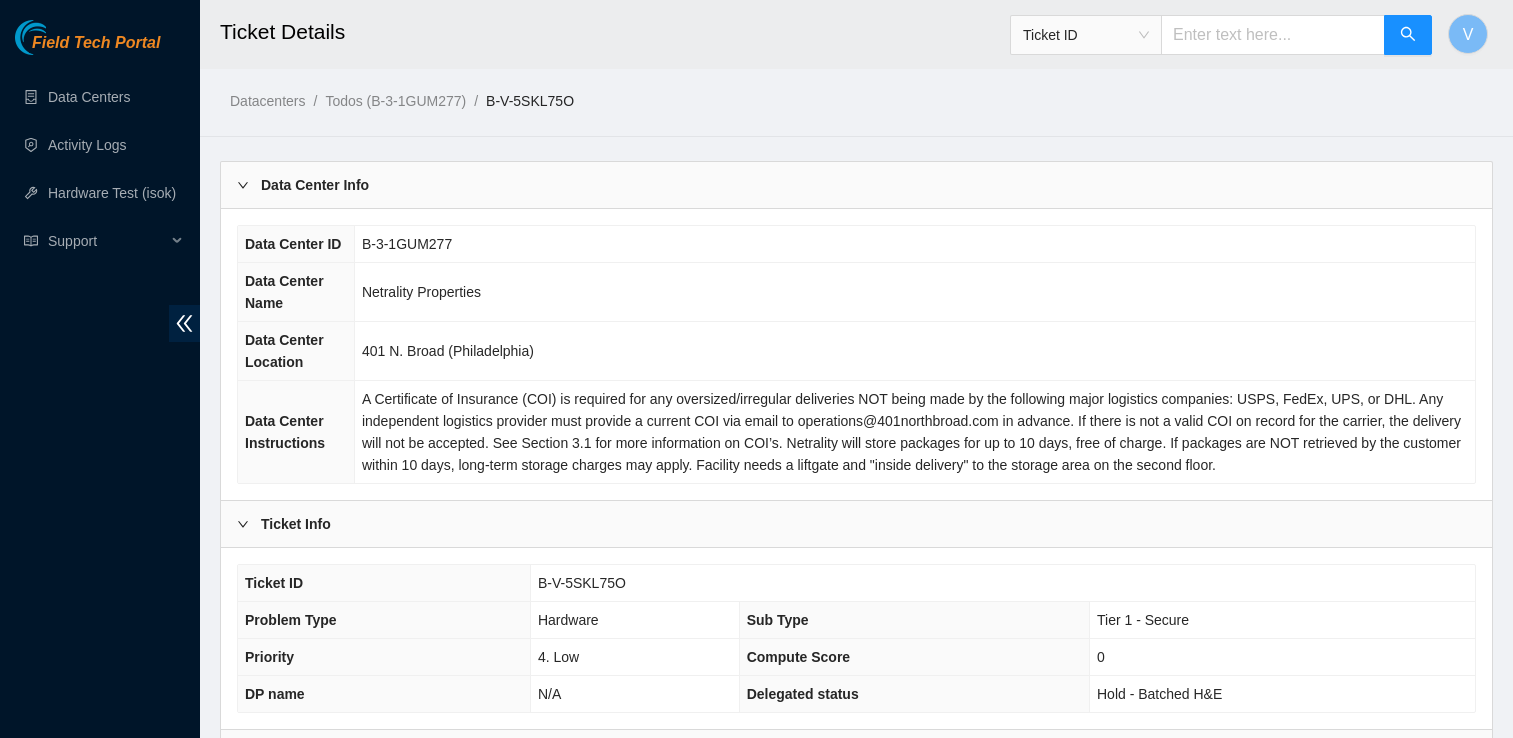 scroll, scrollTop: 0, scrollLeft: 0, axis: both 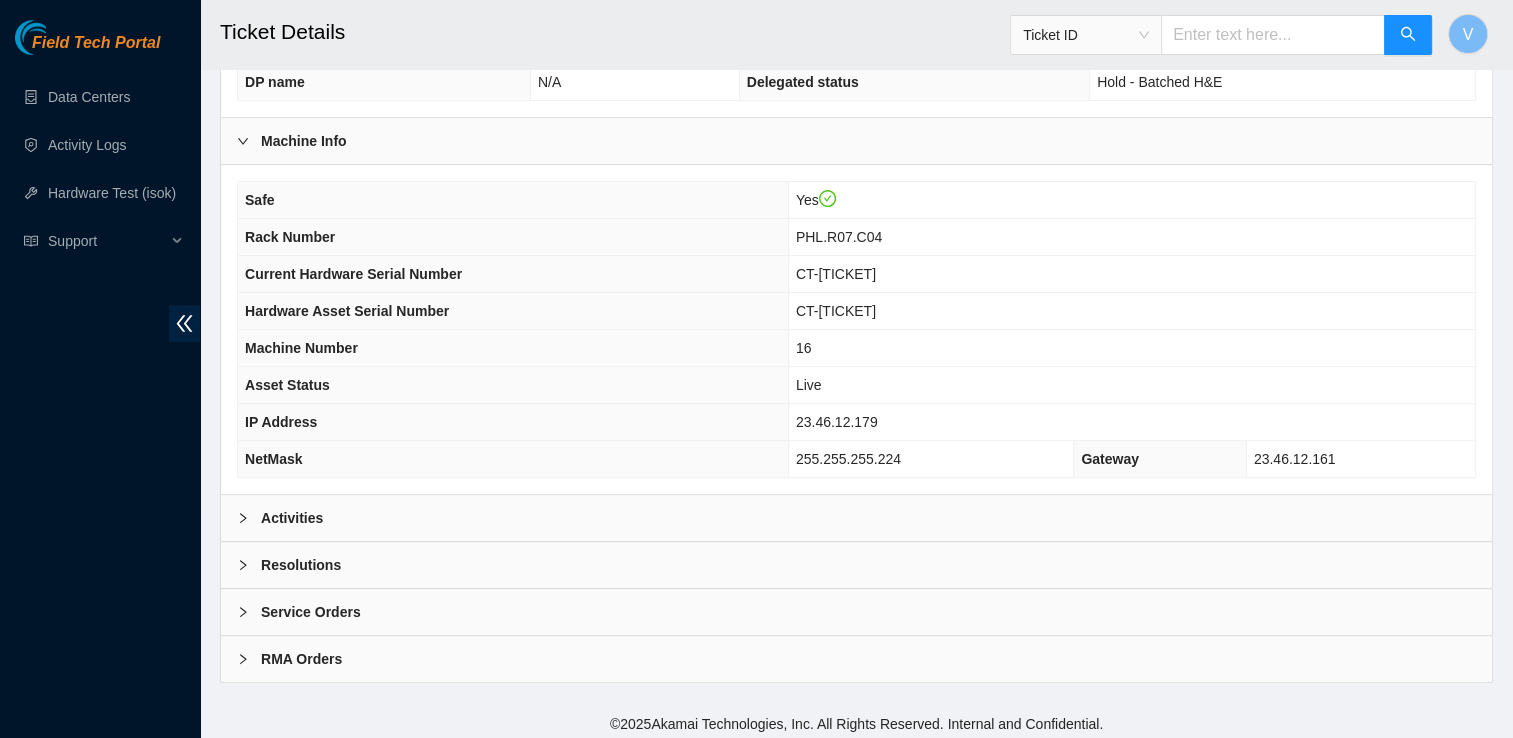 click on "Activities" at bounding box center (292, 518) 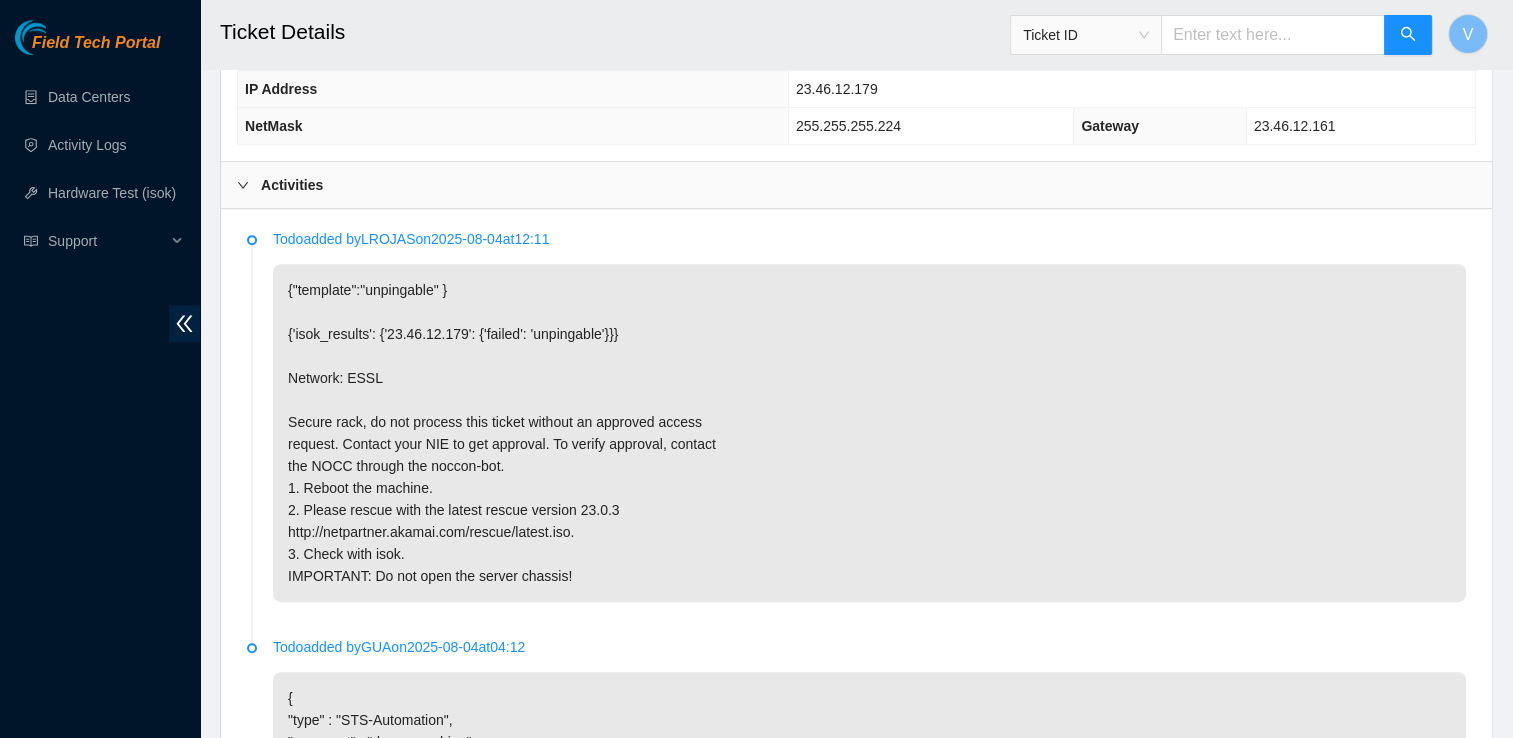 scroll, scrollTop: 1024, scrollLeft: 0, axis: vertical 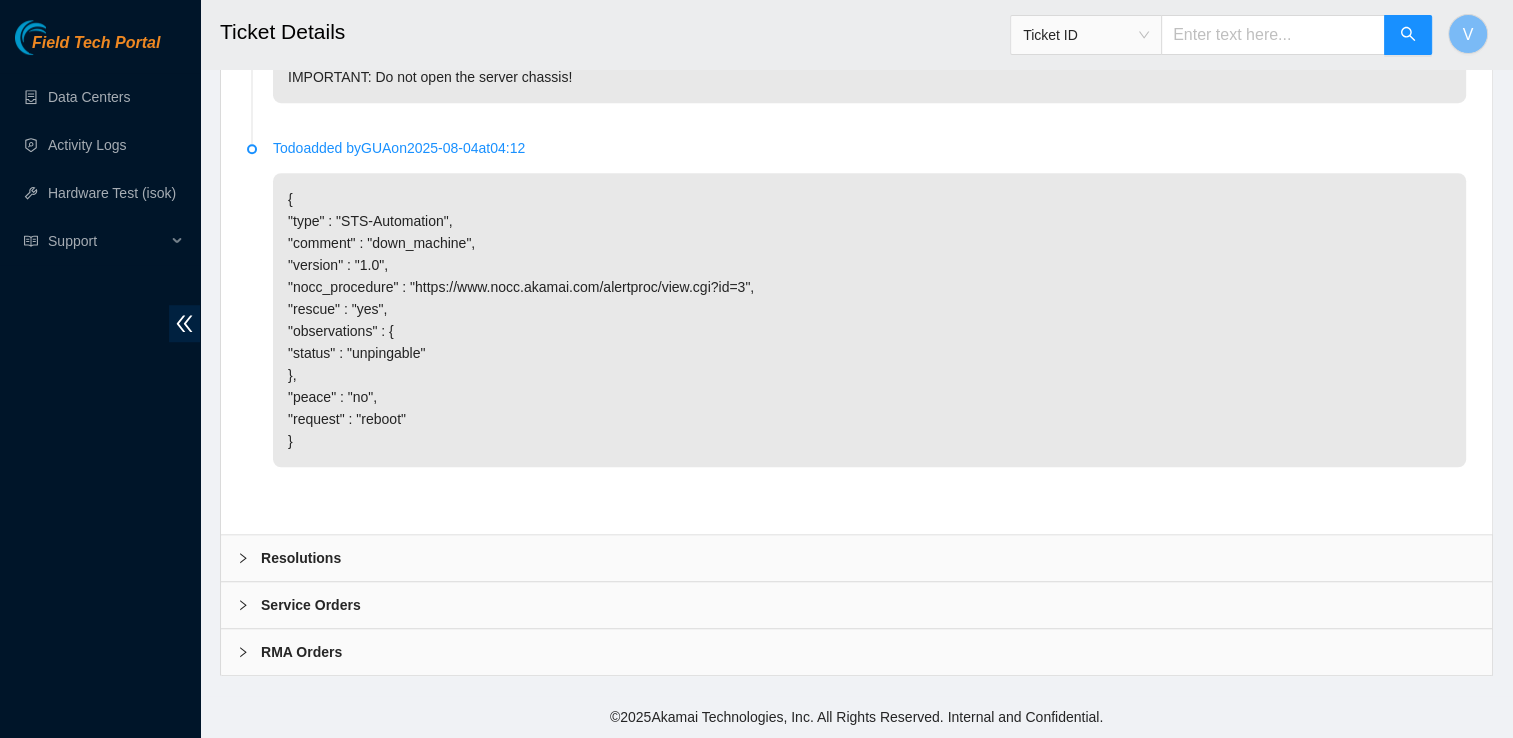 click on "Resolutions" at bounding box center (301, 558) 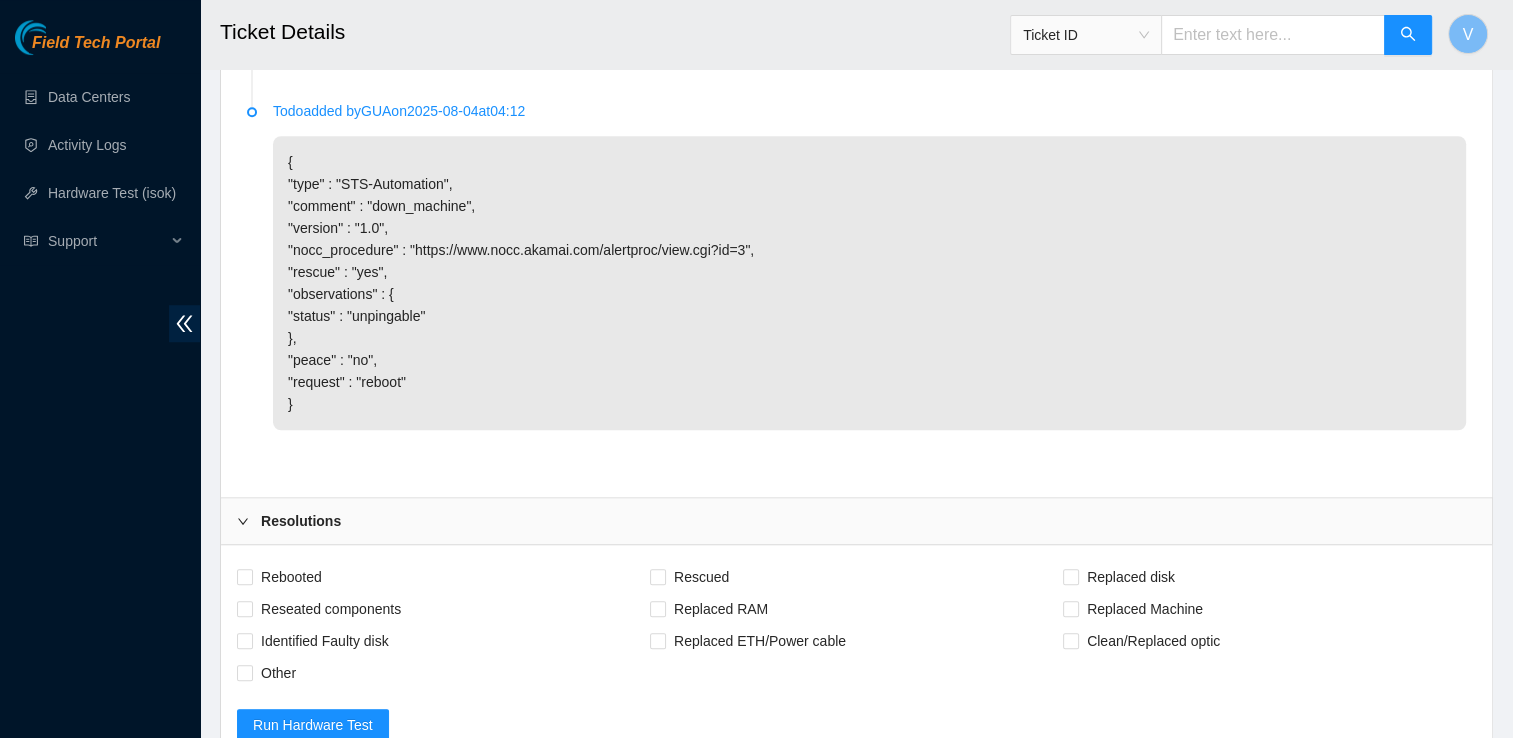 click on "Resolutions" at bounding box center [301, 521] 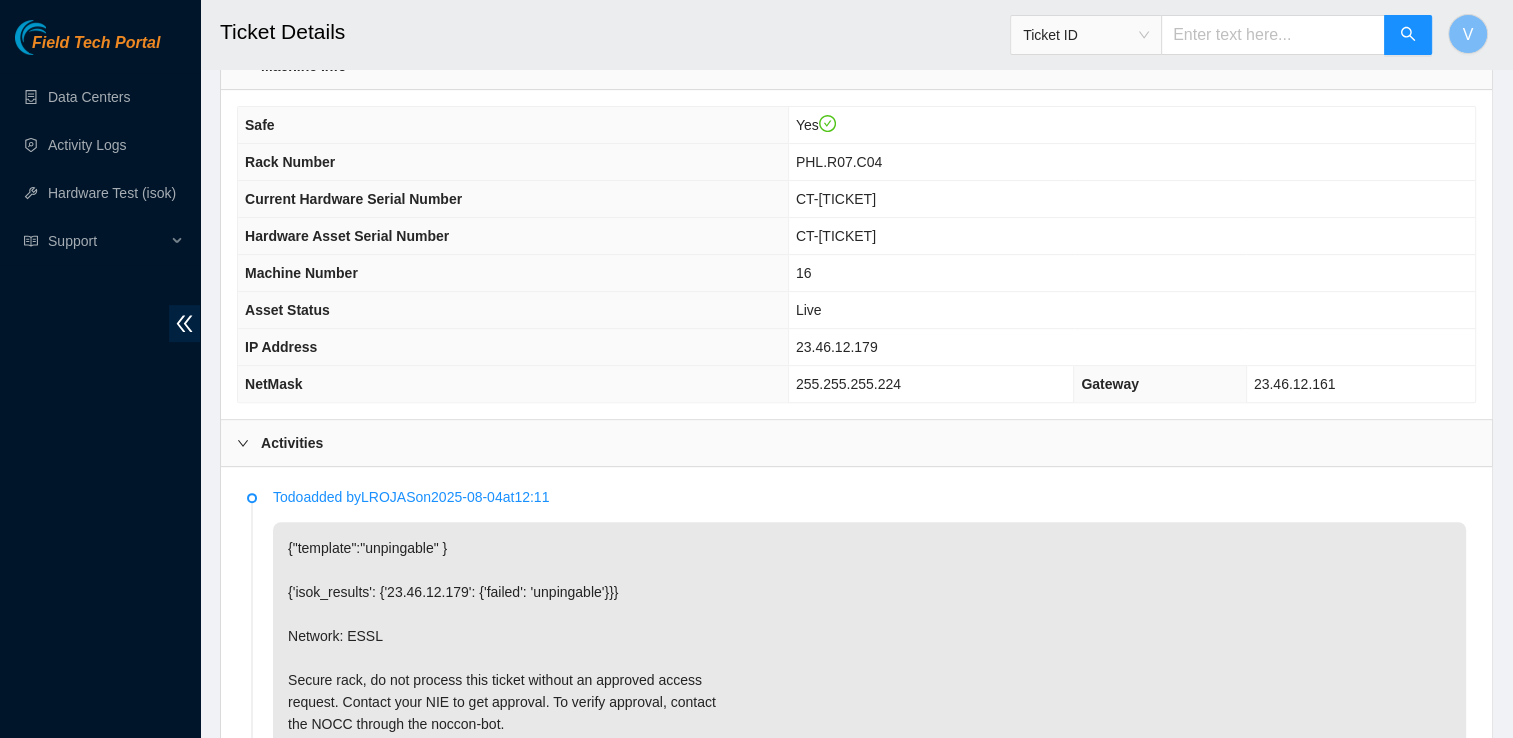 scroll, scrollTop: 638, scrollLeft: 0, axis: vertical 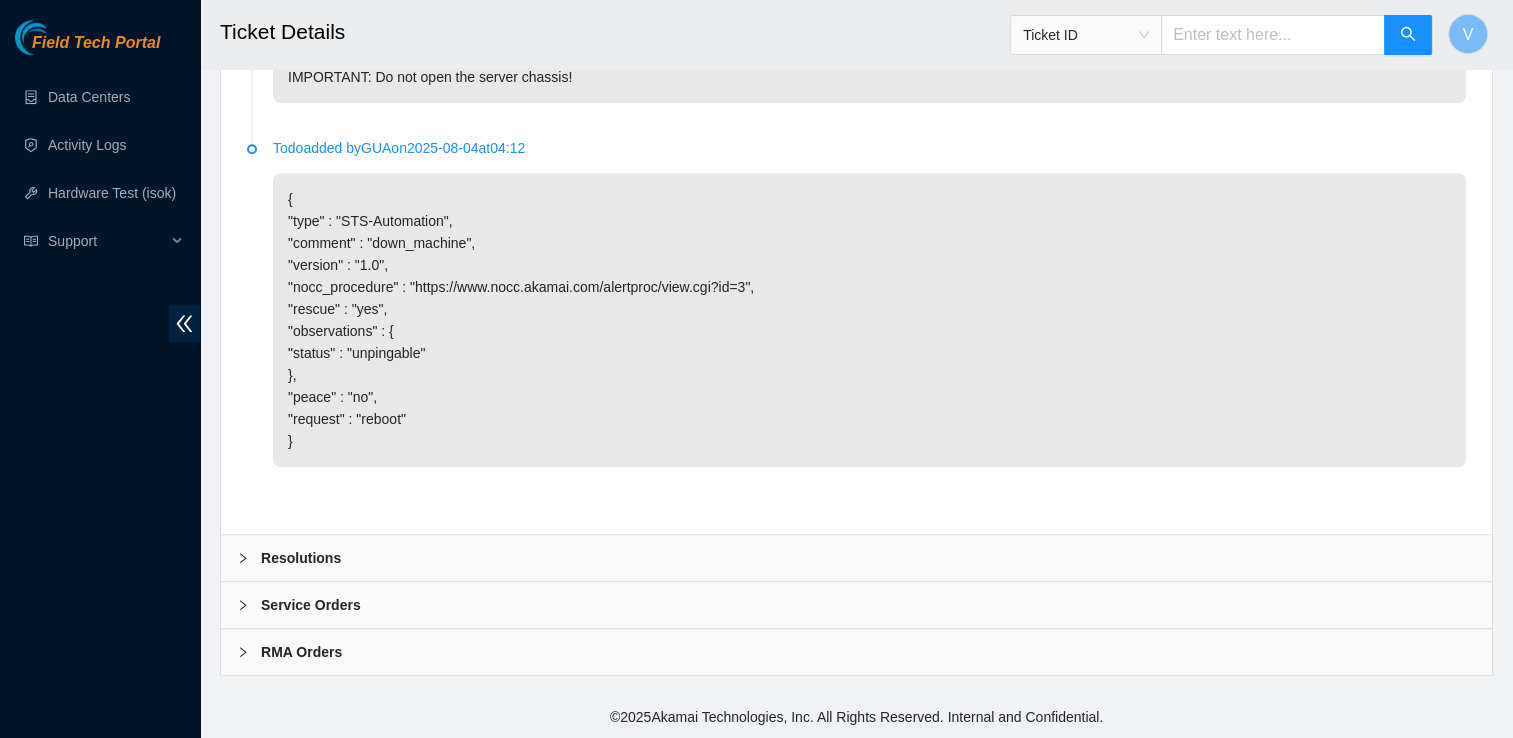 click on "Resolutions" at bounding box center [856, 558] 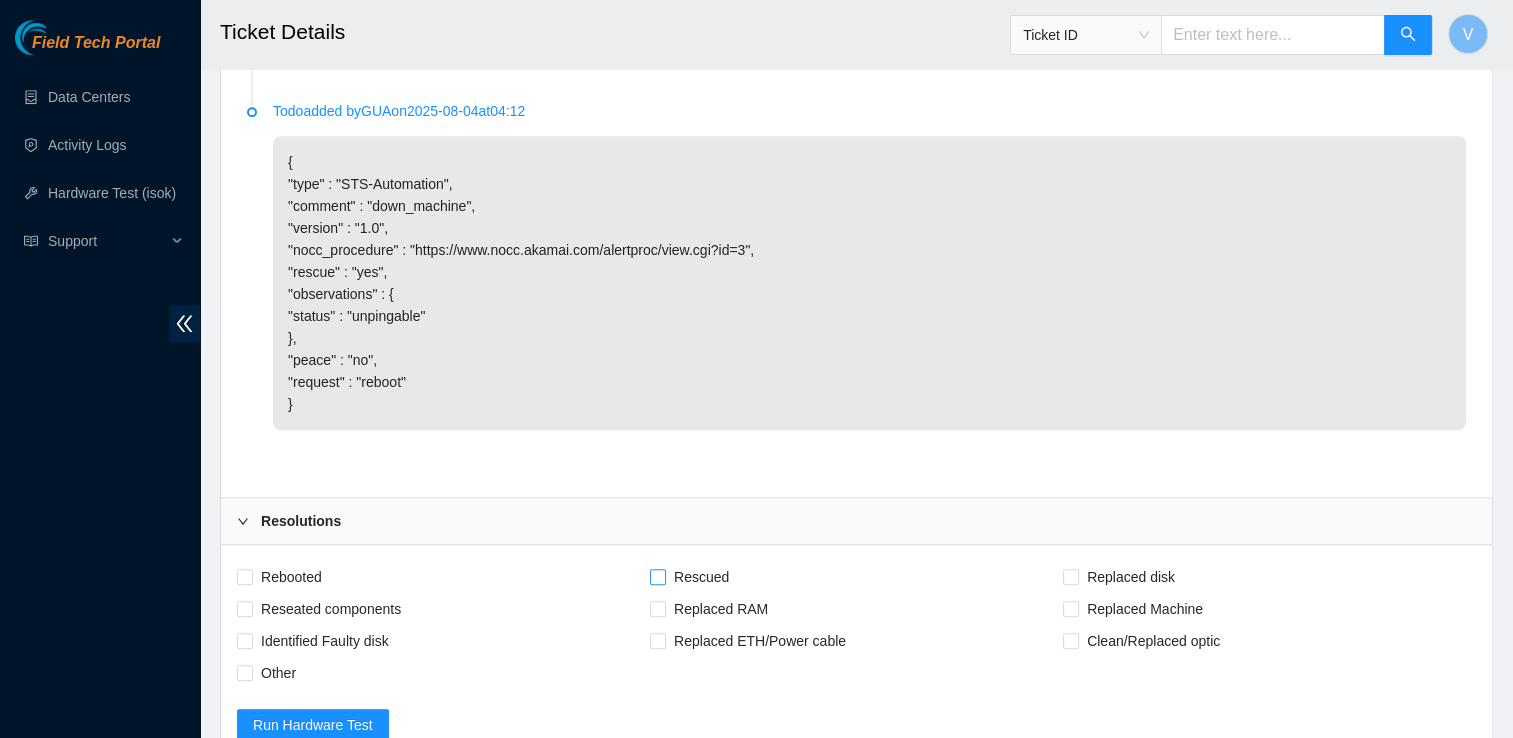 click on "Rescued" at bounding box center (701, 577) 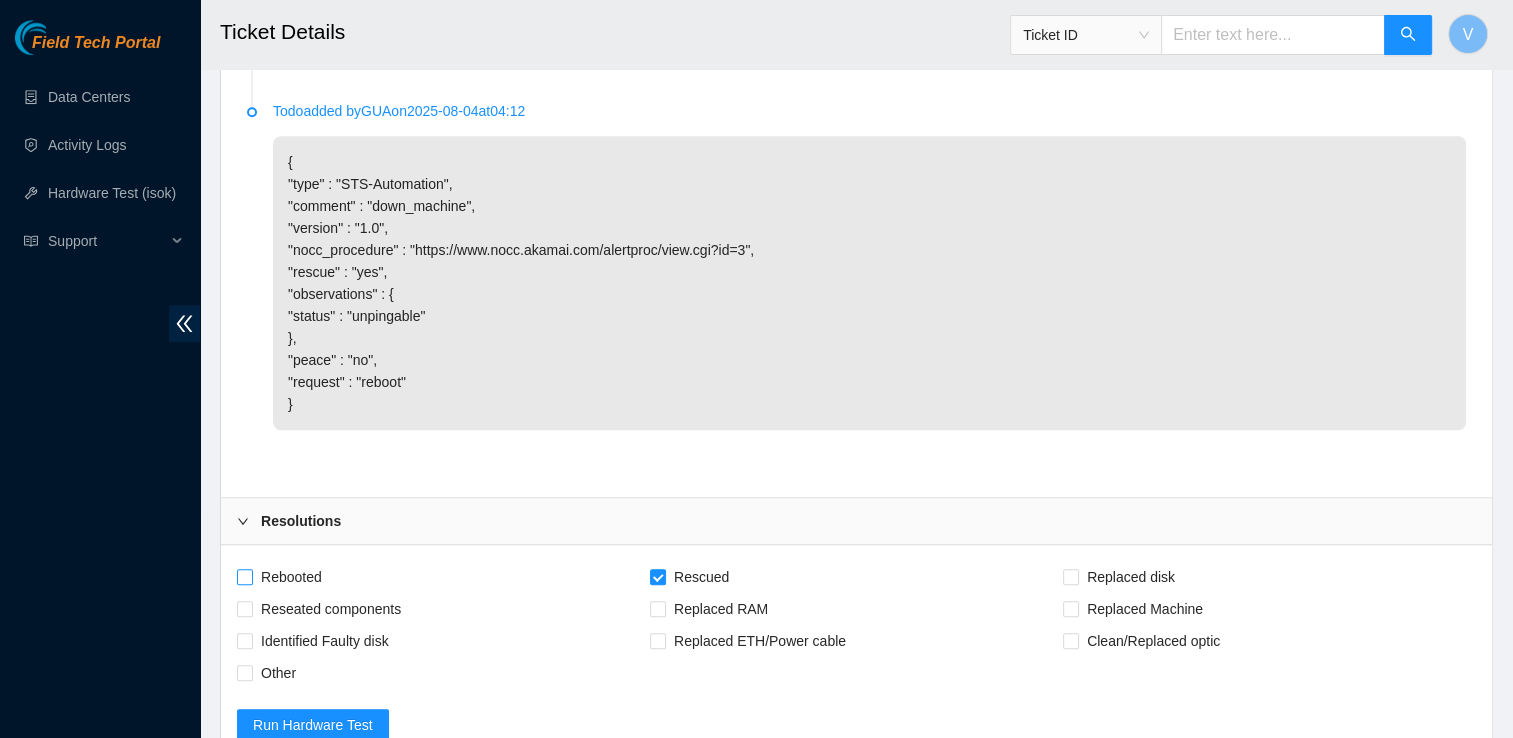 click on "Rebooted" at bounding box center [291, 577] 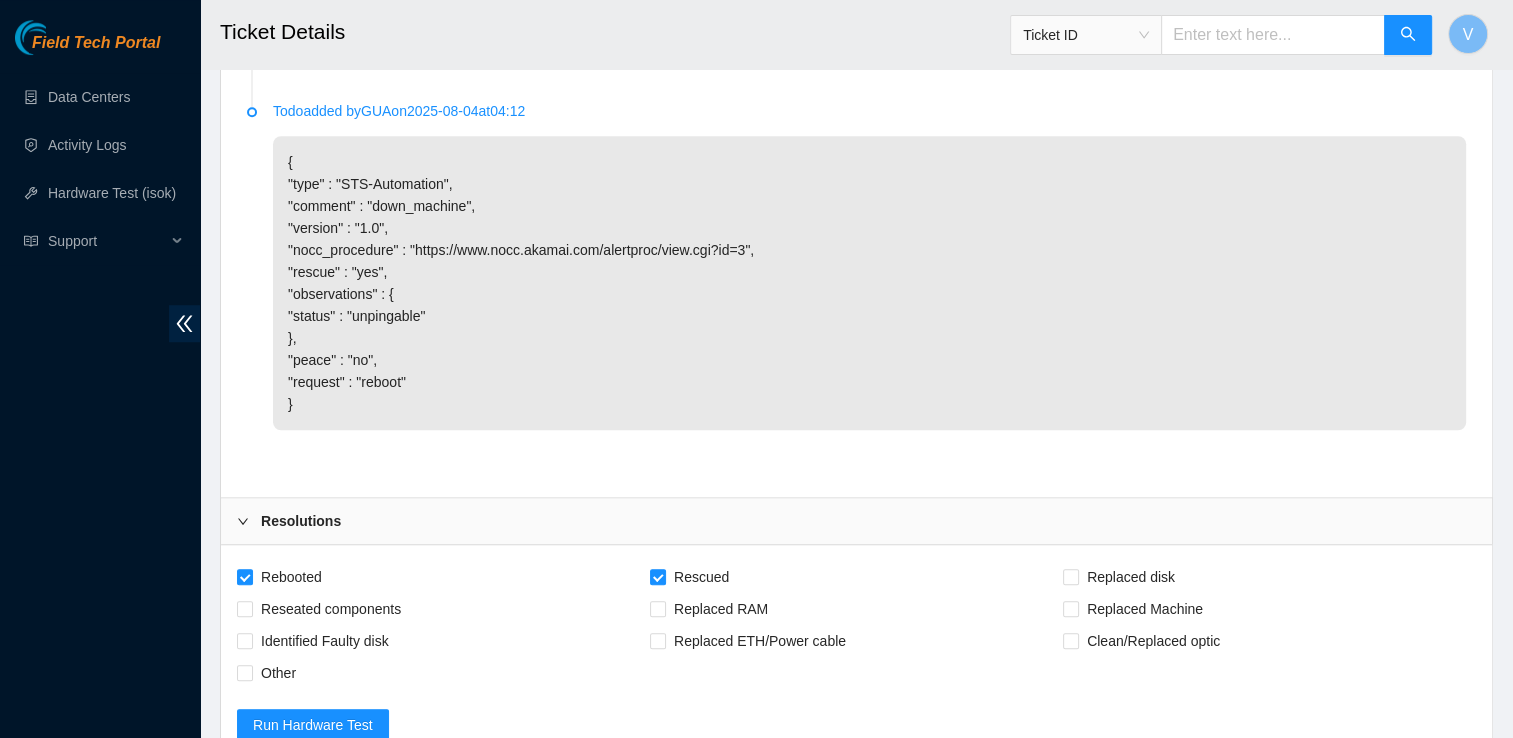scroll, scrollTop: 1996, scrollLeft: 0, axis: vertical 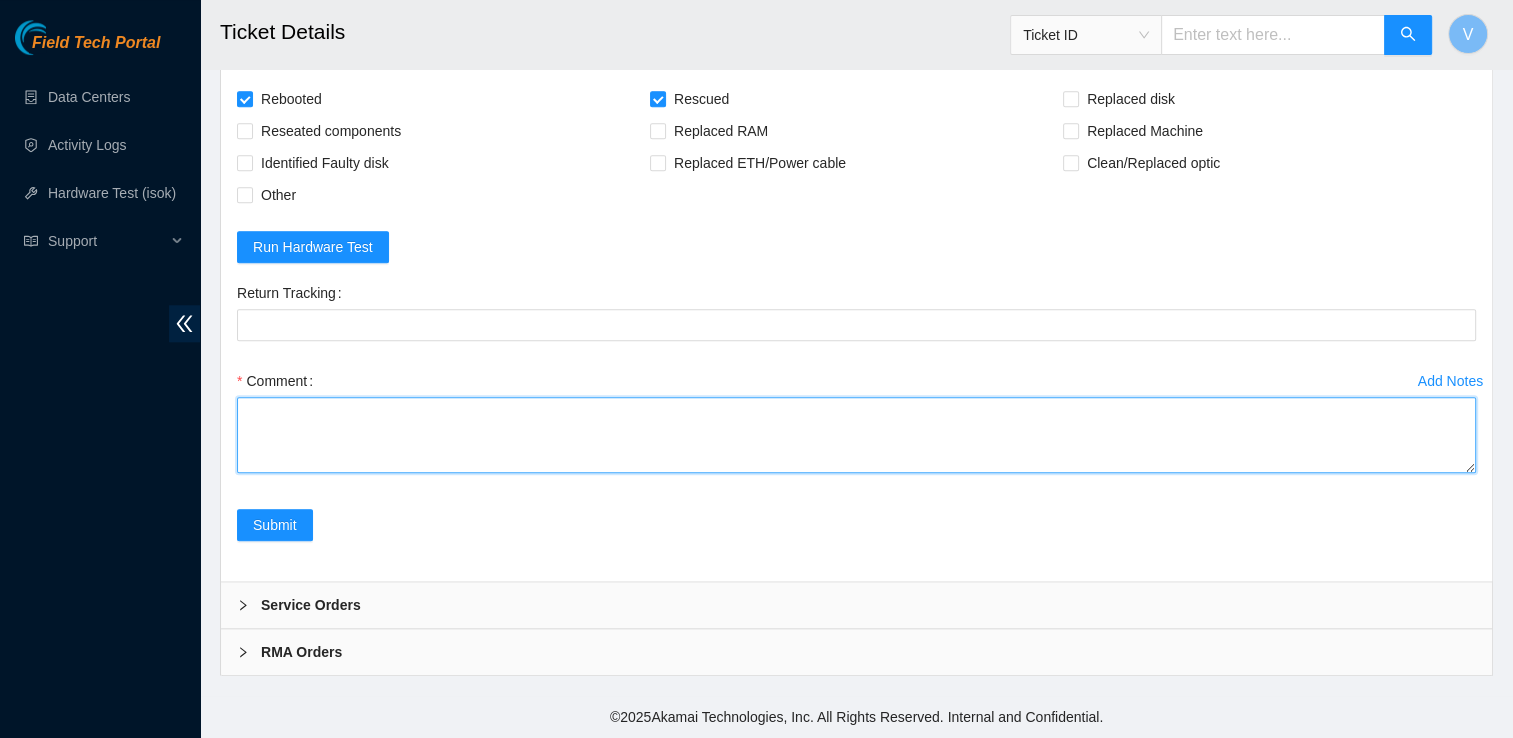 click on "Comment" at bounding box center (856, 435) 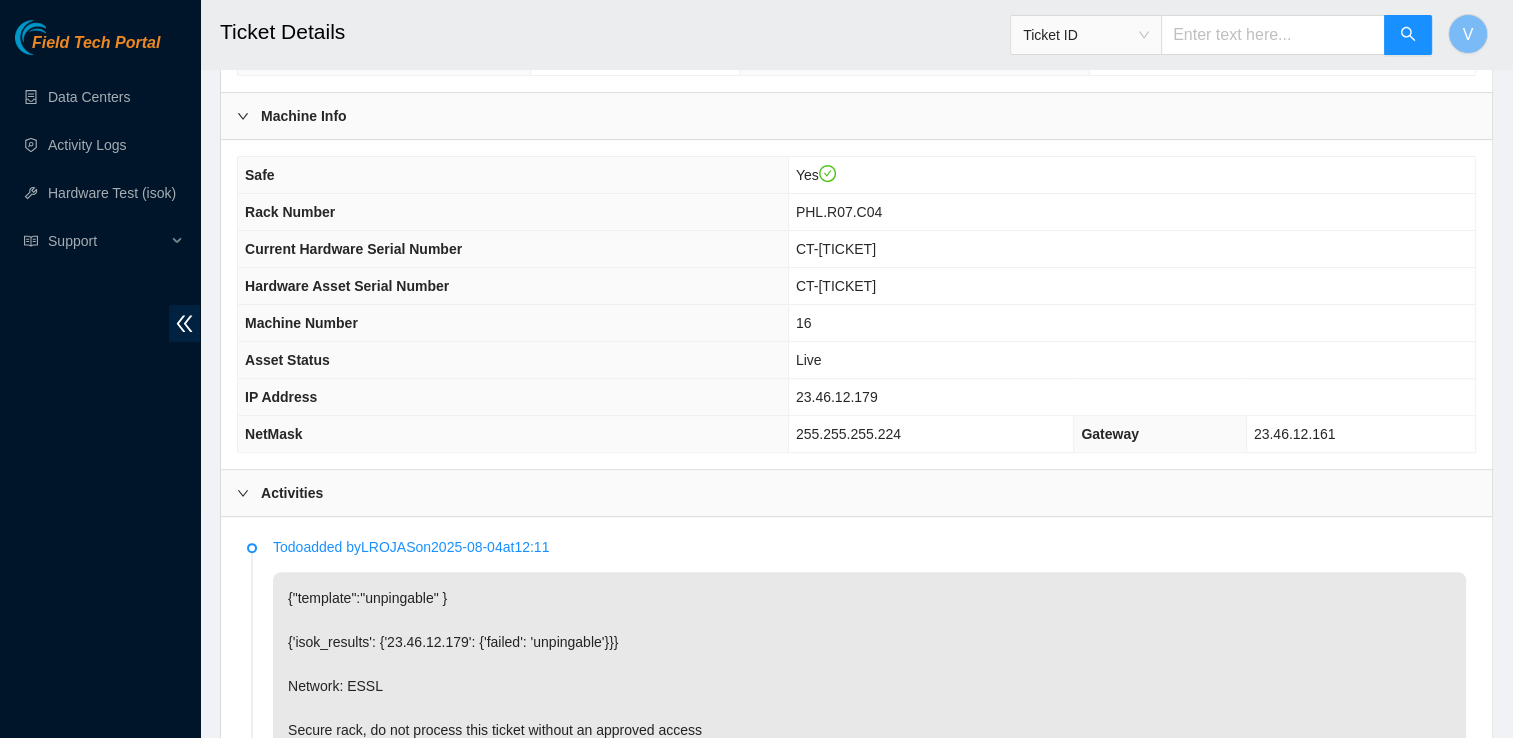 scroll, scrollTop: 621, scrollLeft: 0, axis: vertical 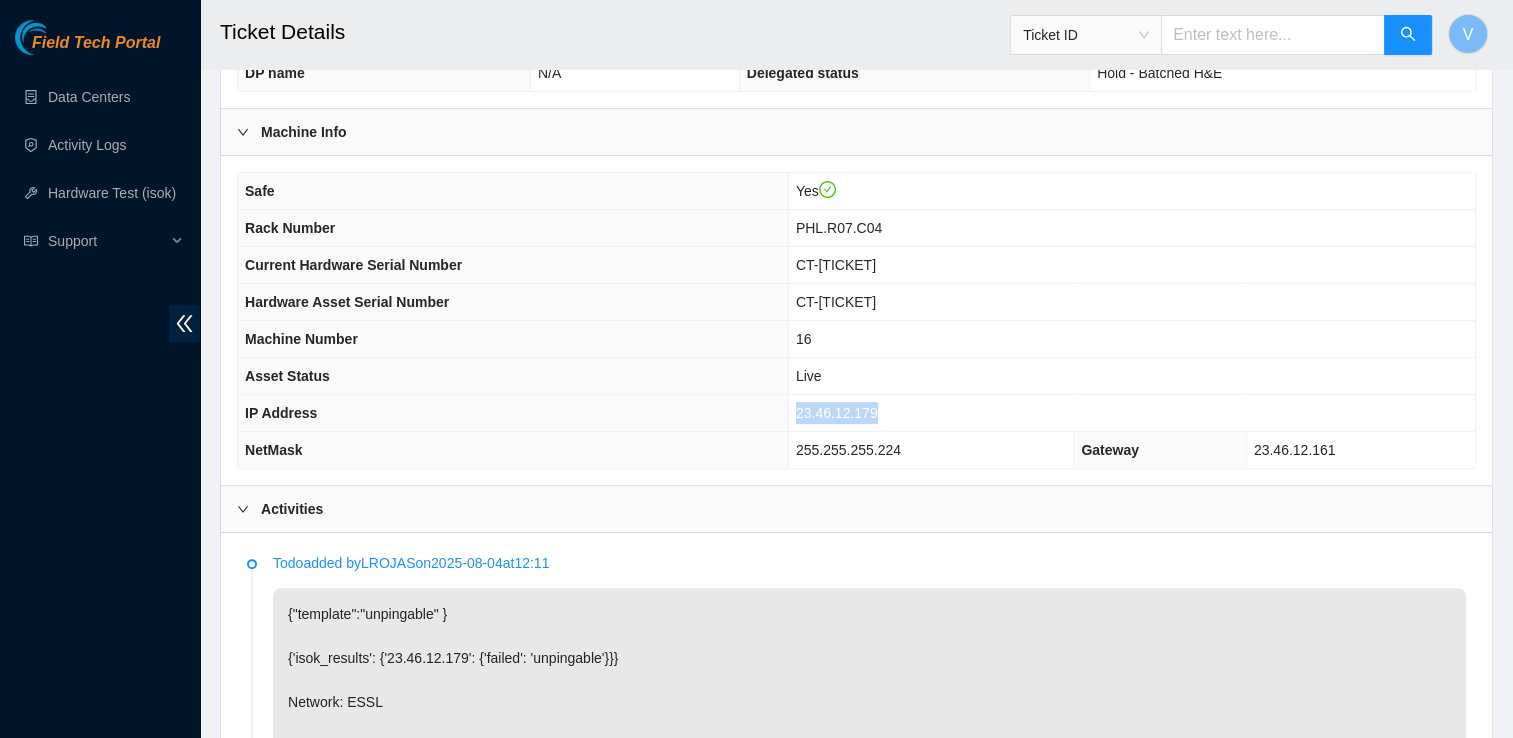 drag, startPoint x: 903, startPoint y: 411, endPoint x: 810, endPoint y: 415, distance: 93.08598 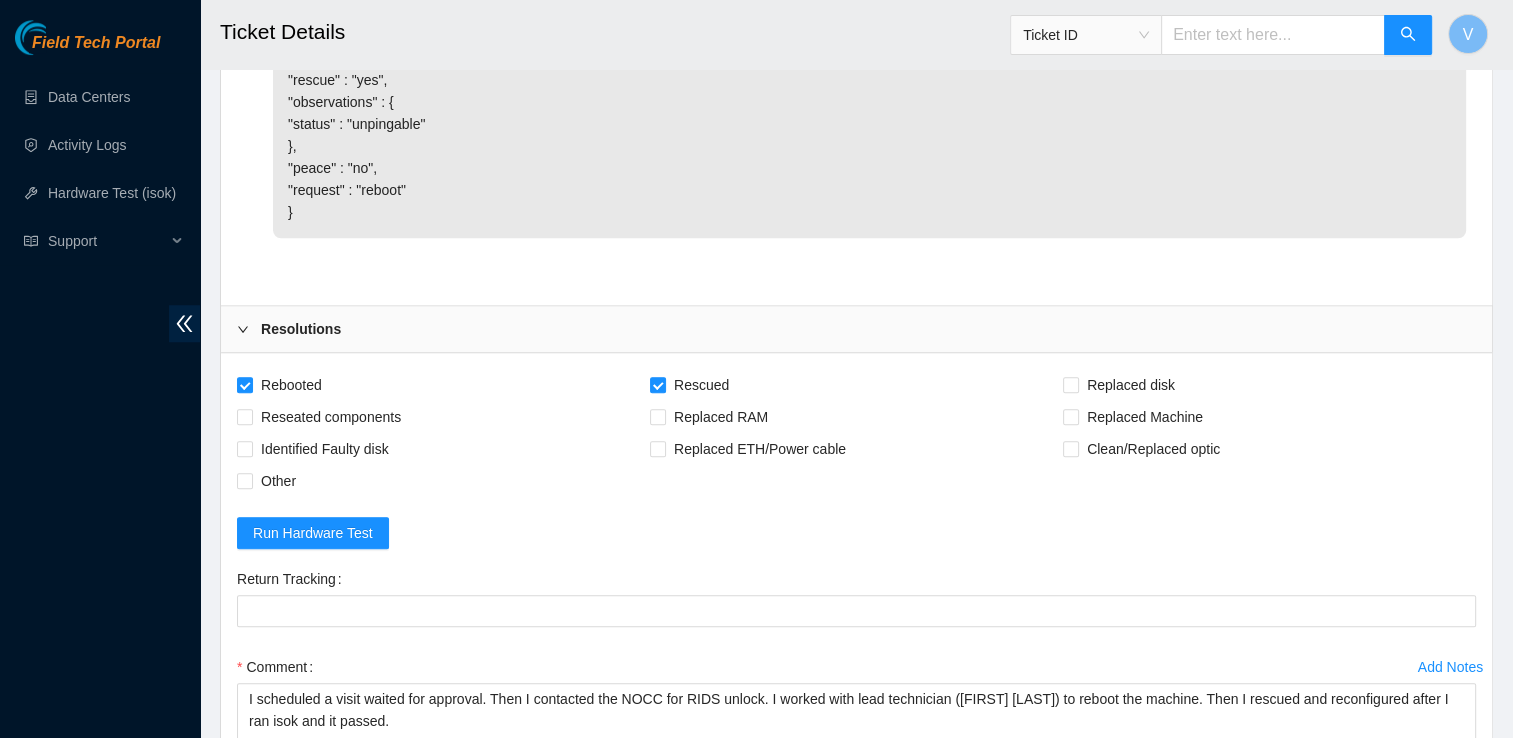 scroll, scrollTop: 1768, scrollLeft: 0, axis: vertical 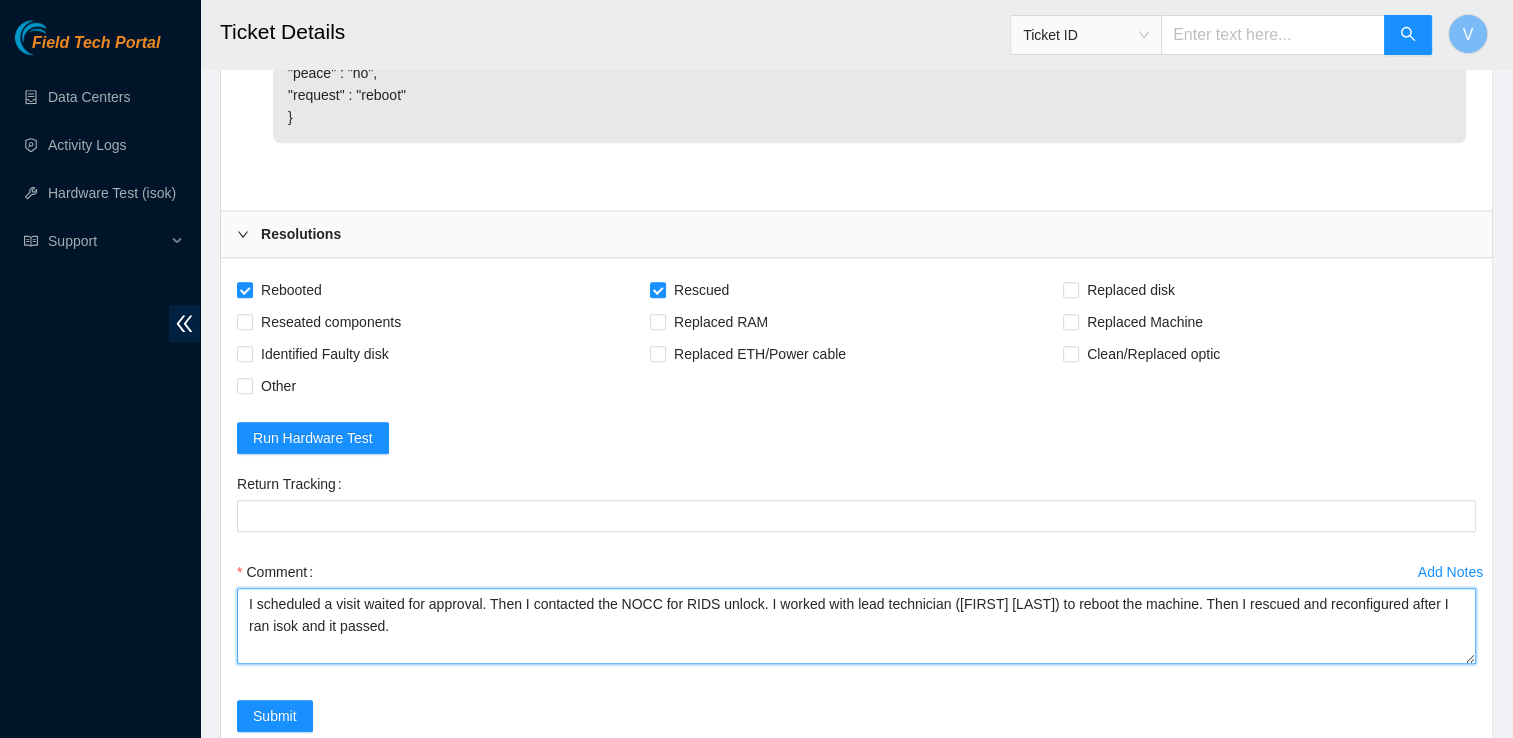click on "I scheduled a visit waited for approval. Then I contacted the NOCC for RIDS unlock. I worked with lead technician ([FIRST] [LAST]) to reboot the machine. Then I rescued and reconfigured after I ran isok and it passed." at bounding box center (856, 626) 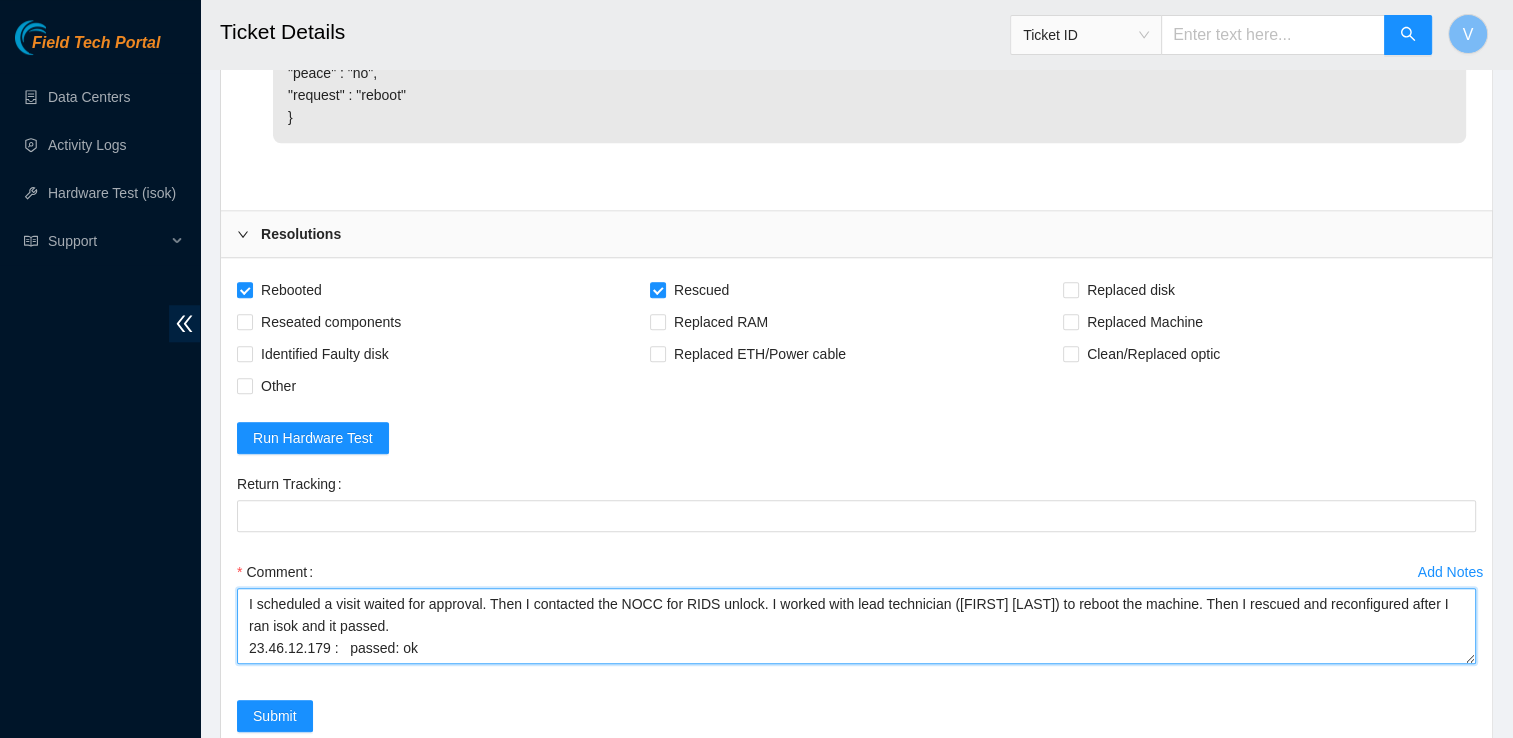 scroll, scrollTop: 1996, scrollLeft: 0, axis: vertical 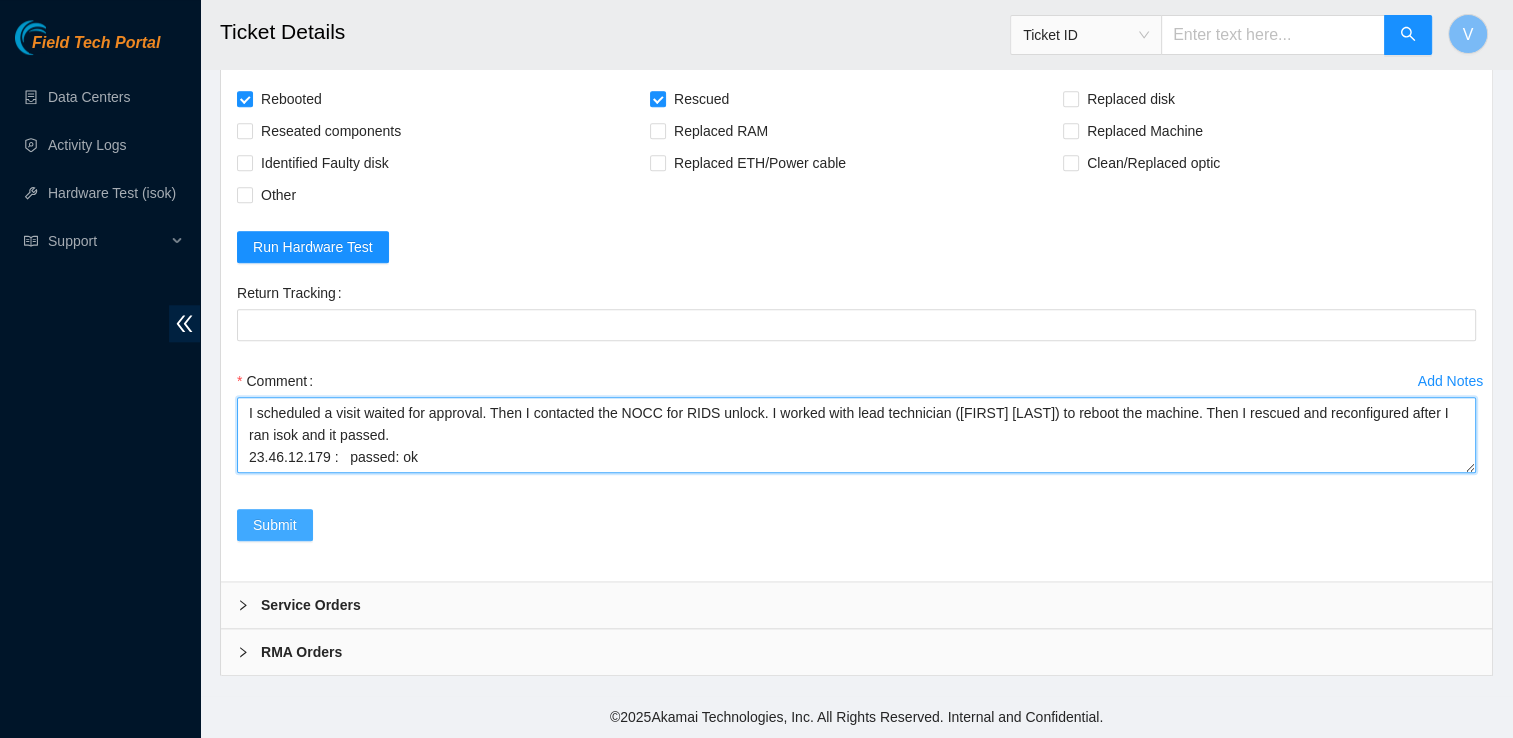 type on "I scheduled a visit waited for approval. Then I contacted the NOCC for RIDS unlock. I worked with lead technician (Brandon Littlepage) to reboot the machine. Then I rescued and reconfigured after I ran isok and it passed.
23.46.12.179 :   passed: ok" 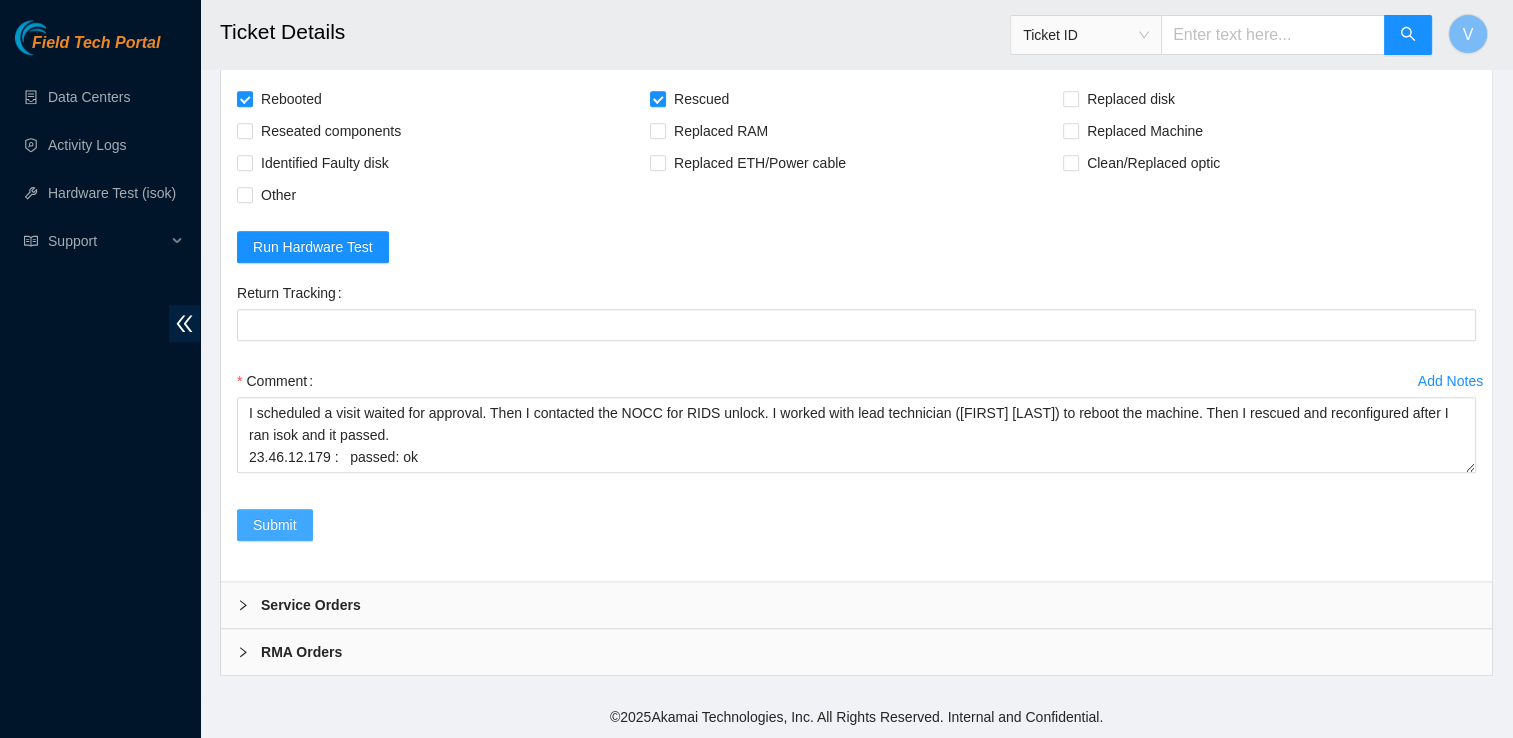 click on "Submit" at bounding box center [275, 525] 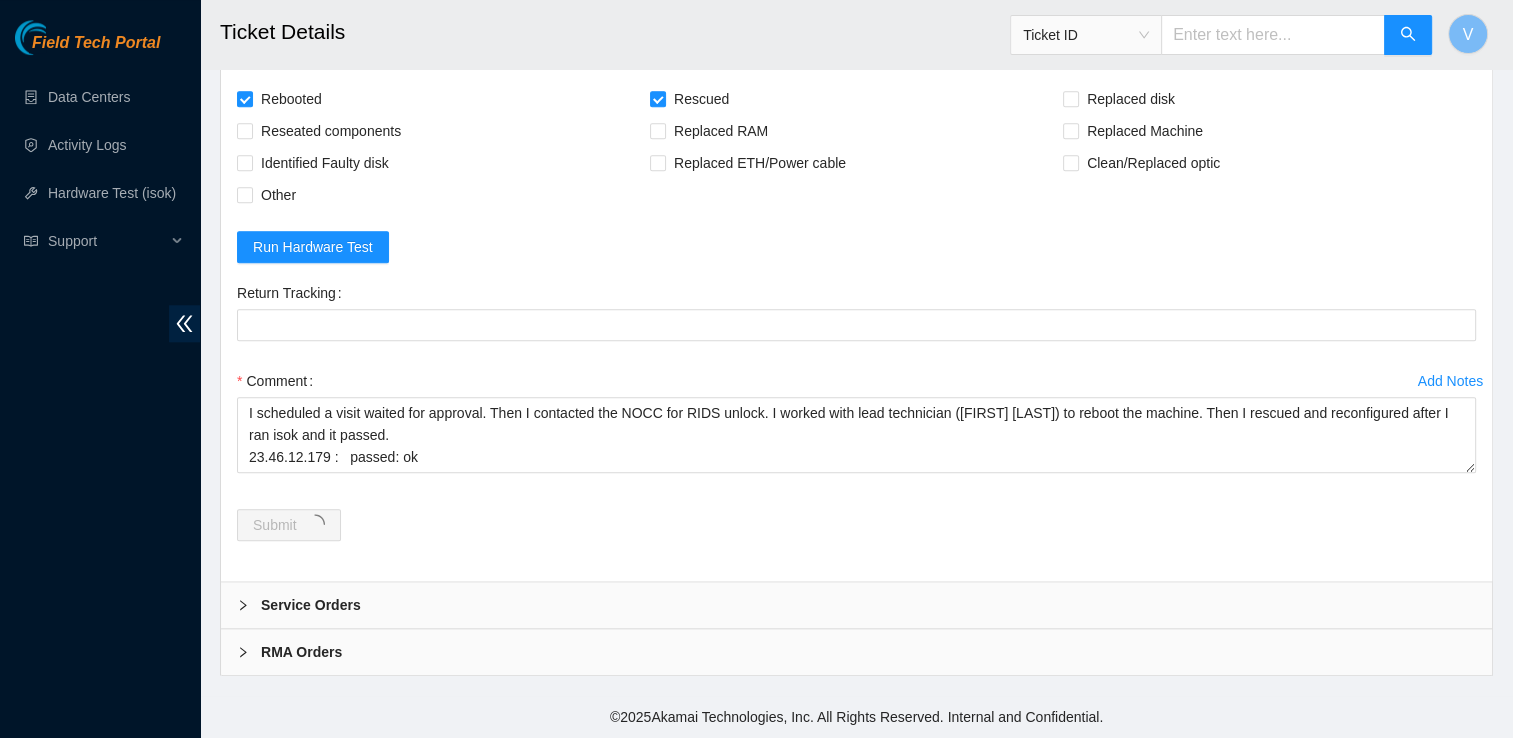 scroll, scrollTop: 0, scrollLeft: 0, axis: both 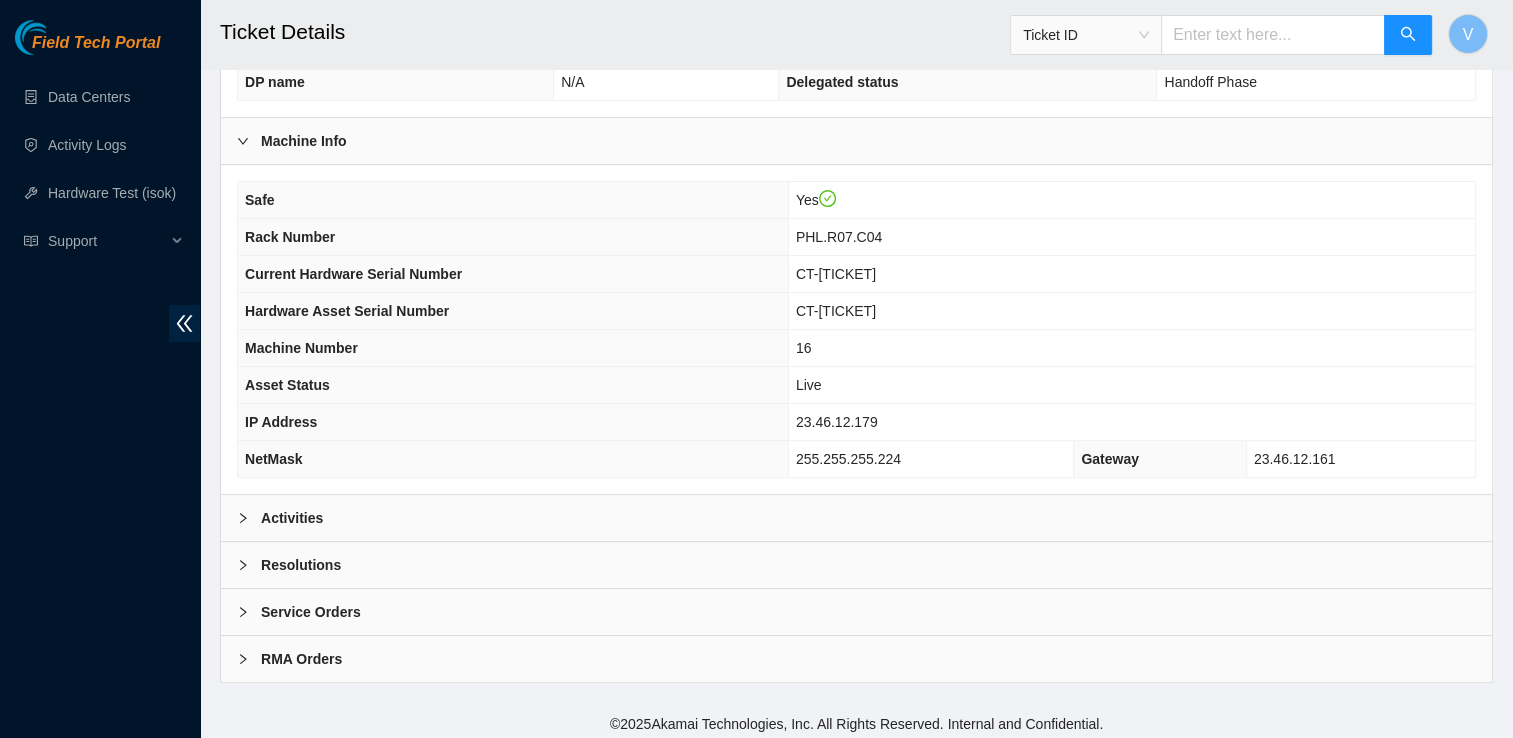 click on "Resolutions" at bounding box center [301, 565] 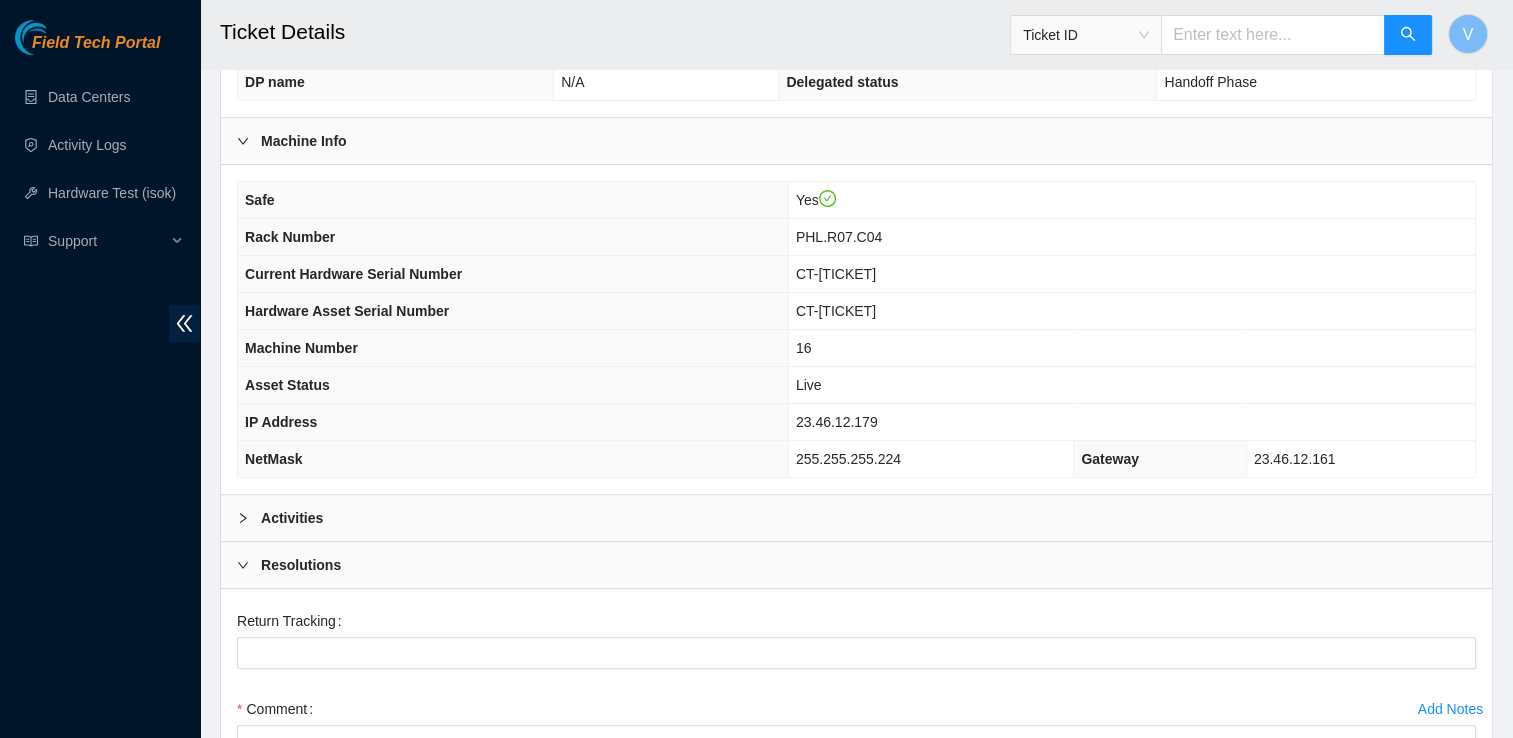 click on "Activities" at bounding box center [292, 518] 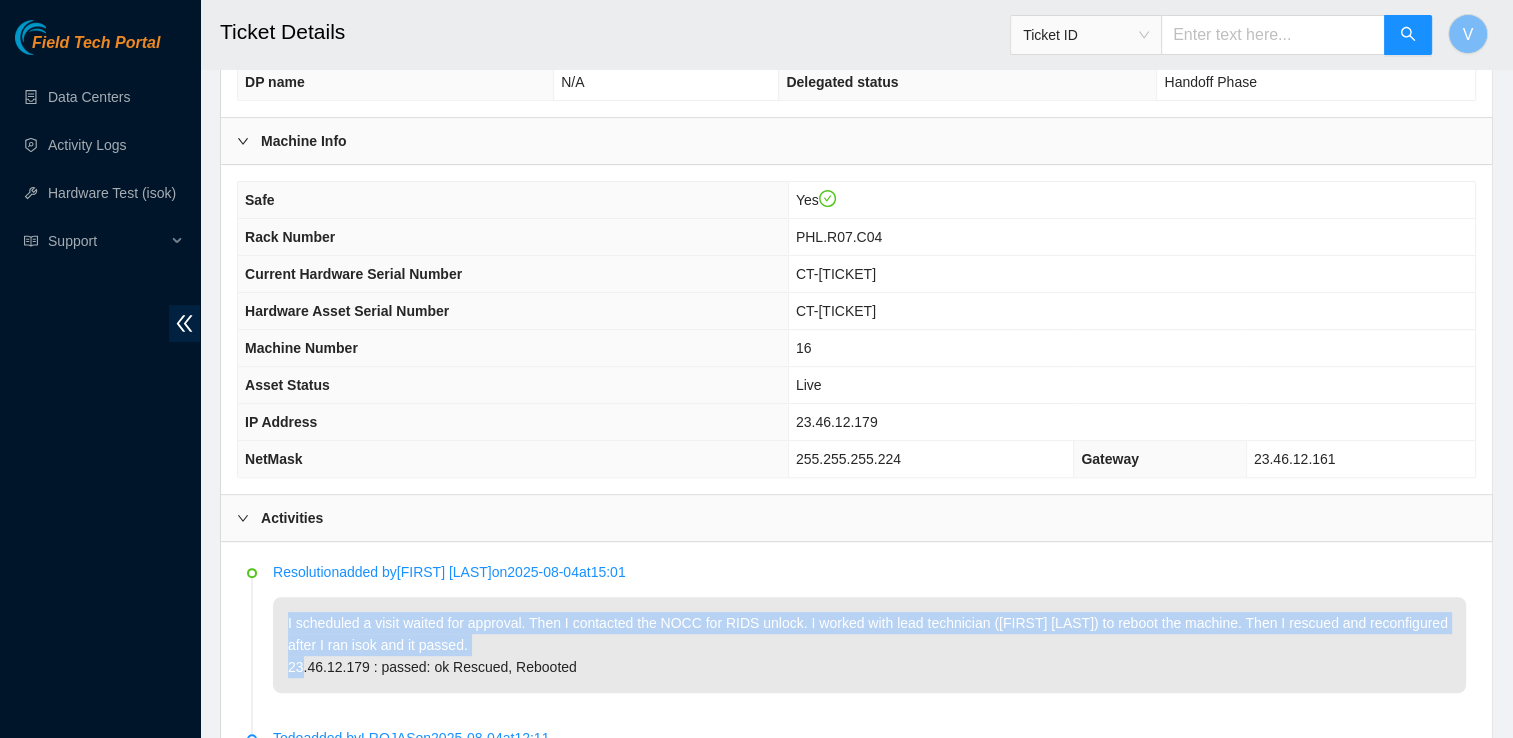 drag, startPoint x: 287, startPoint y: 619, endPoint x: 548, endPoint y: 645, distance: 262.2918 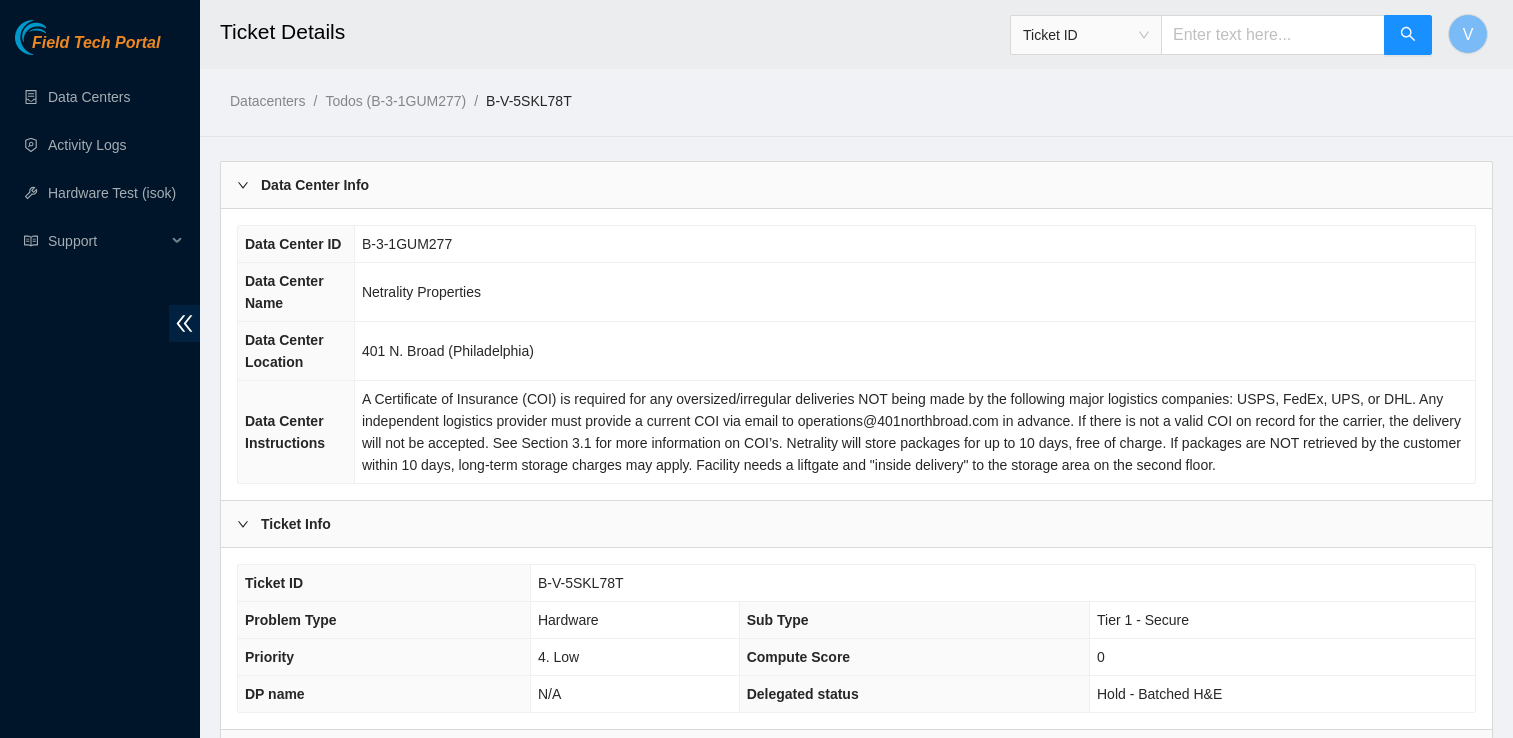 scroll, scrollTop: 0, scrollLeft: 0, axis: both 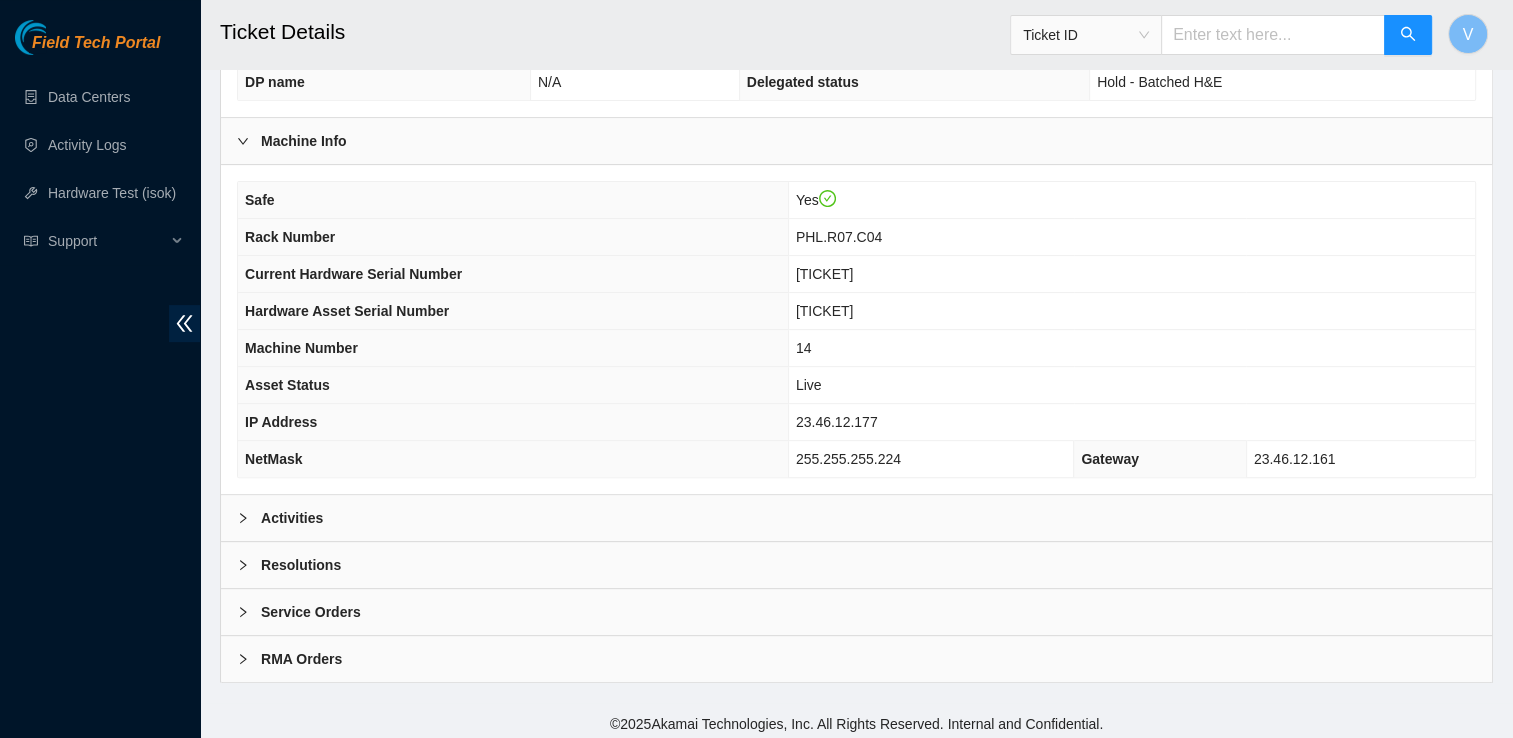 click on "Activities" at bounding box center [856, 518] 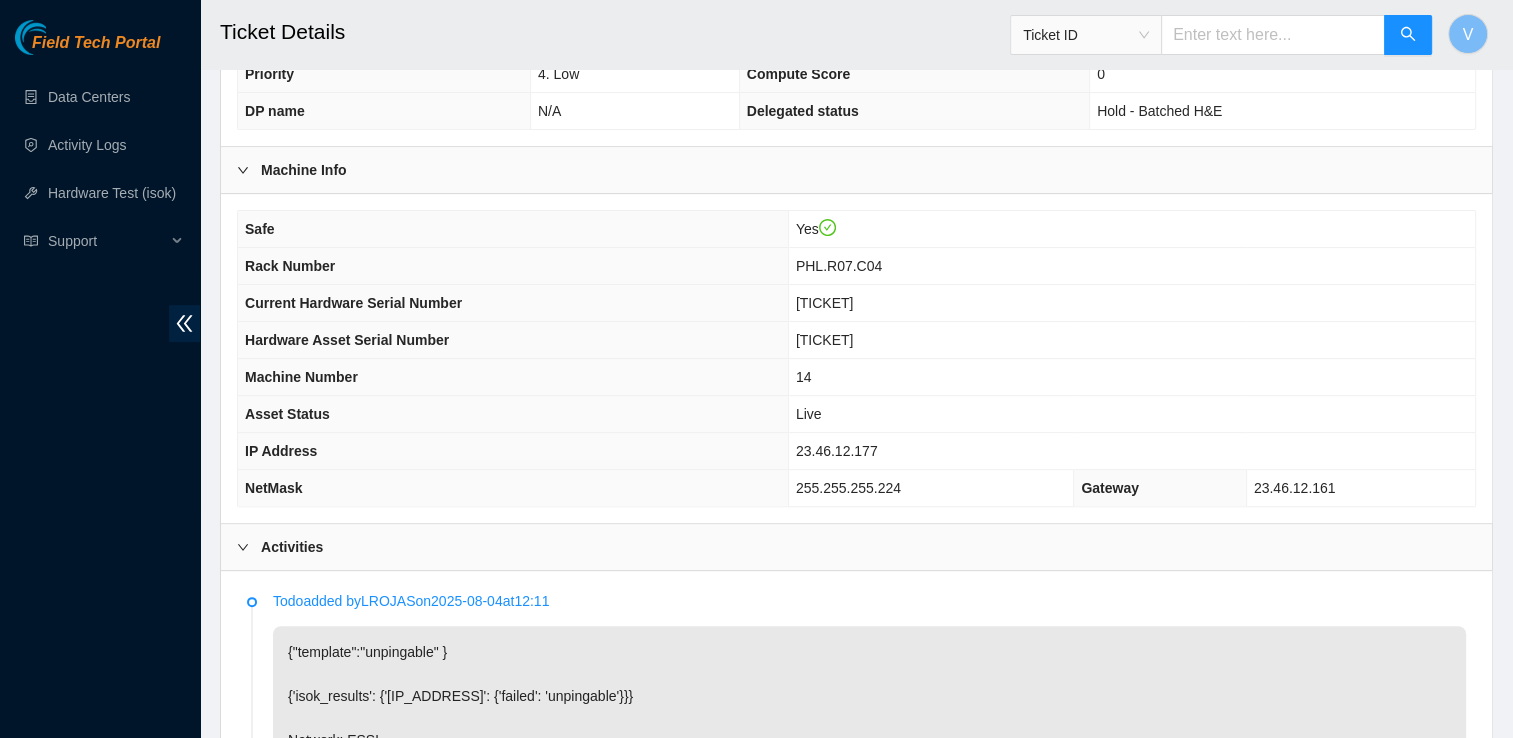 scroll, scrollTop: 596, scrollLeft: 0, axis: vertical 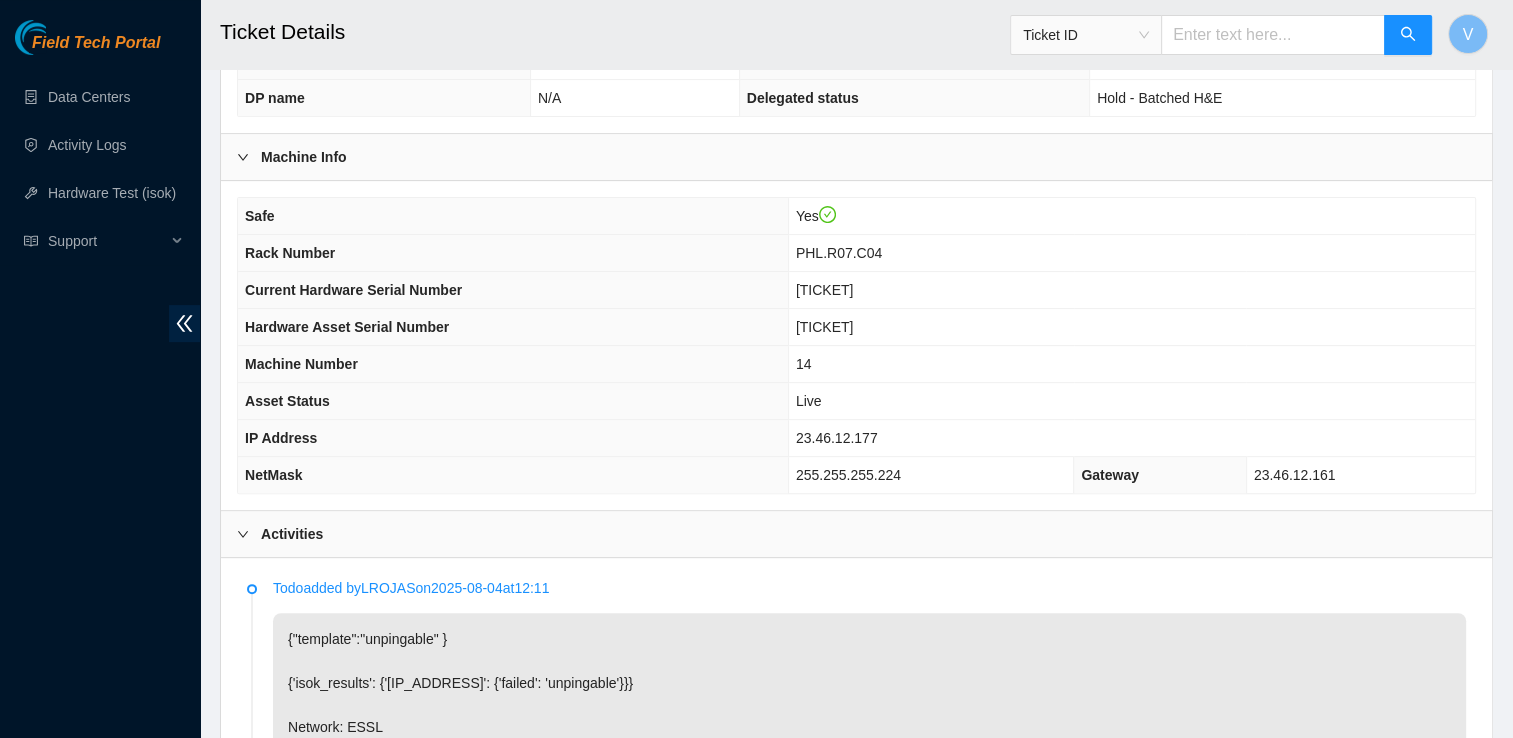drag, startPoint x: 872, startPoint y: 432, endPoint x: 925, endPoint y: 453, distance: 57.00877 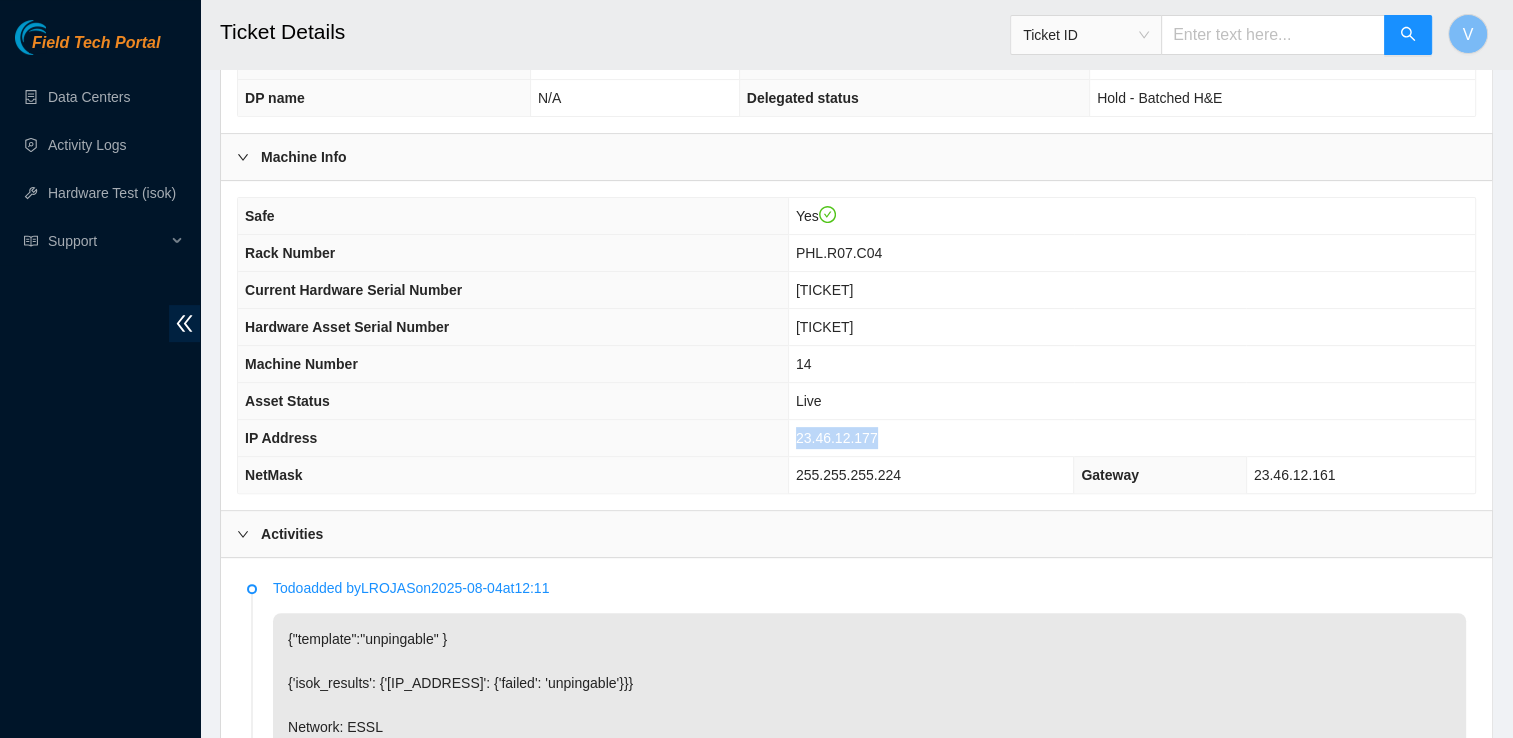 drag, startPoint x: 893, startPoint y: 436, endPoint x: 805, endPoint y: 435, distance: 88.005684 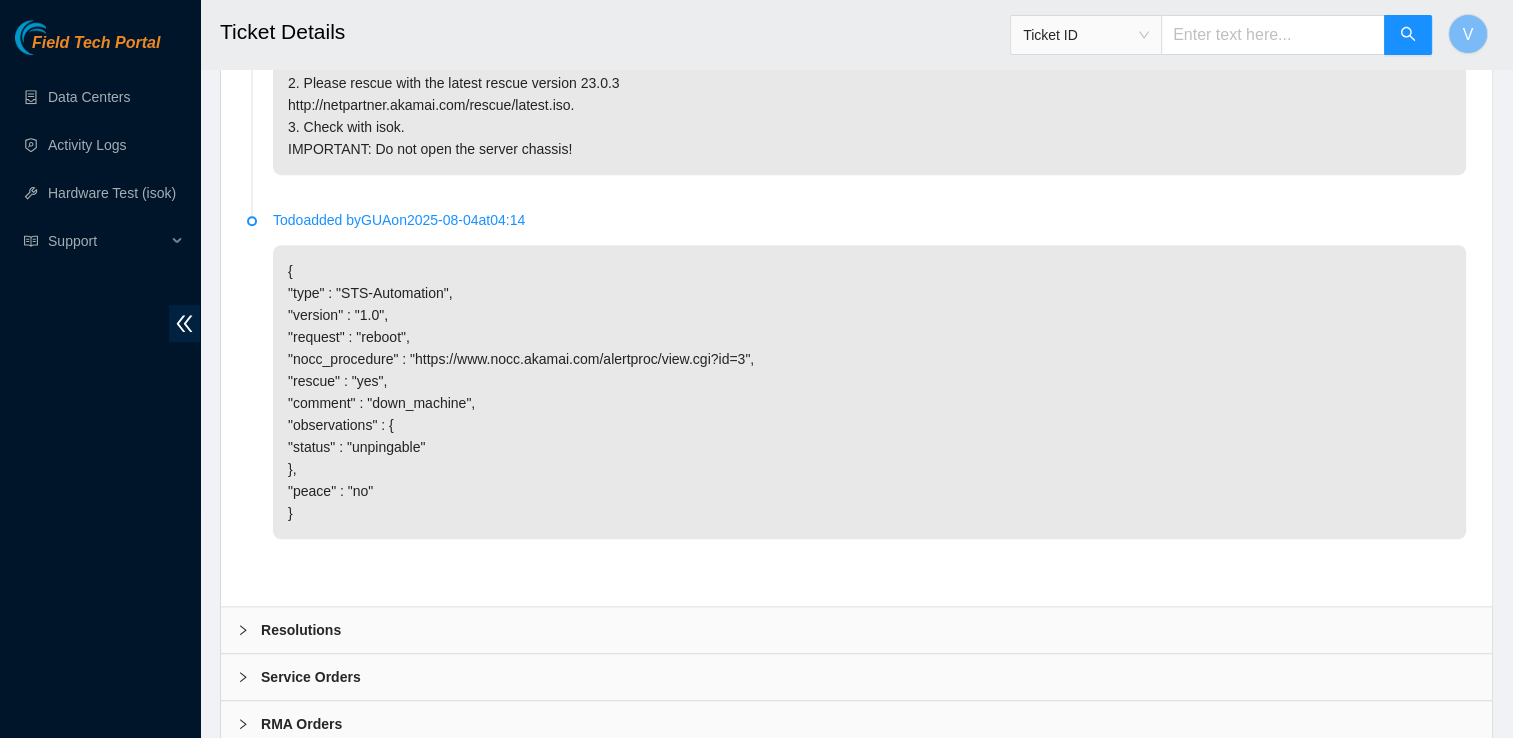 scroll, scrollTop: 1481, scrollLeft: 0, axis: vertical 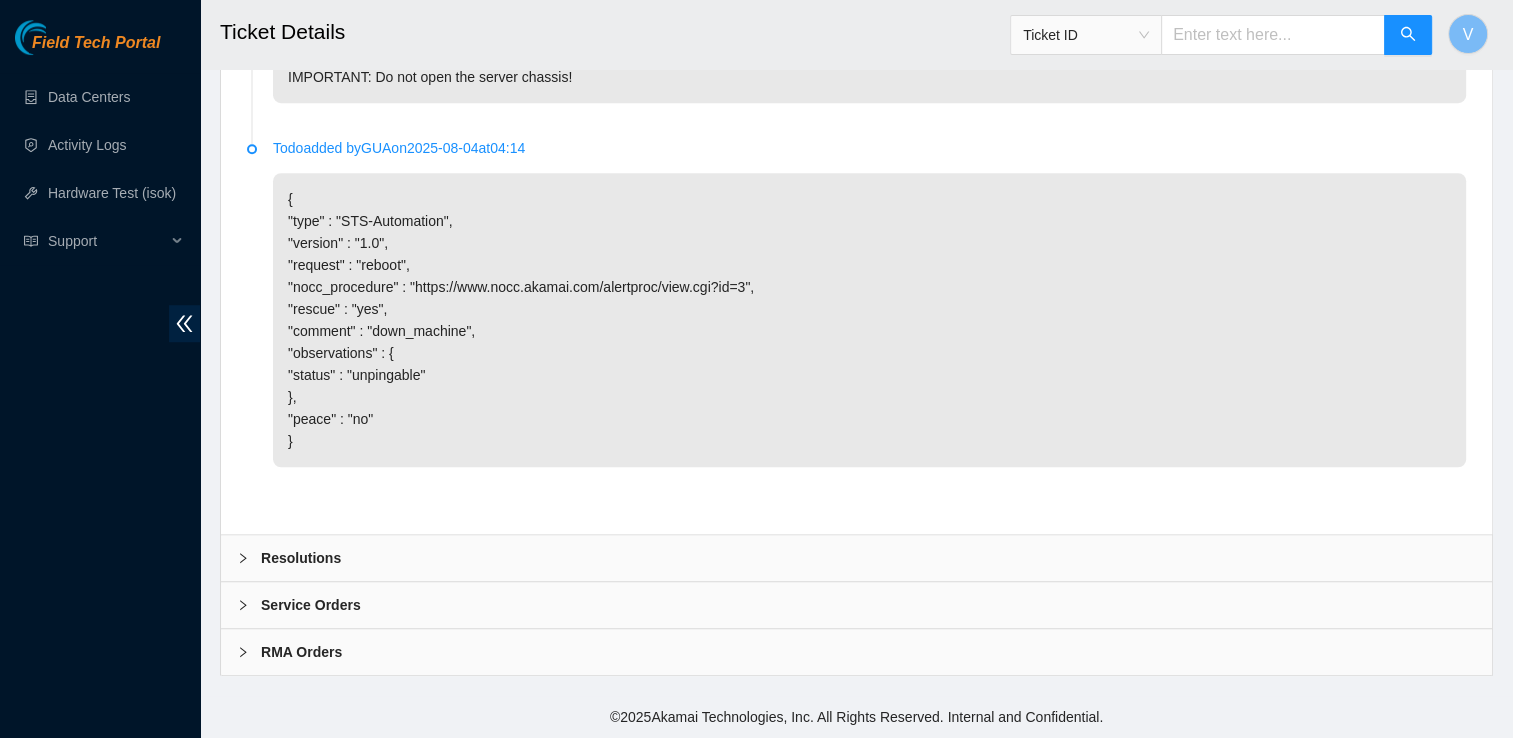 click on "Resolutions" at bounding box center [301, 558] 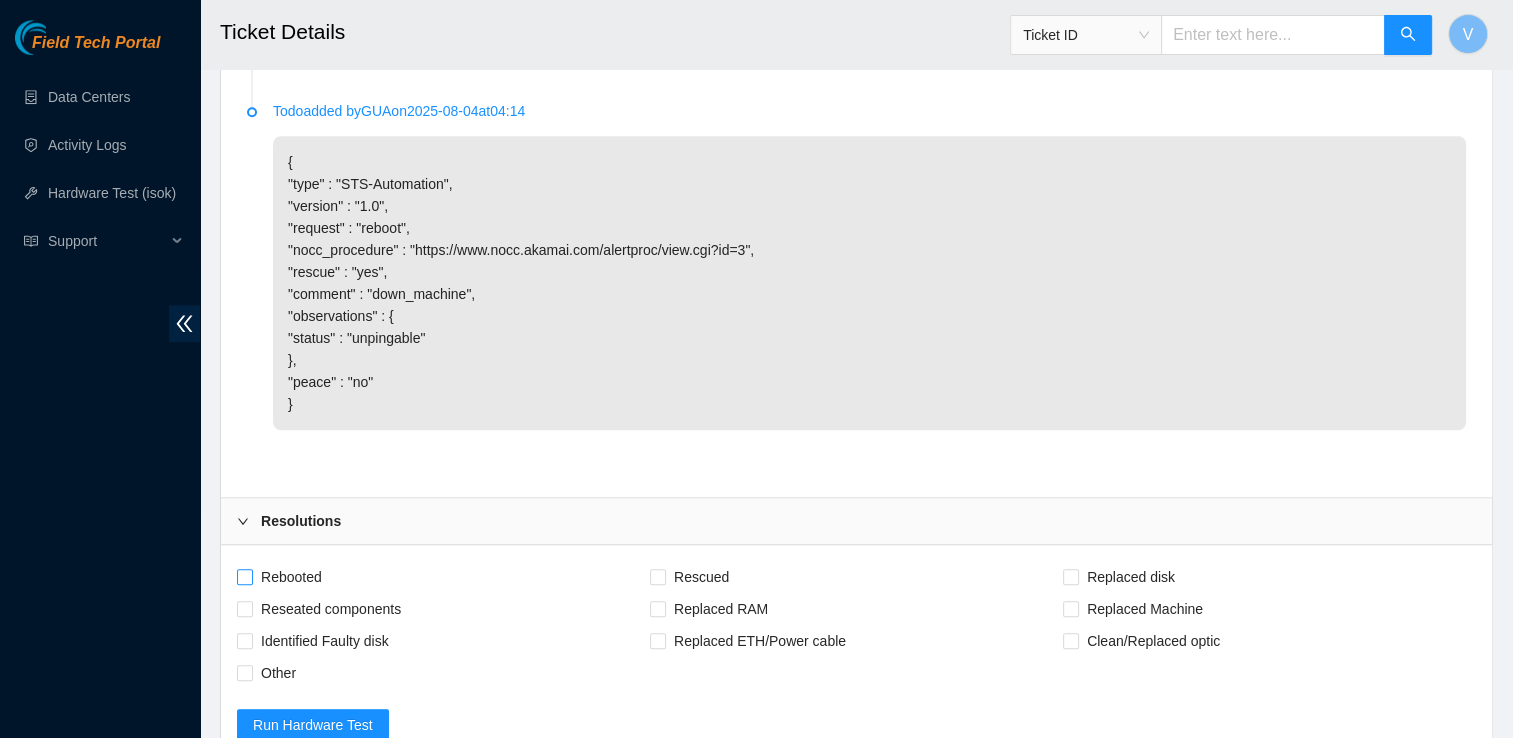 click on "Rebooted" at bounding box center [291, 577] 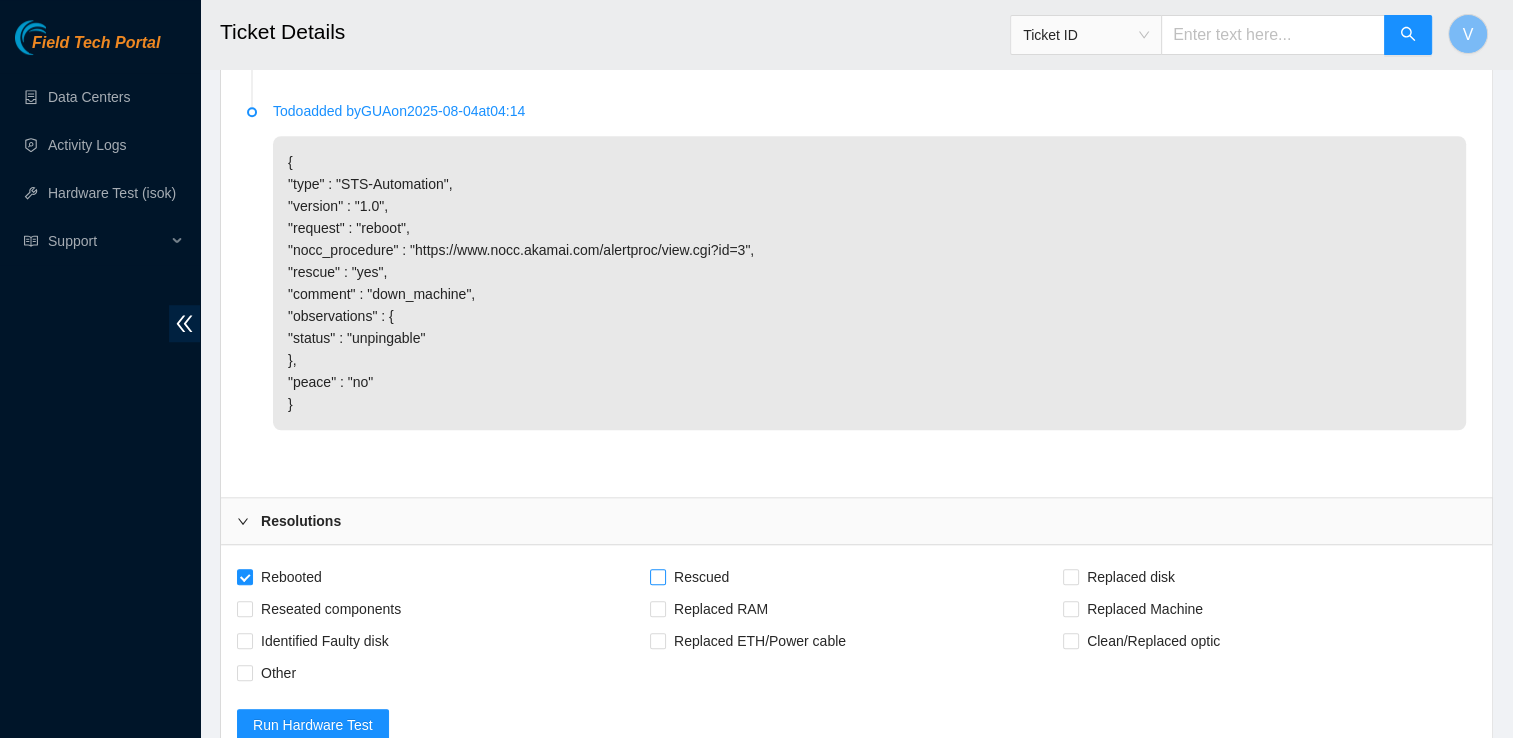 click on "Rescued" at bounding box center [701, 577] 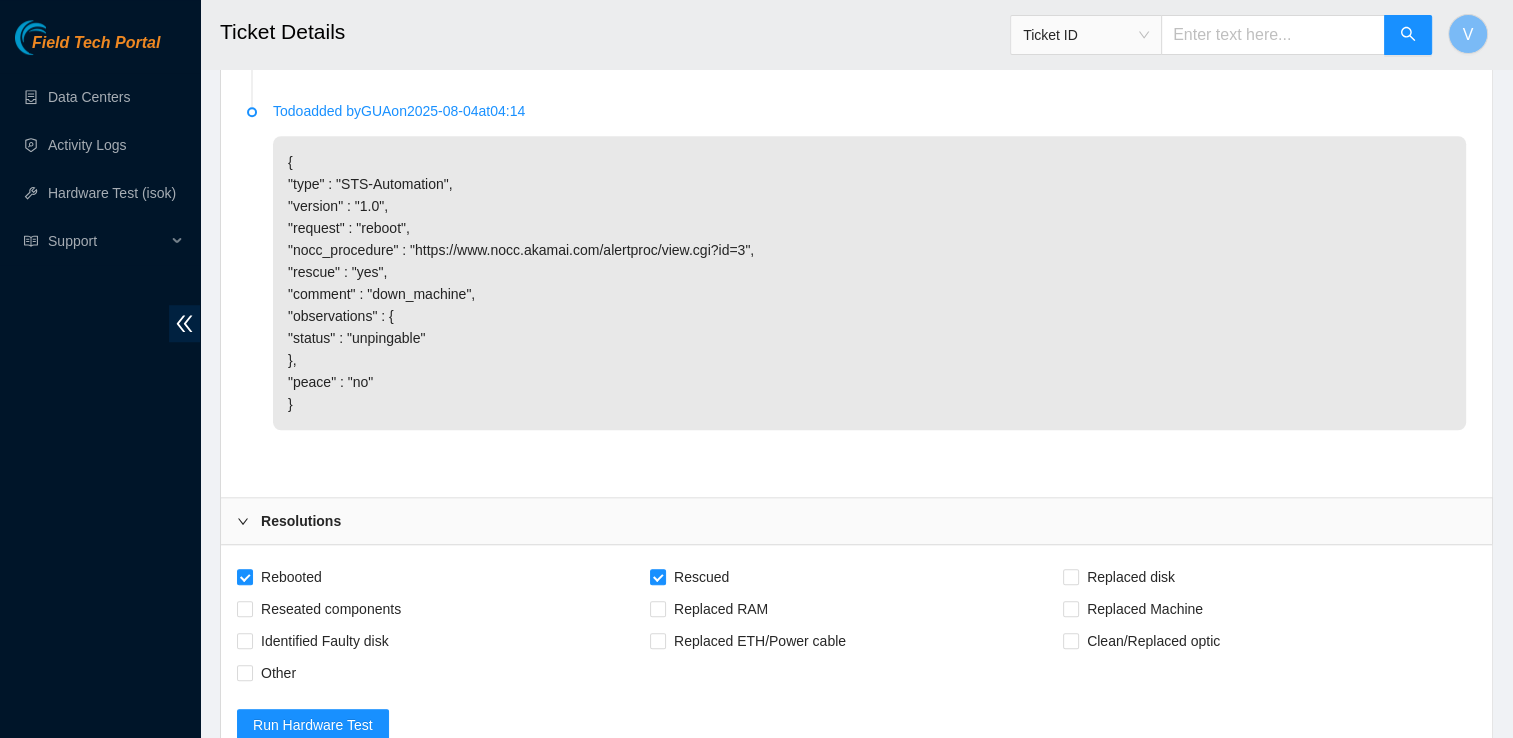 scroll, scrollTop: 1996, scrollLeft: 0, axis: vertical 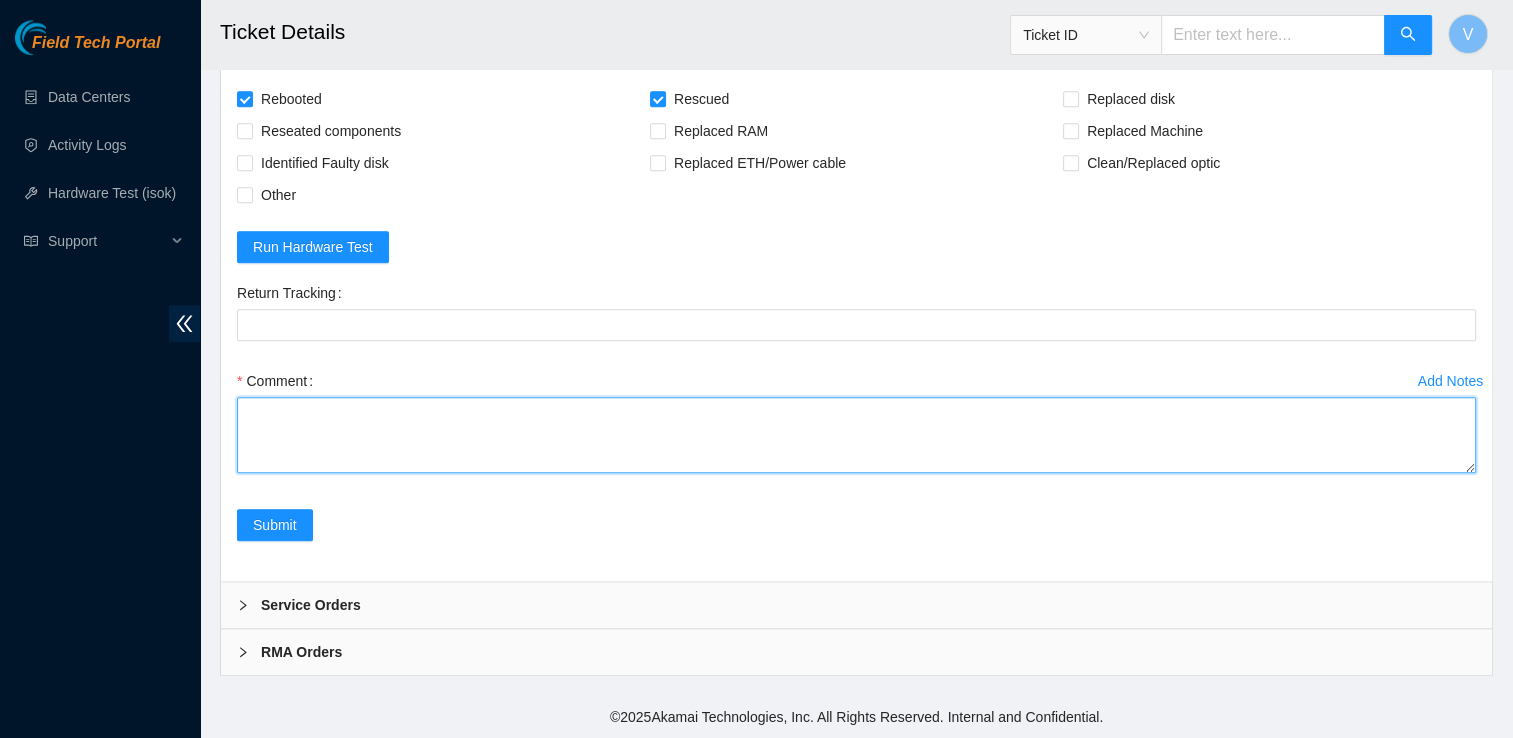 click on "Comment" at bounding box center (856, 435) 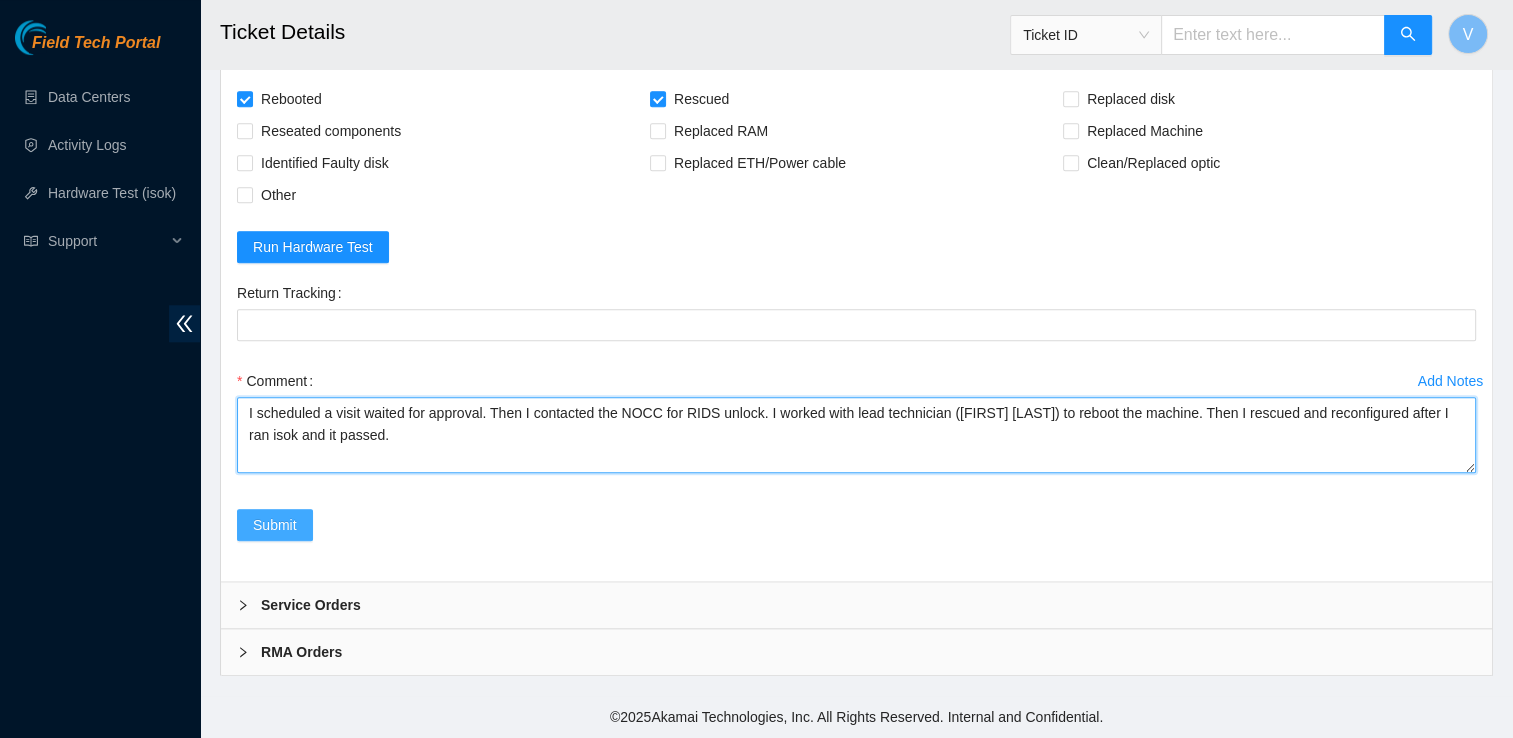 paste on "23.46.12.177 :   passed: ok" 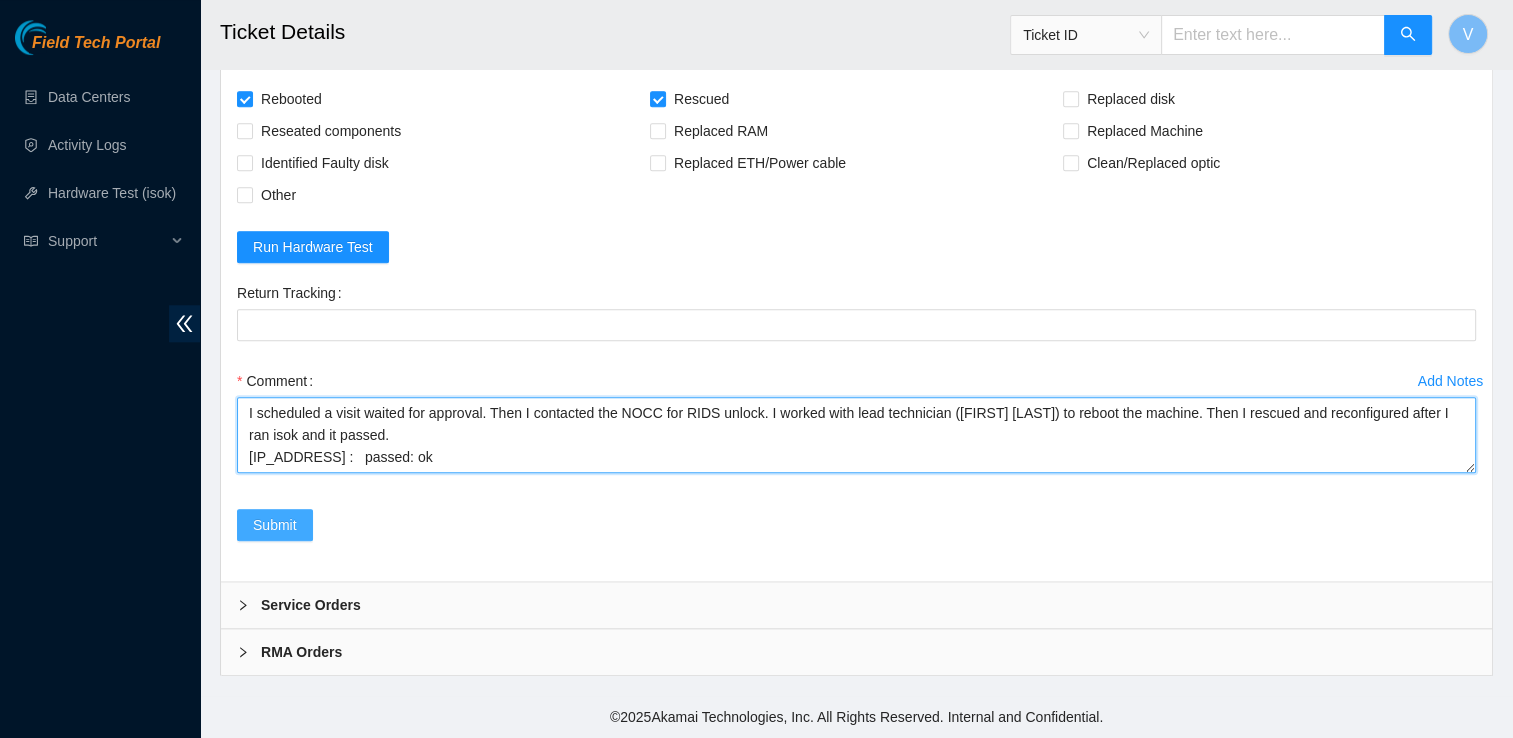 type on "I scheduled a visit waited for approval. Then I contacted the NOCC for RIDS unlock. I worked with lead technician (Brandon Littlepage) to reboot the machine. Then I rescued and reconfigured after I ran isok and it passed.
23.46.12.177 :   passed: ok" 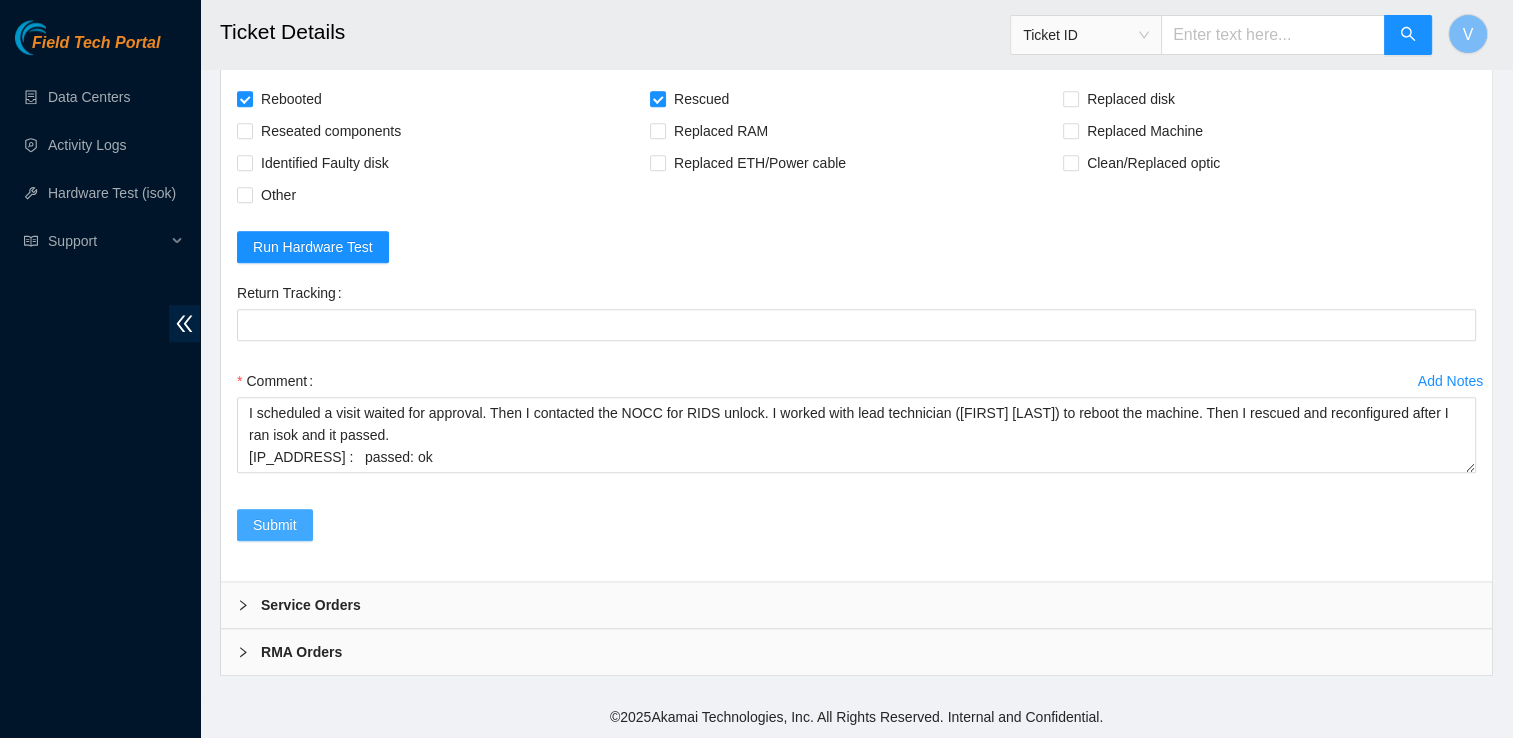 click on "Submit" at bounding box center (275, 525) 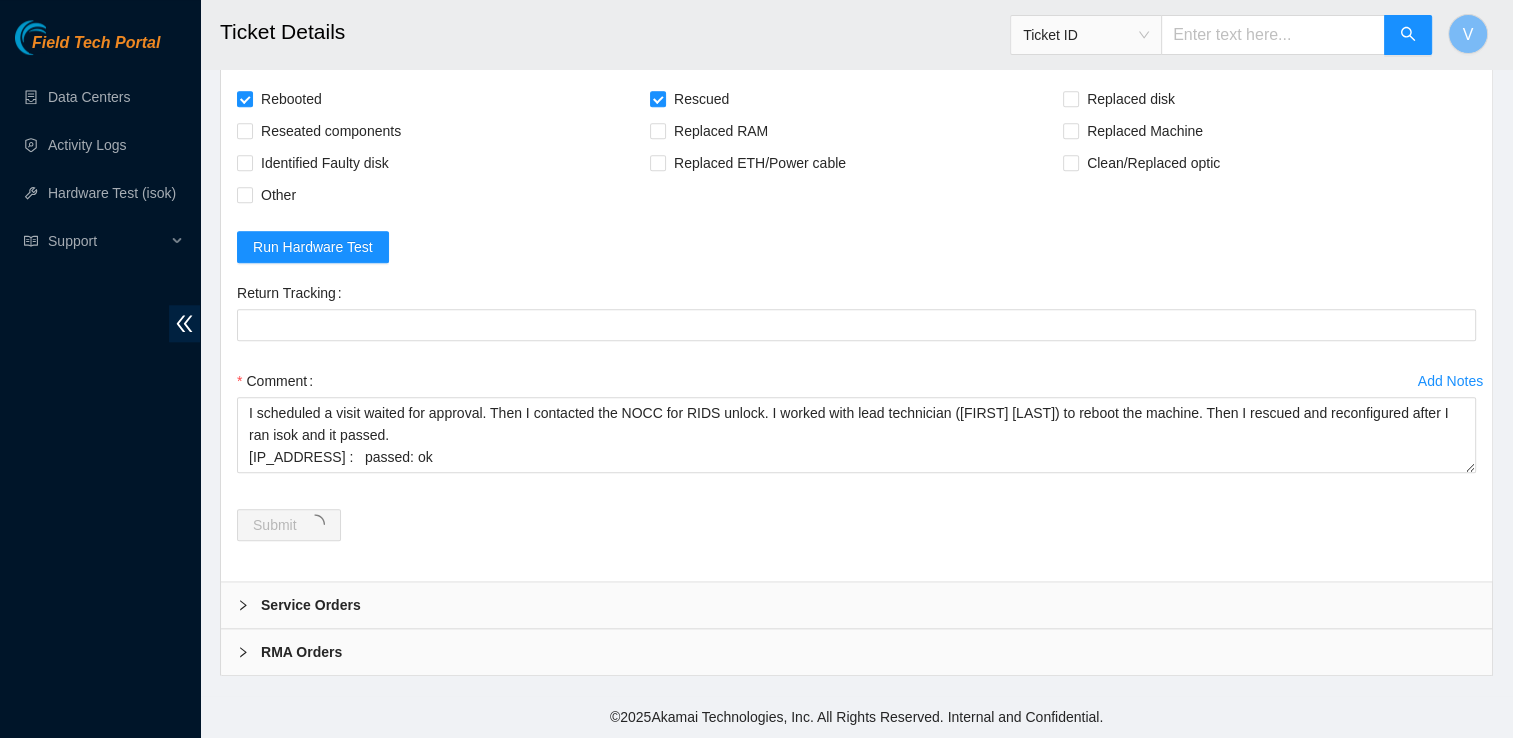 scroll, scrollTop: 0, scrollLeft: 0, axis: both 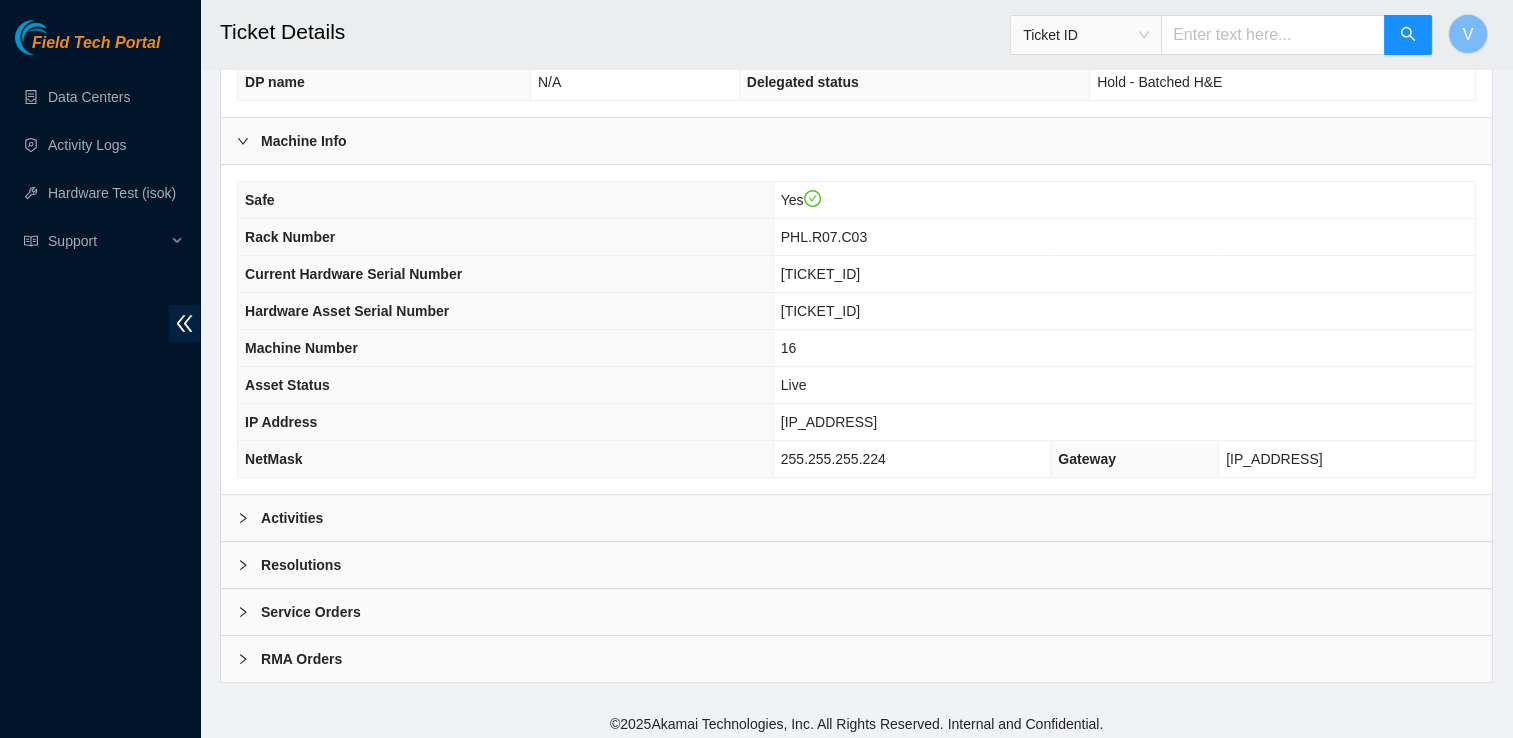 click on "Resolutions" at bounding box center [856, 565] 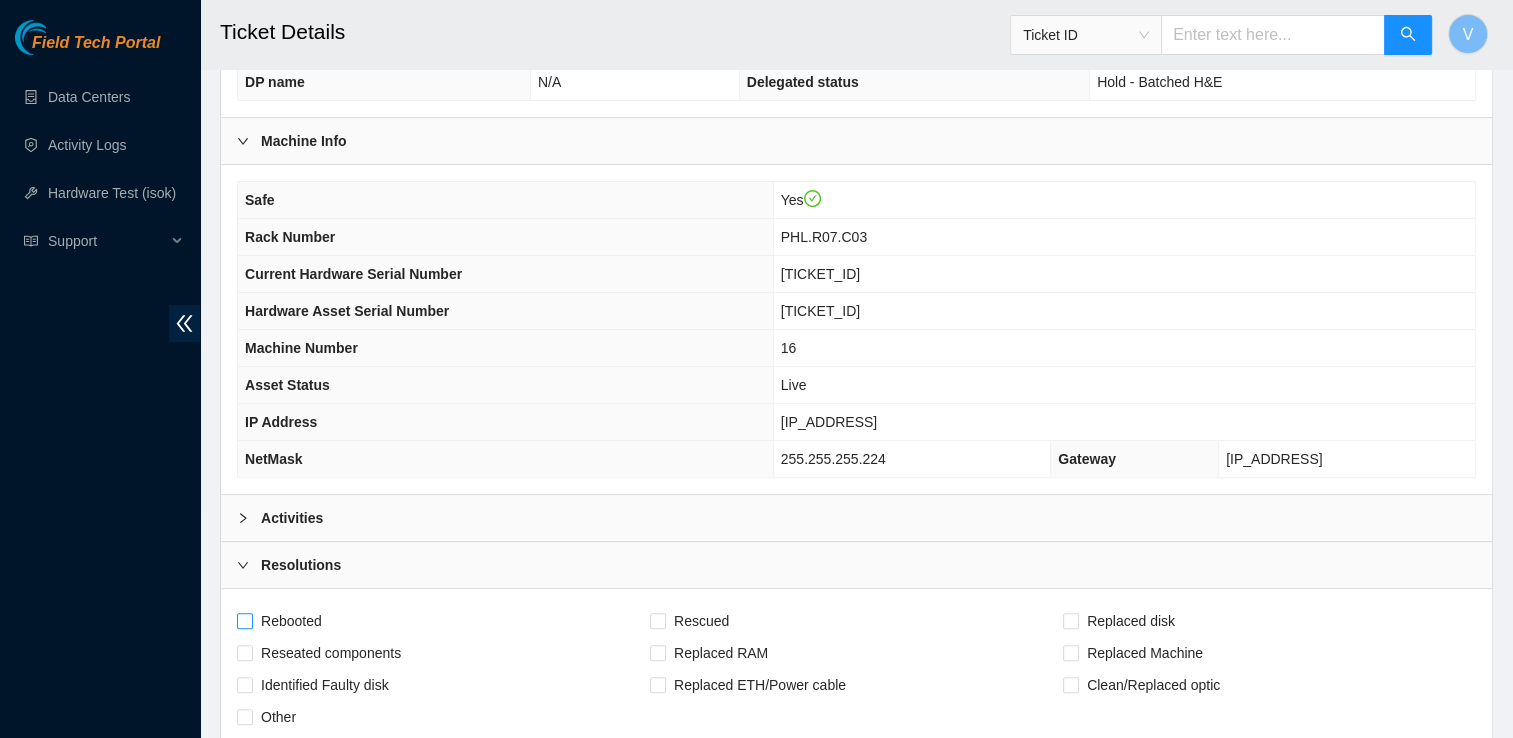 click on "Rebooted" at bounding box center (291, 621) 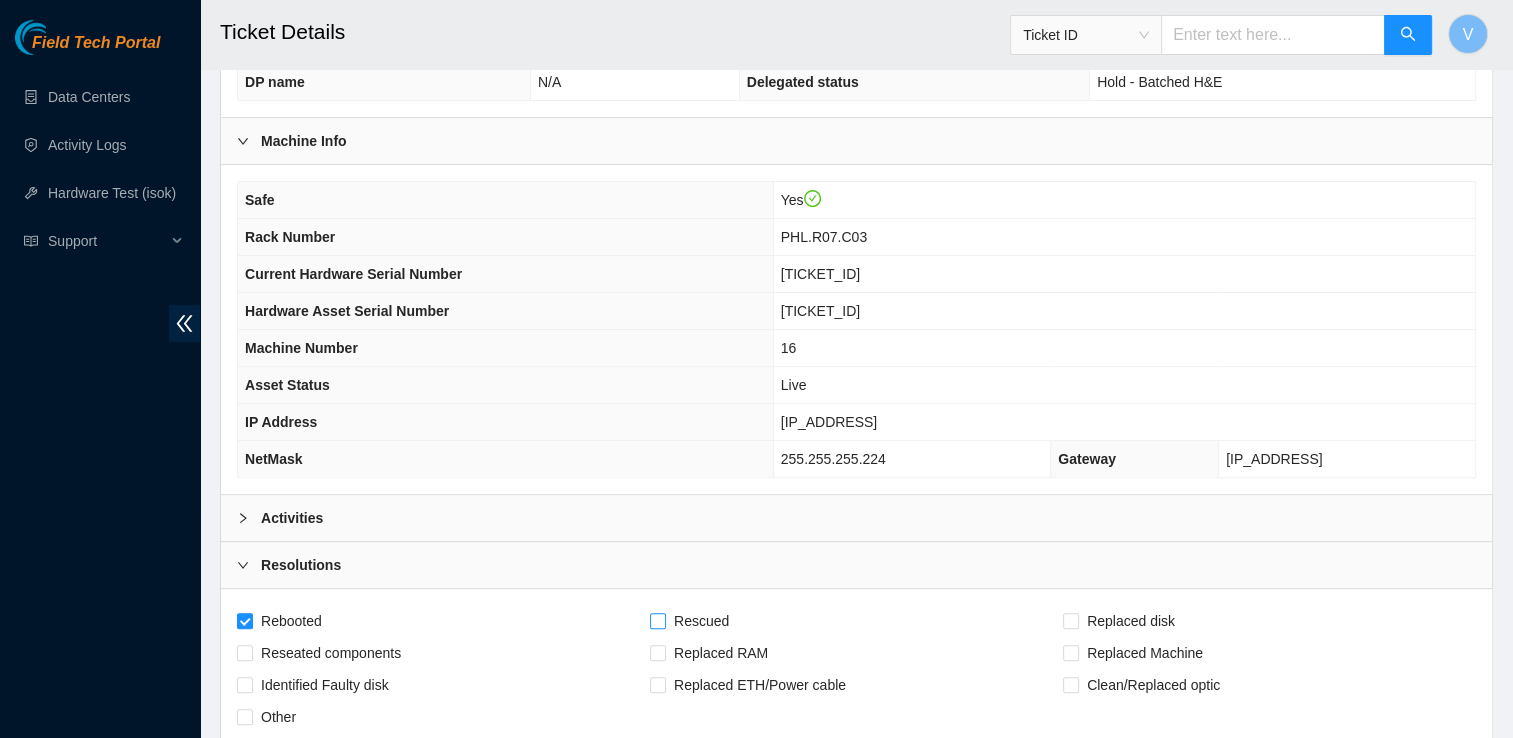 click on "Rescued" at bounding box center (701, 621) 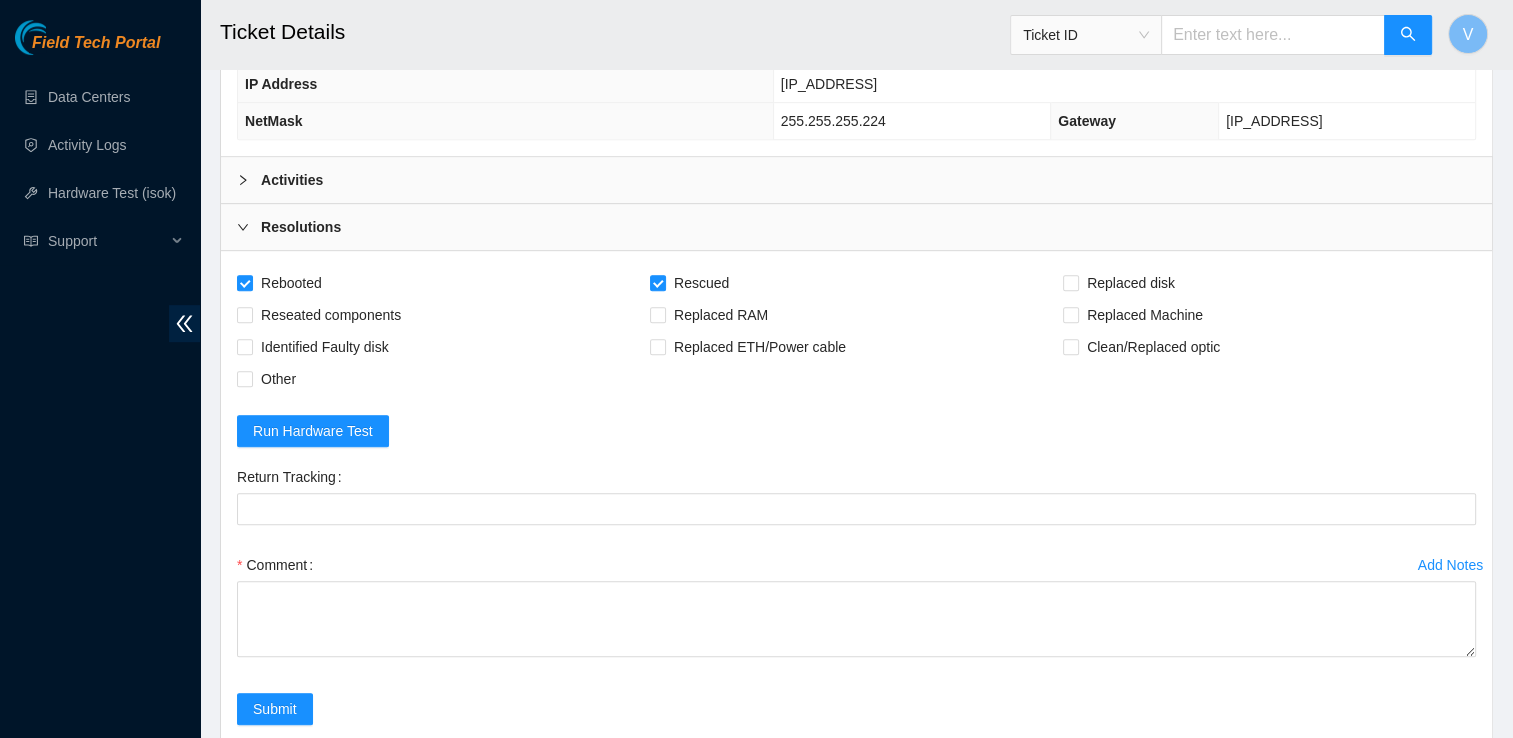 scroll, scrollTop: 1127, scrollLeft: 0, axis: vertical 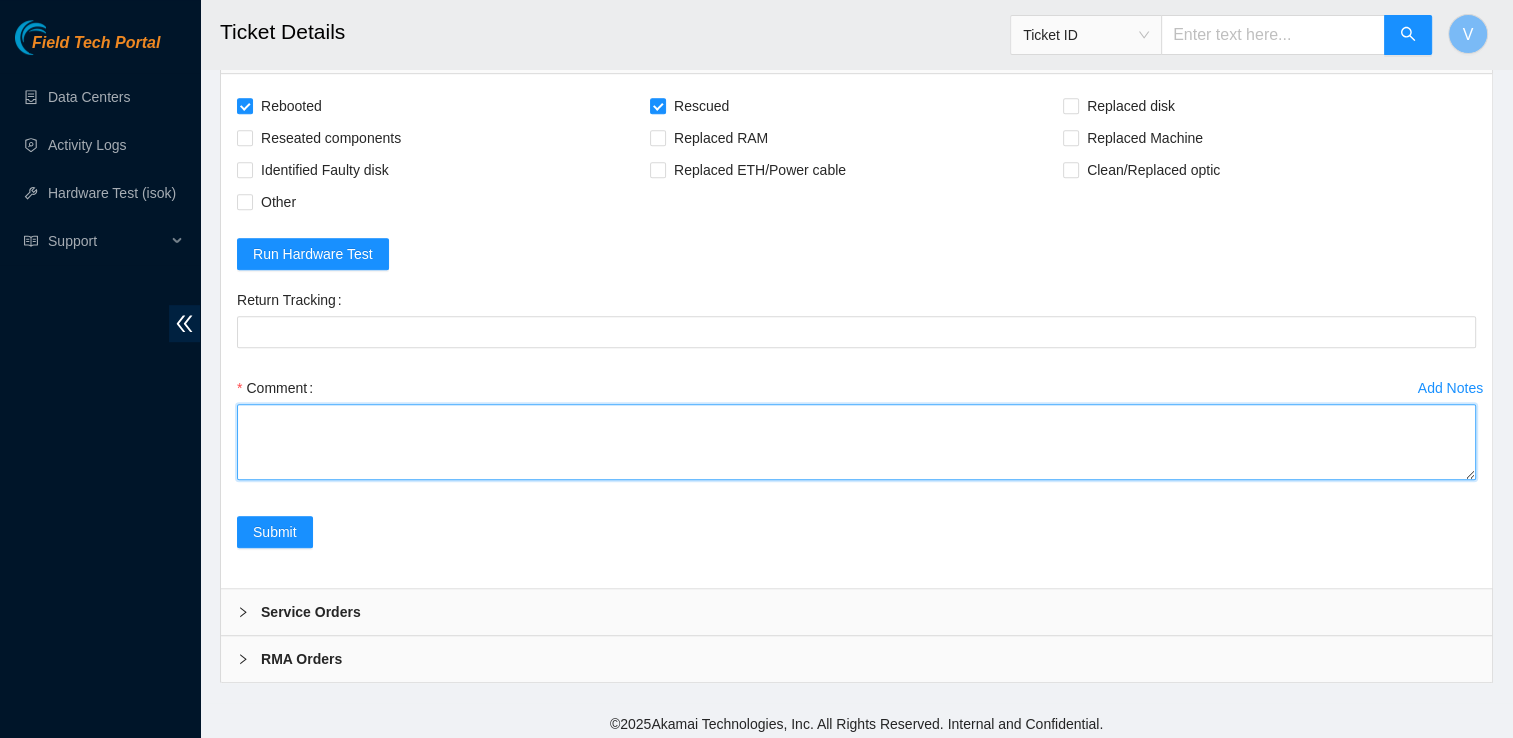 click on "Comment" at bounding box center (856, 442) 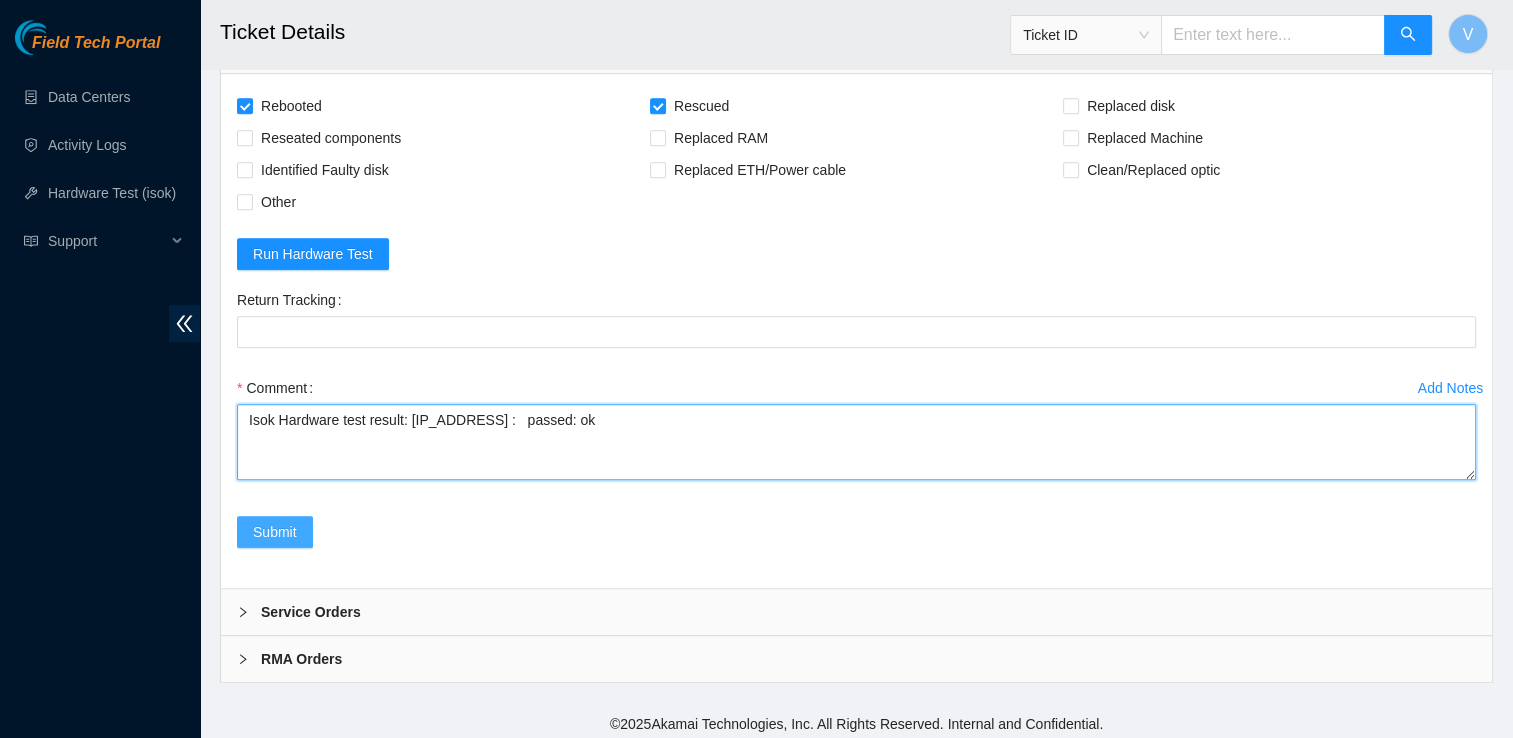type on "Isok Hardware test result: [IP_ADDRESS] :   passed: ok" 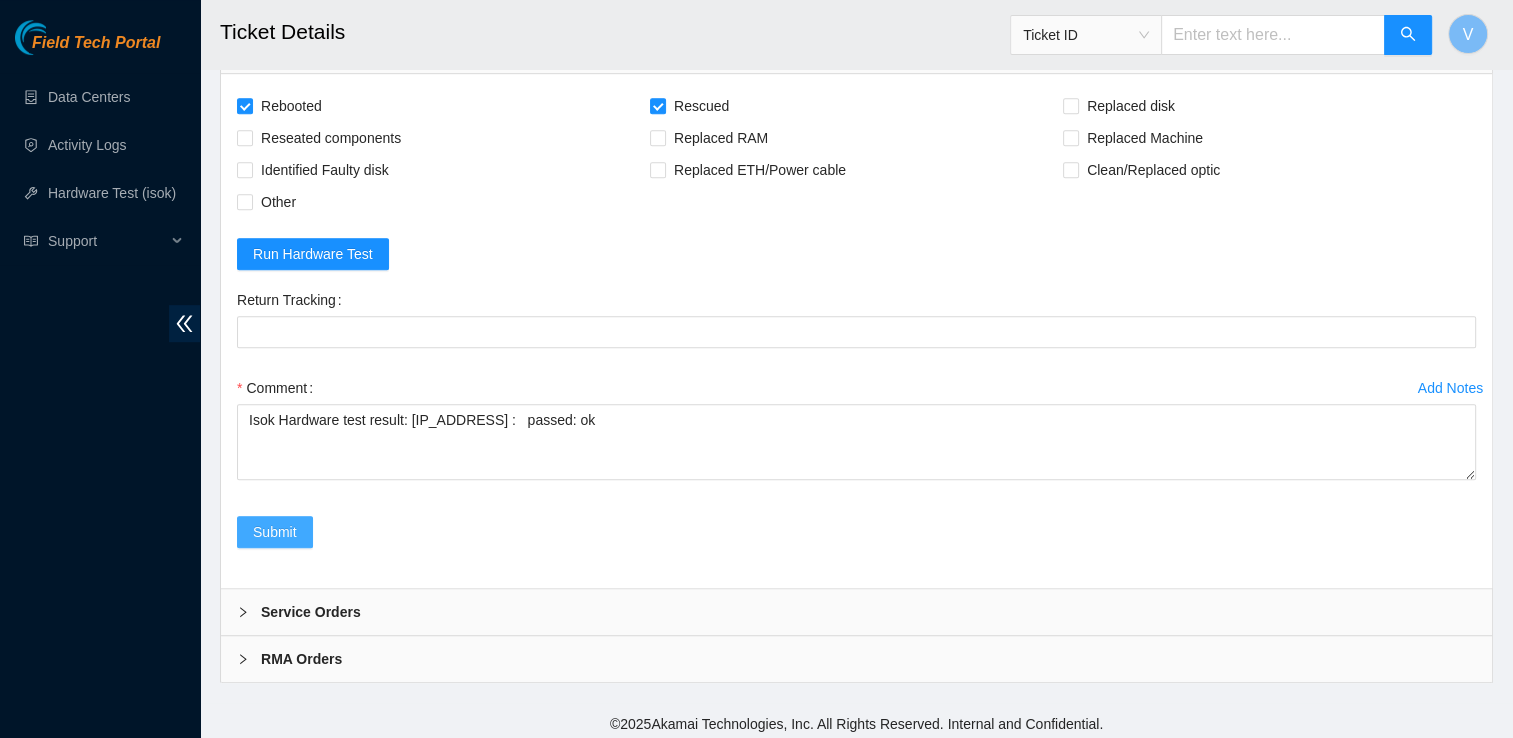 click on "Submit" at bounding box center [275, 532] 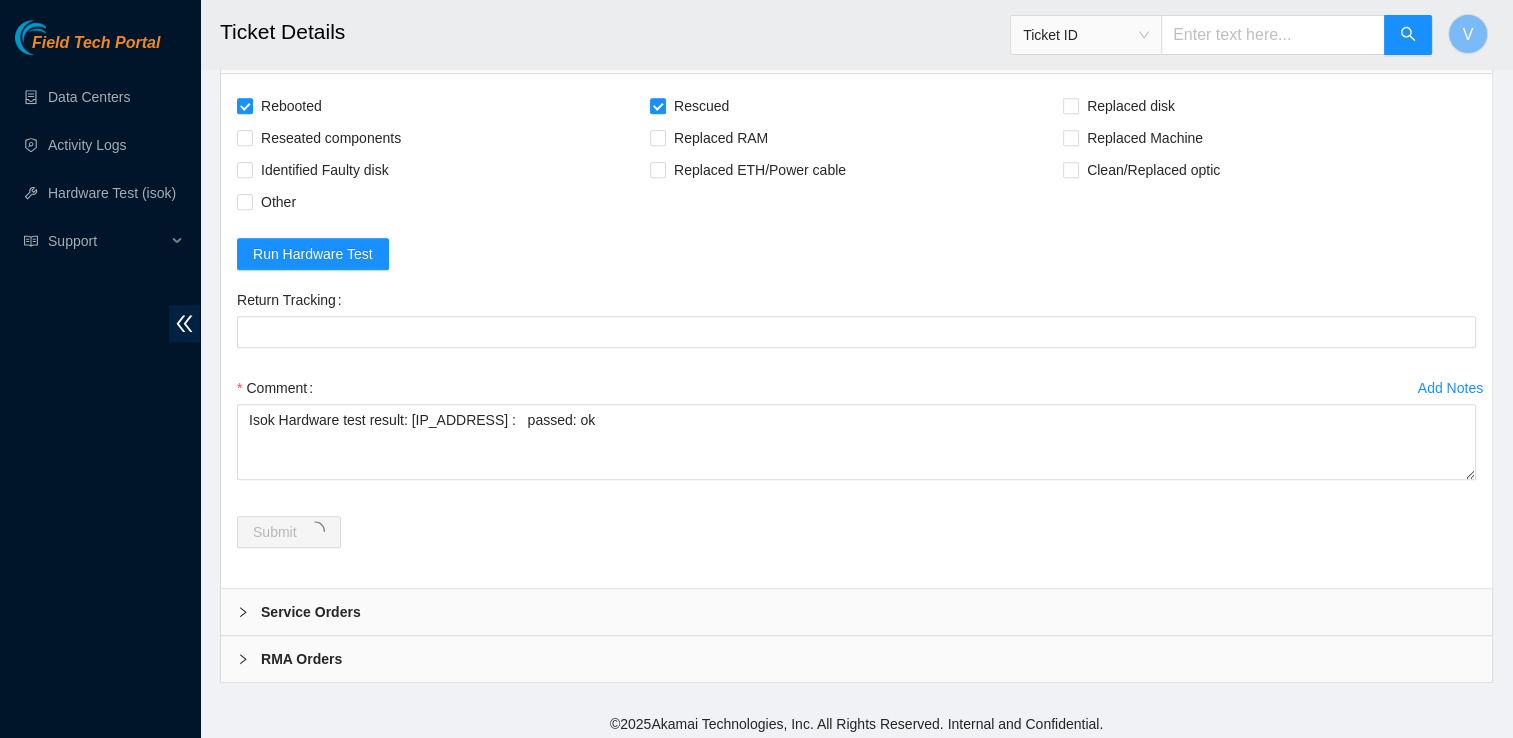 scroll, scrollTop: 0, scrollLeft: 0, axis: both 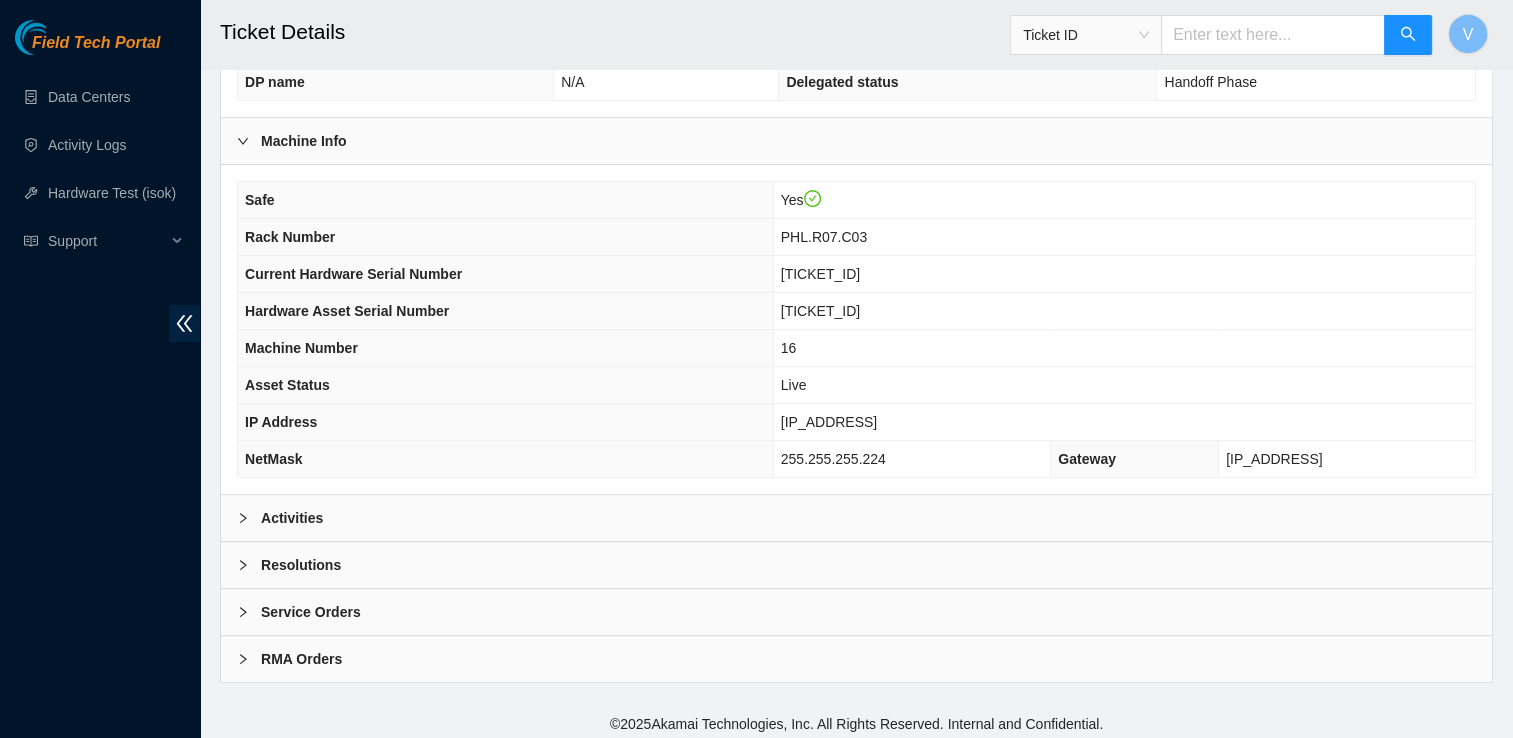 click on "Activities" at bounding box center (856, 518) 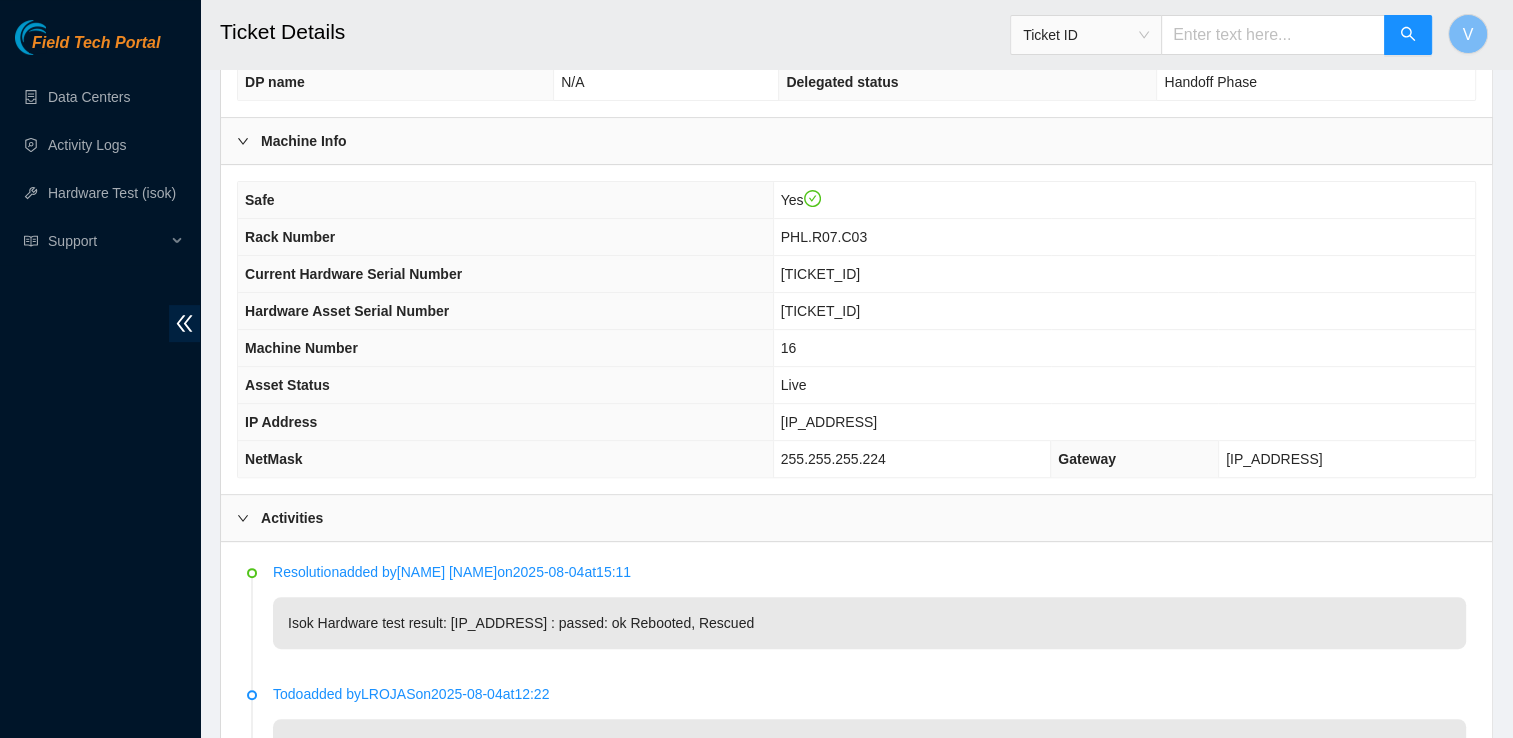 drag, startPoint x: 278, startPoint y: 615, endPoint x: 439, endPoint y: 641, distance: 163.08586 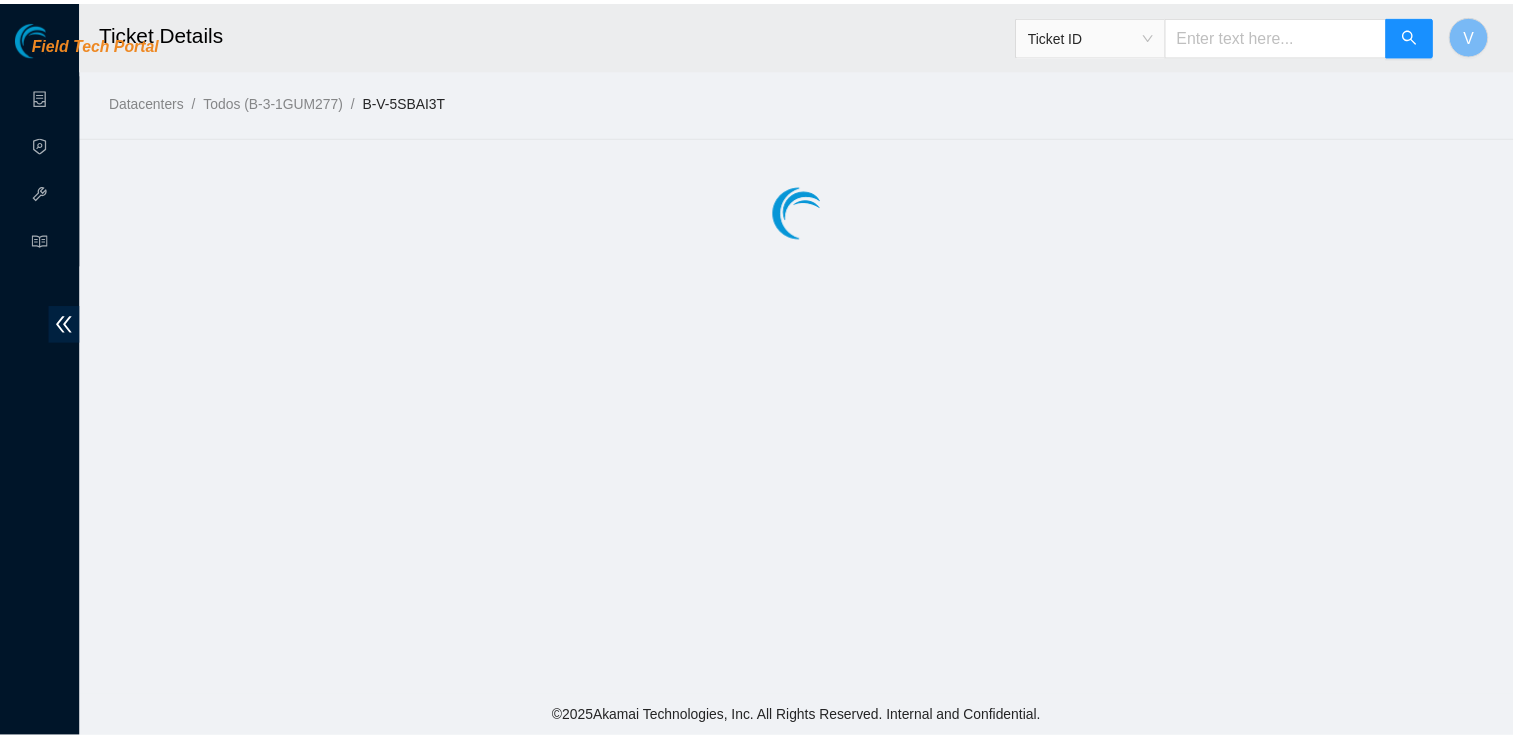 scroll, scrollTop: 0, scrollLeft: 0, axis: both 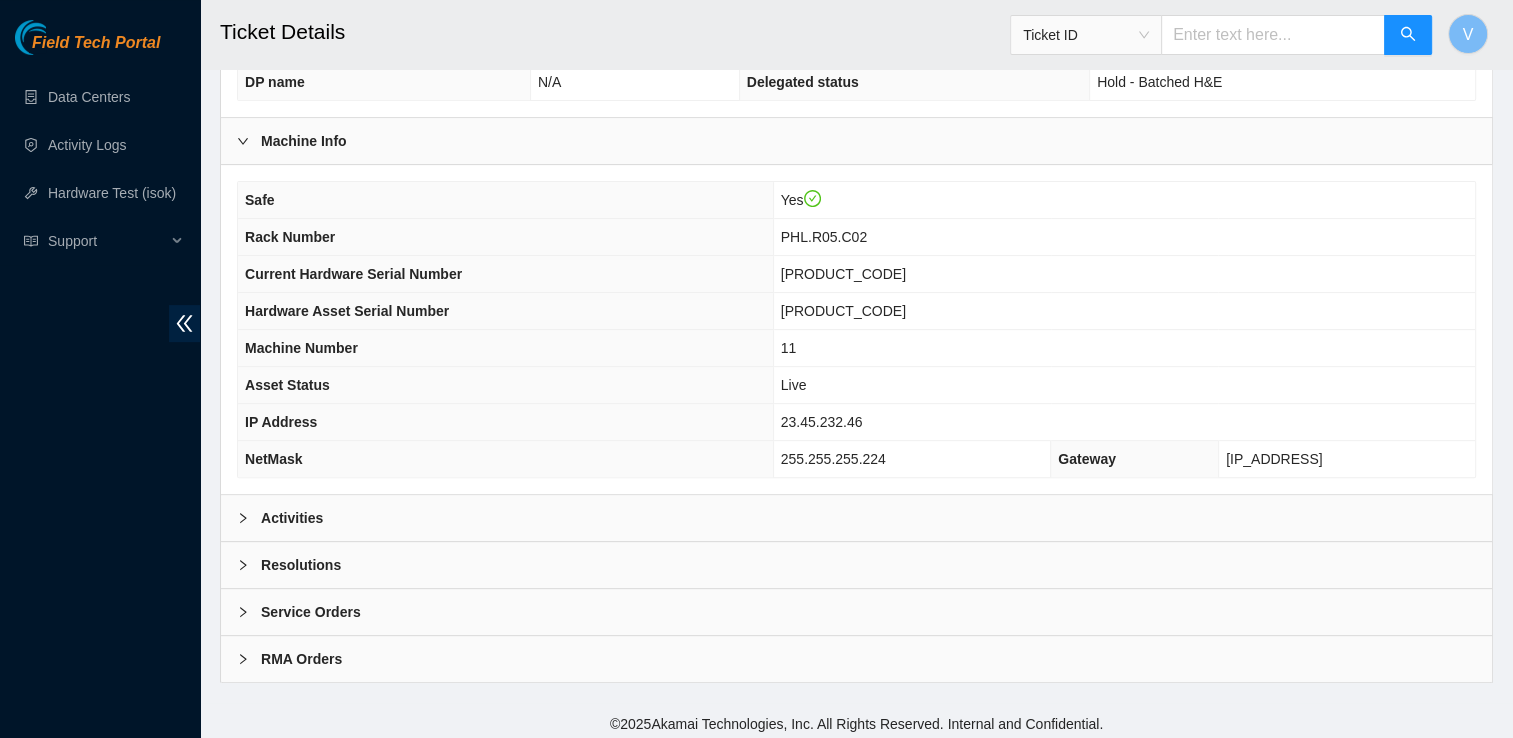 click on "Activities" at bounding box center (856, 518) 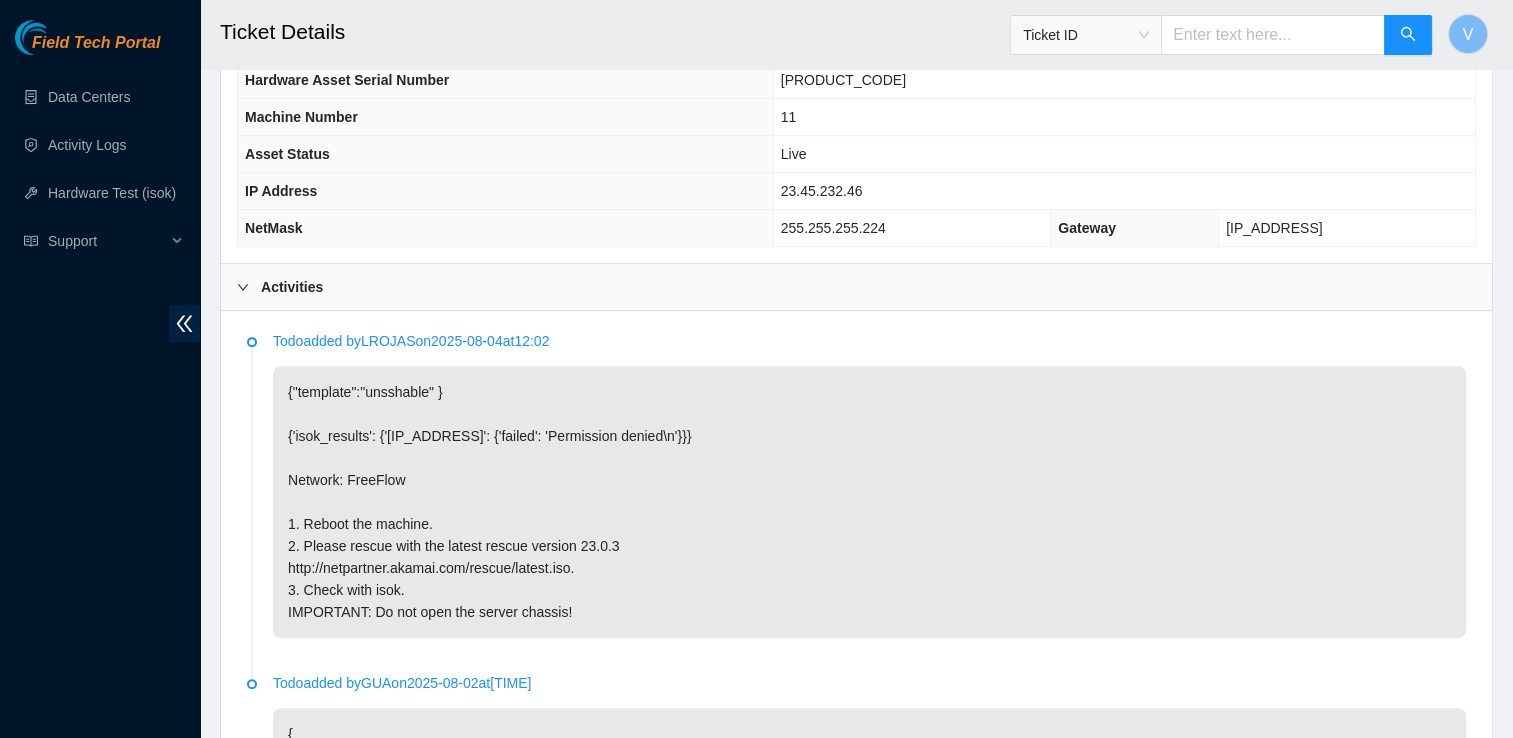 scroll, scrollTop: 845, scrollLeft: 0, axis: vertical 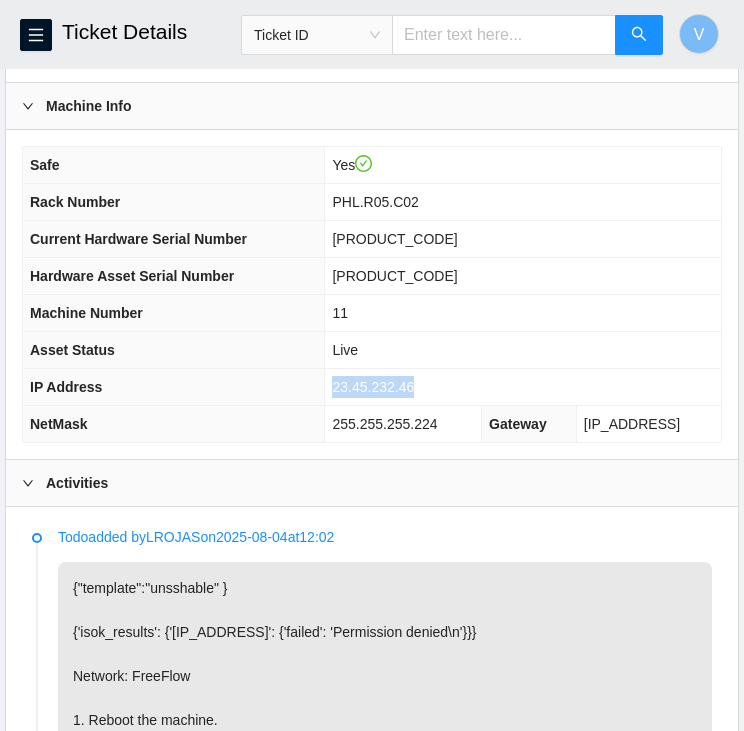 drag, startPoint x: 428, startPoint y: 389, endPoint x: 348, endPoint y: 389, distance: 80 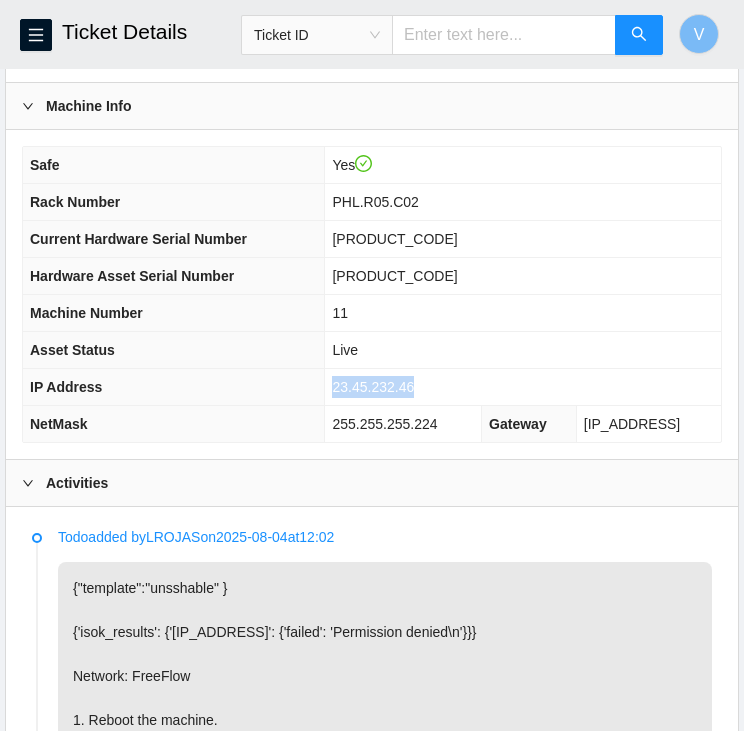 copy on "23.45.232.46" 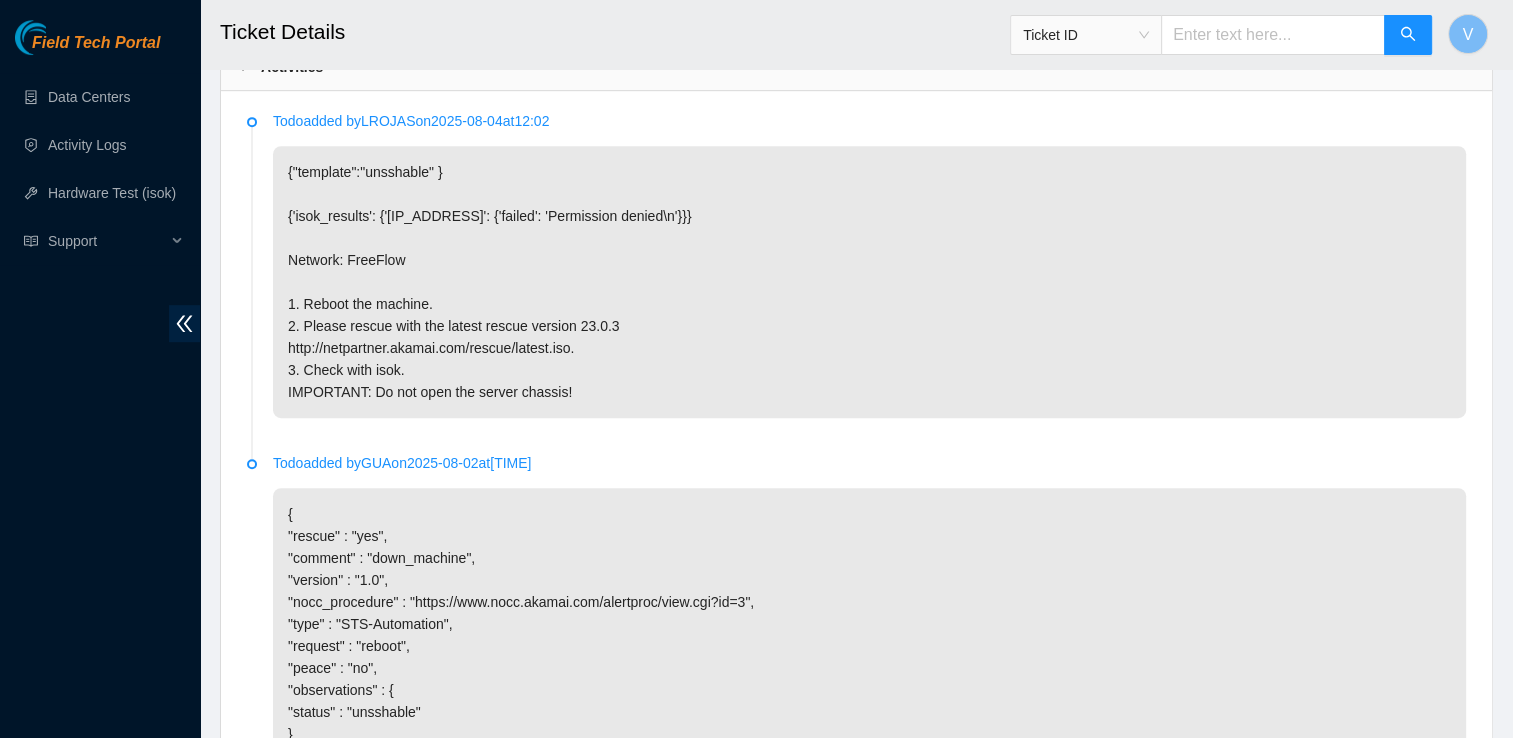 scroll, scrollTop: 1415, scrollLeft: 0, axis: vertical 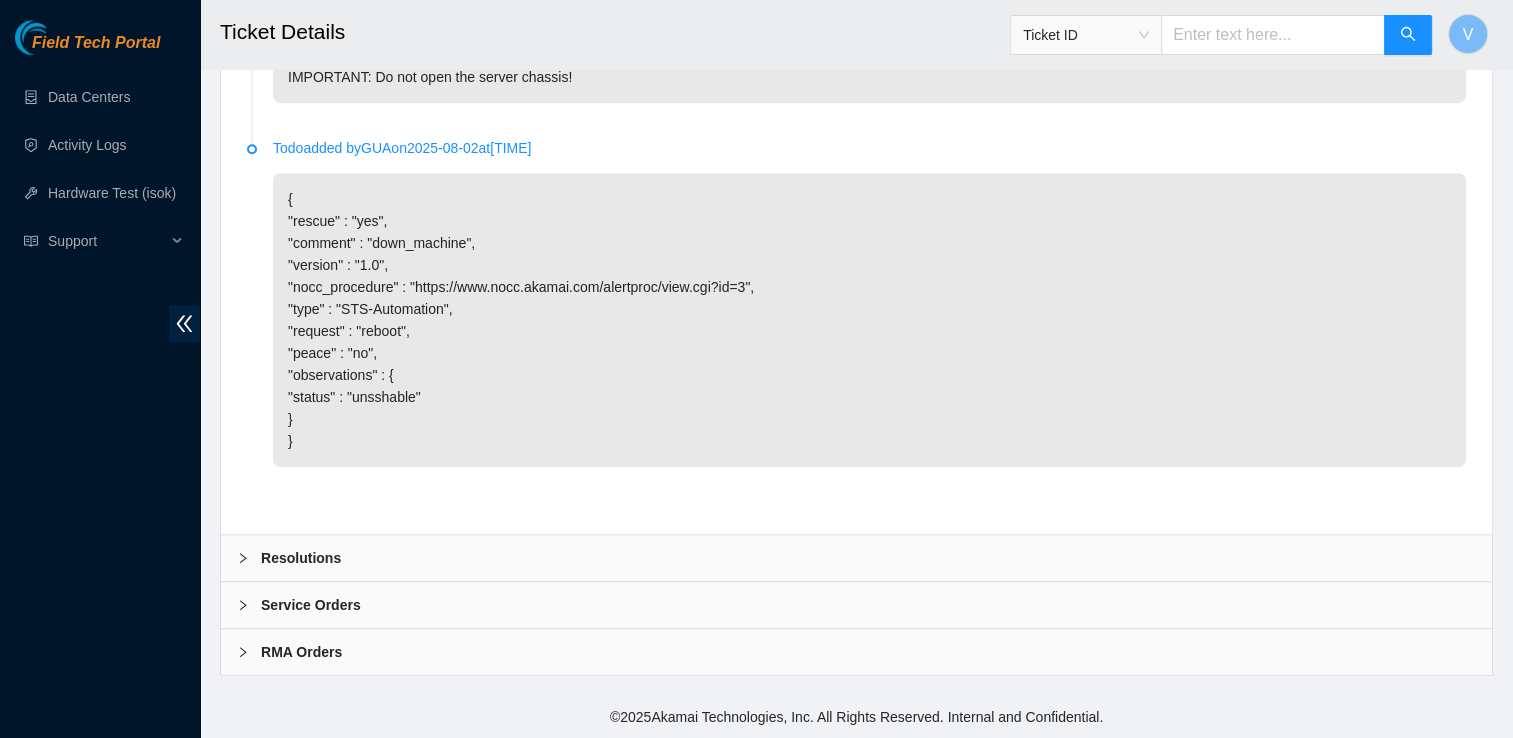 click on "Resolutions" at bounding box center (301, 558) 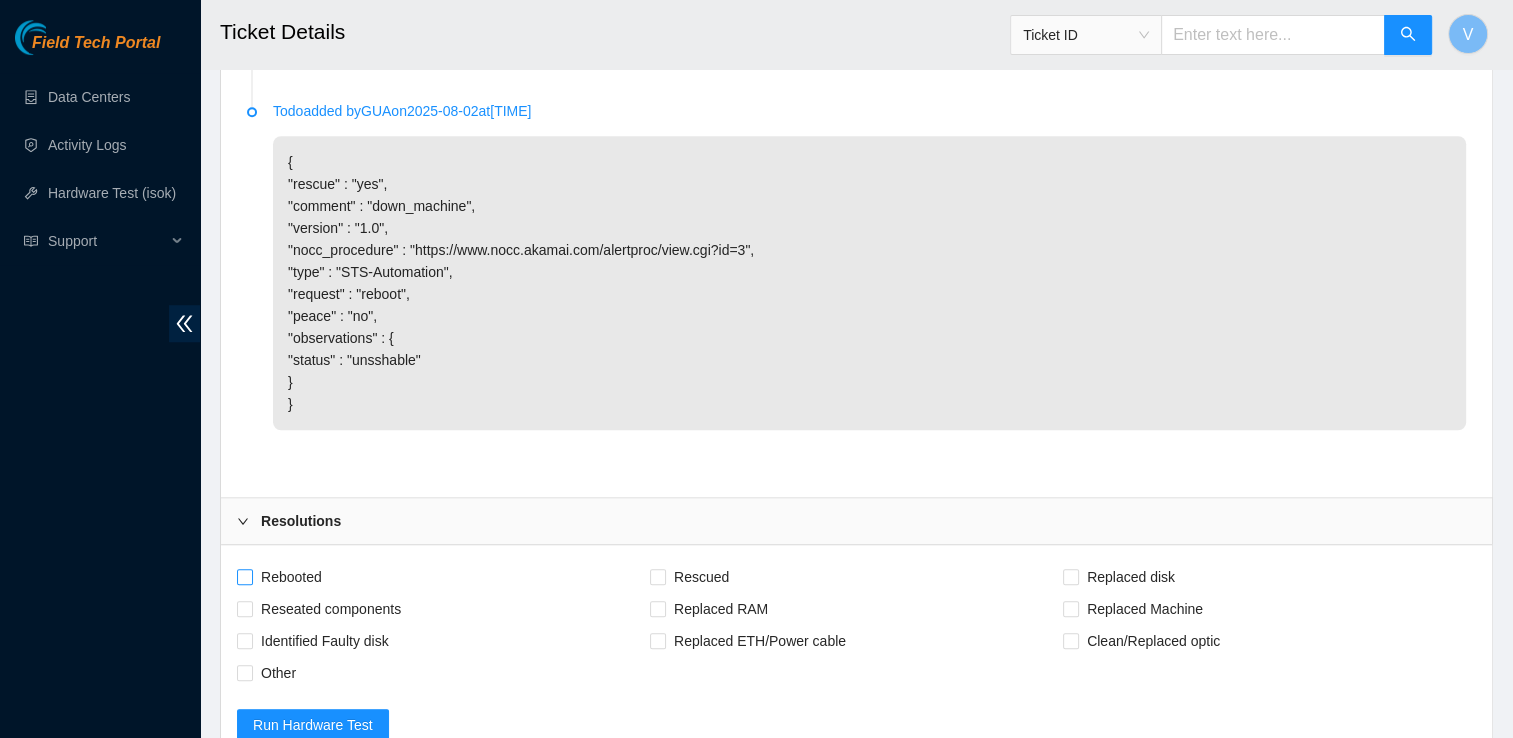 click on "Rebooted" at bounding box center (291, 577) 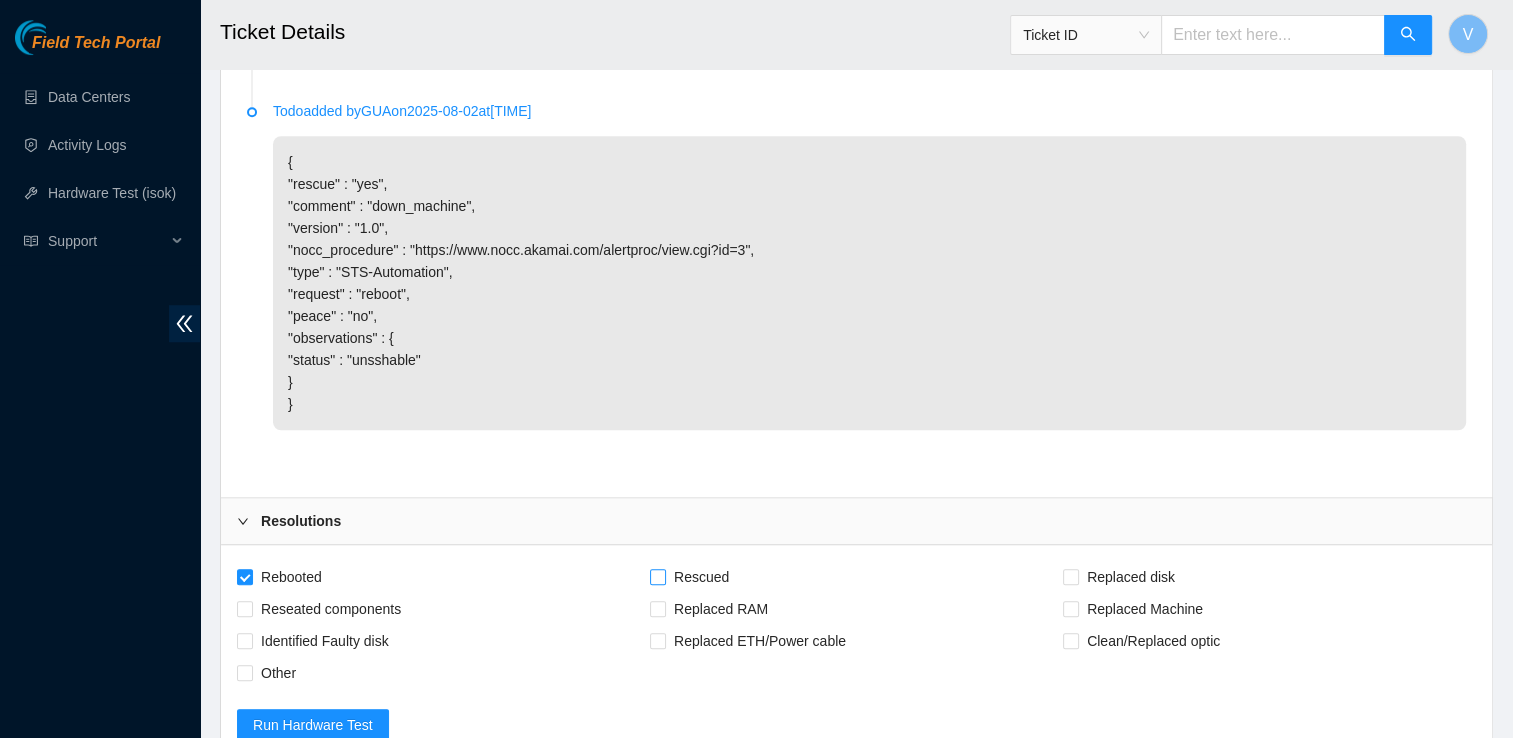 click on "Rescued" at bounding box center (701, 577) 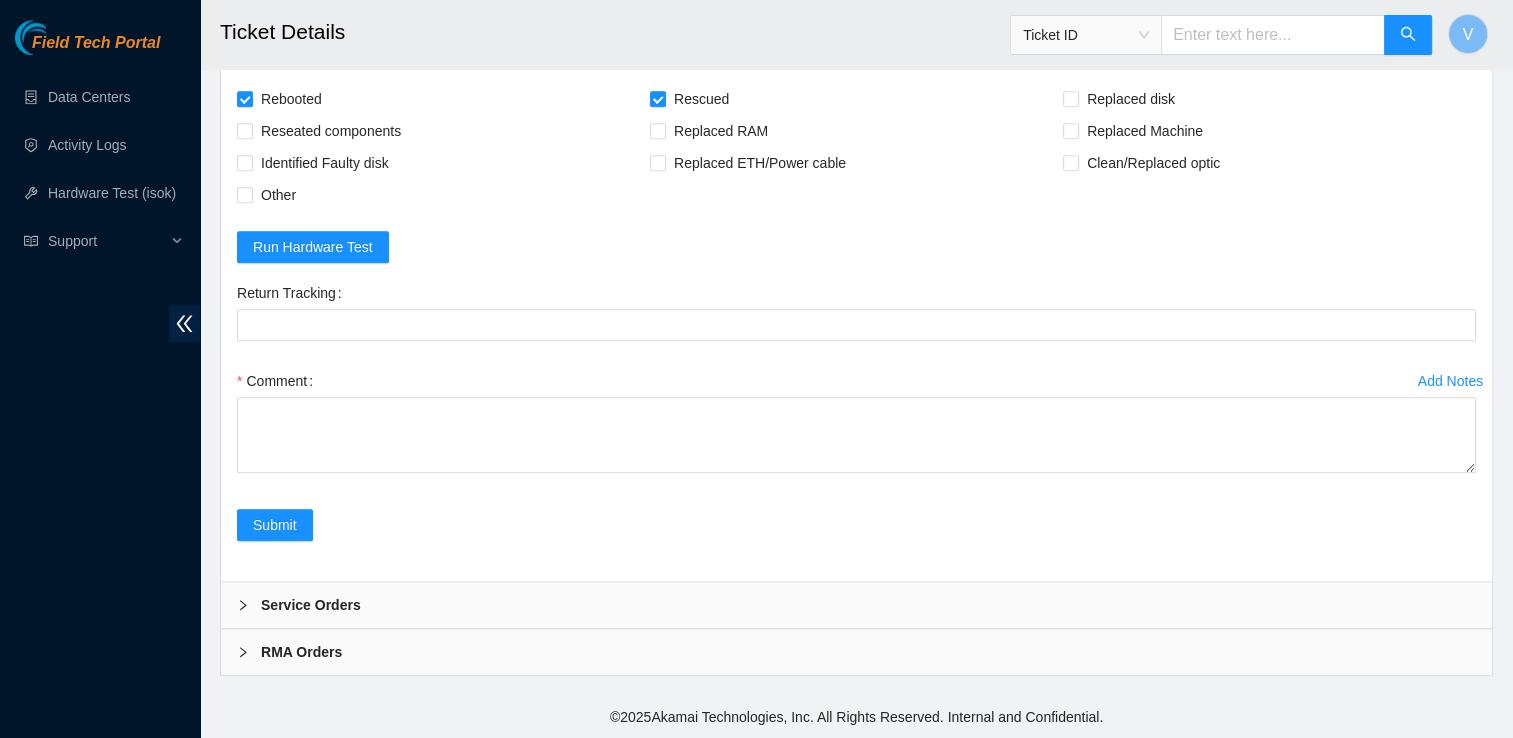 scroll, scrollTop: 1929, scrollLeft: 0, axis: vertical 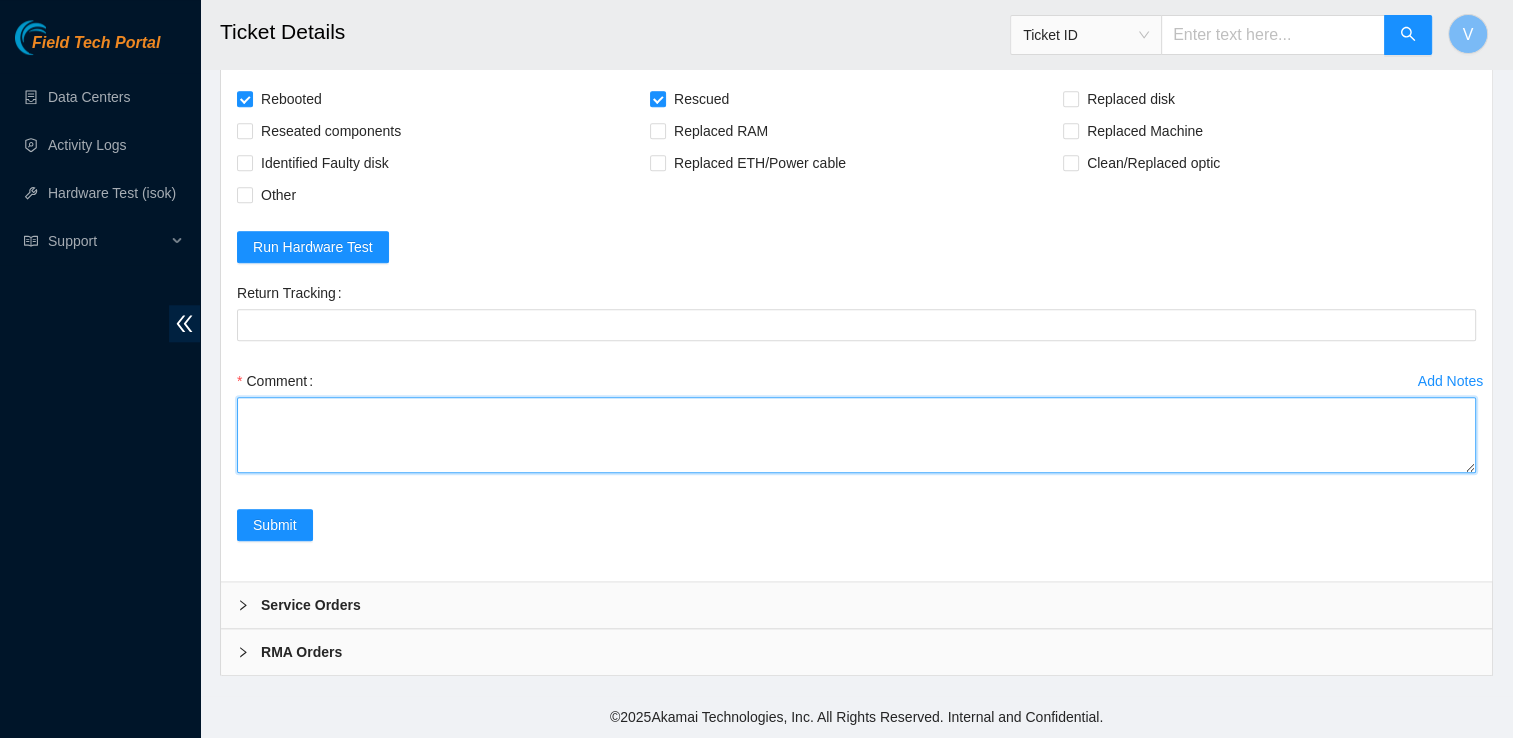 click on "Comment" at bounding box center [856, 435] 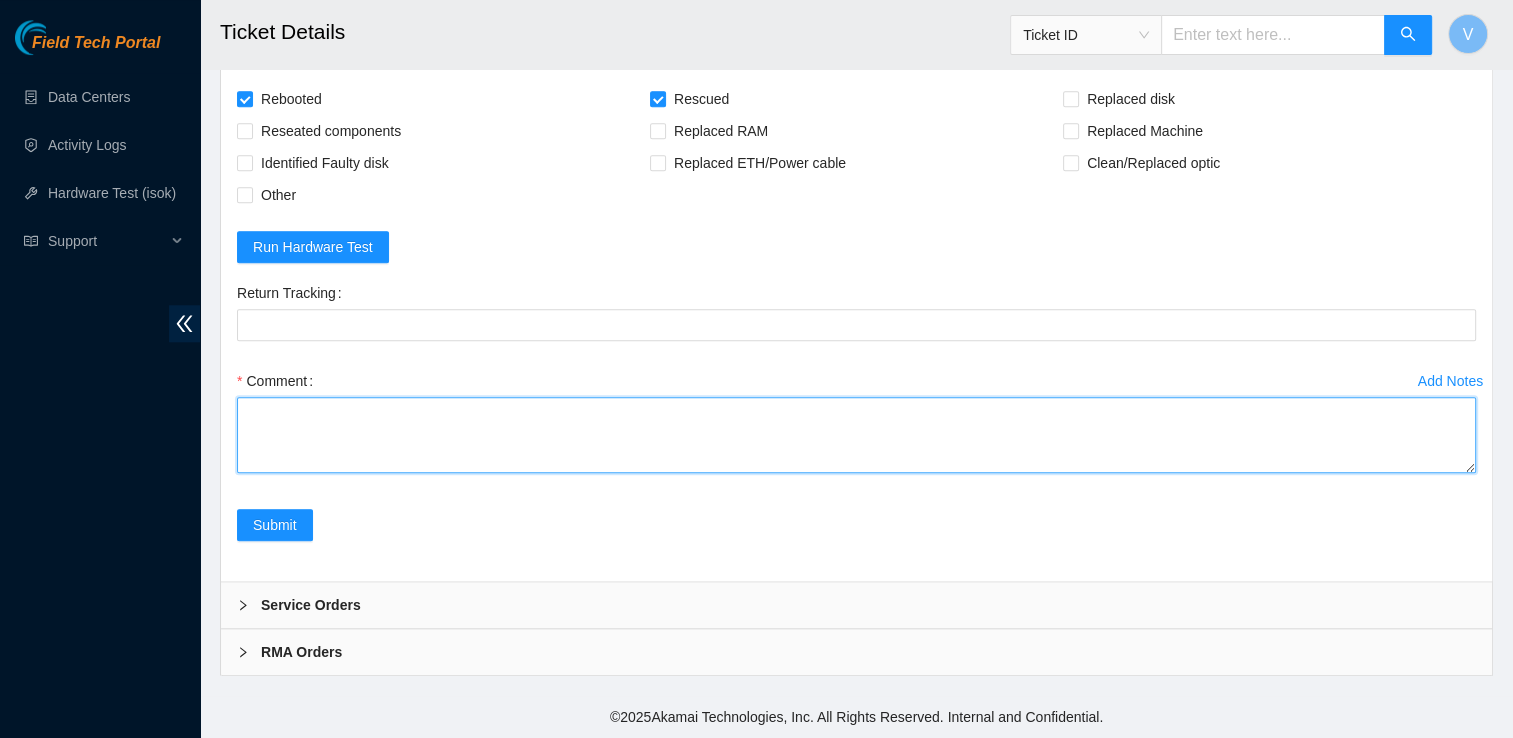 paste on "Rebooted, rescued, and reconfigured. Unlocked RIDS safely beforehand.
Isok Hardware test result" 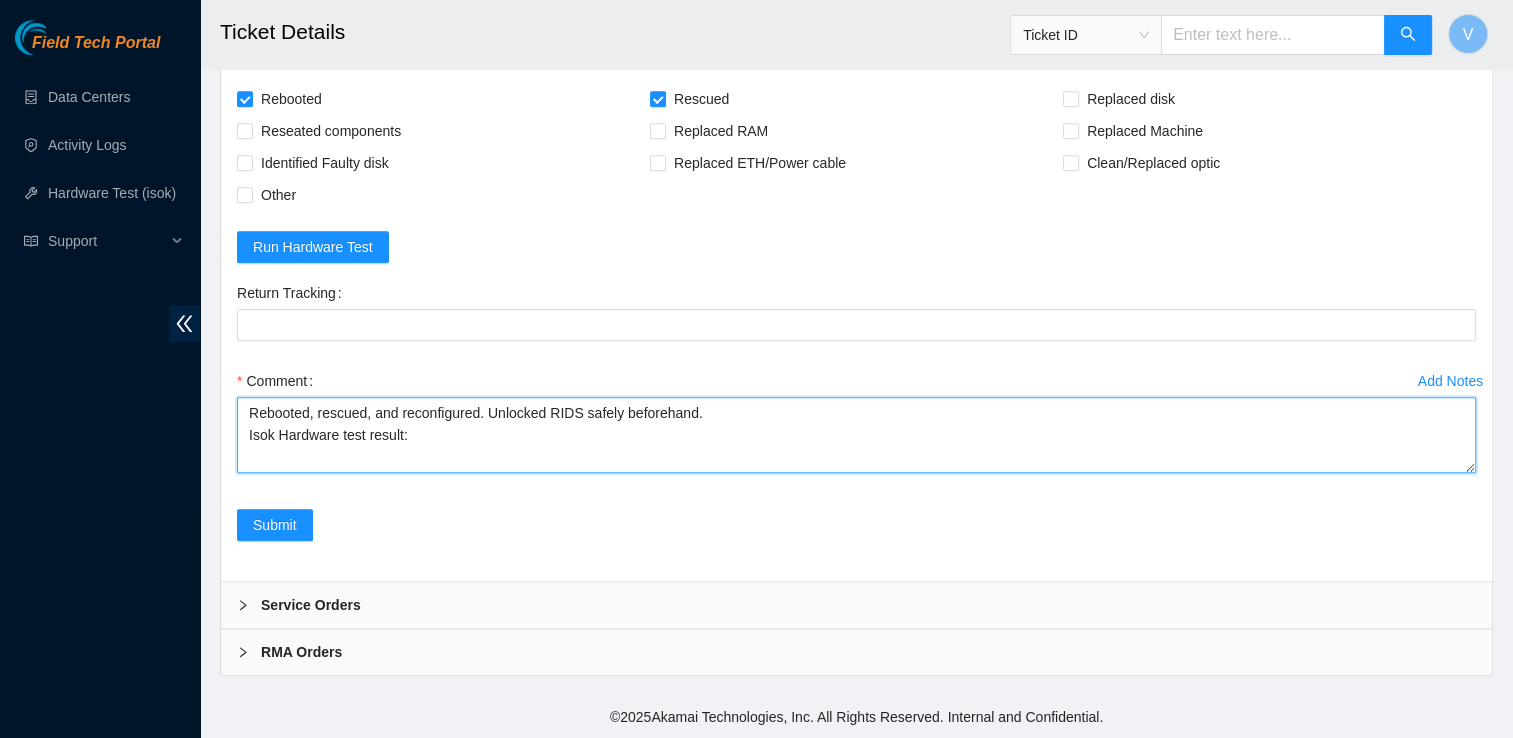 paste on "23.45.232.46 :   passed: ok" 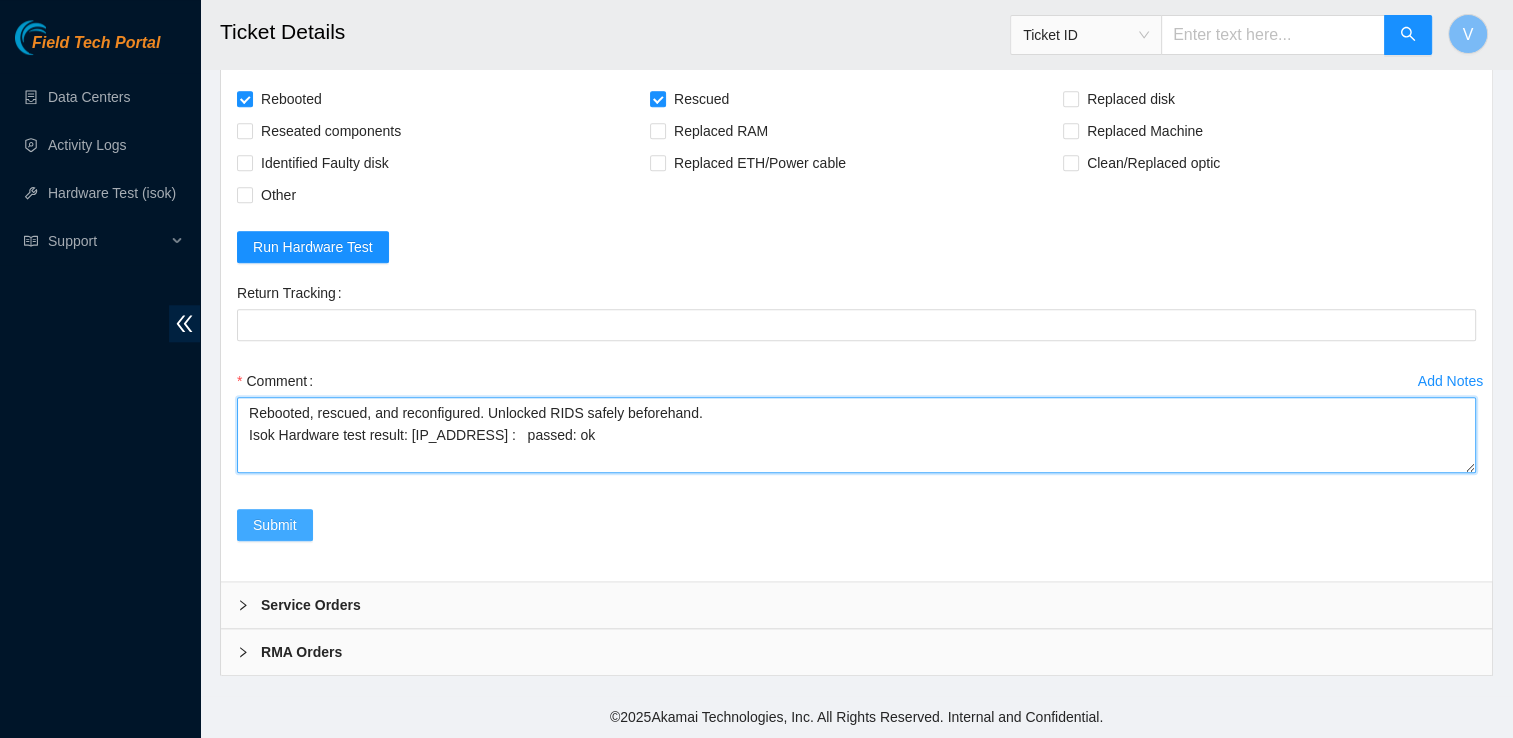 type on "Rebooted, rescued, and reconfigured. Unlocked RIDS safely beforehand.
Isok Hardware test result: 23.45.232.46 :   passed: ok" 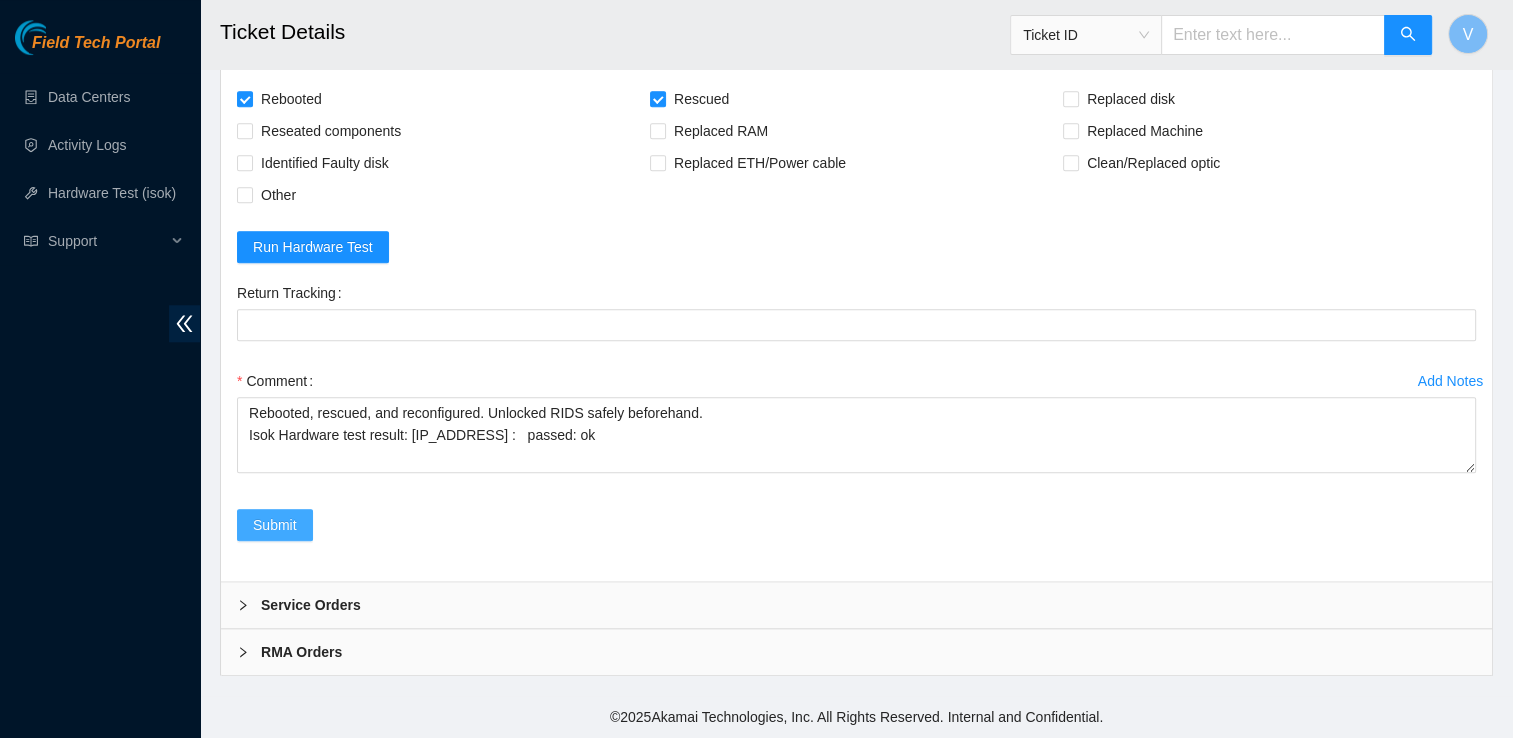 click on "Submit" at bounding box center [275, 525] 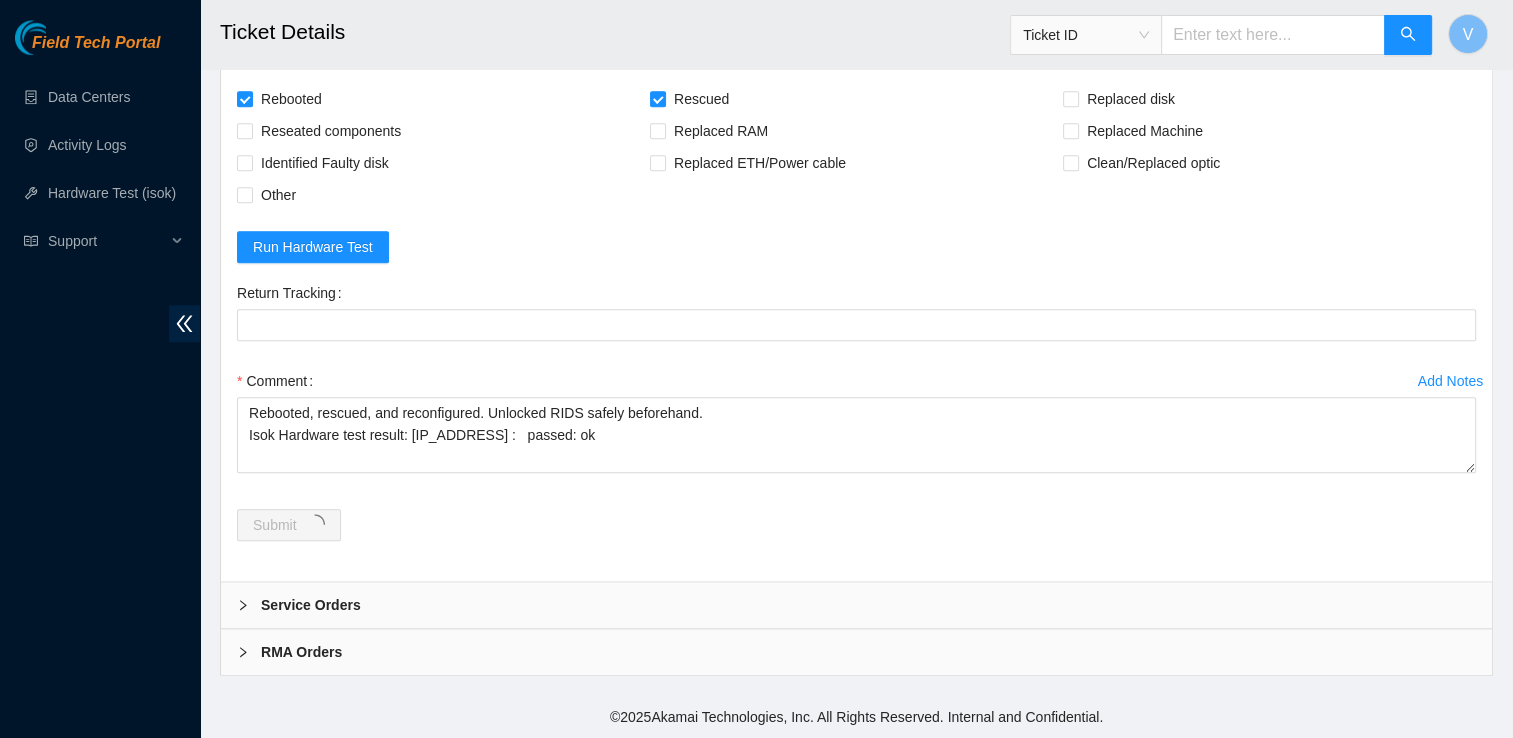 scroll, scrollTop: 0, scrollLeft: 0, axis: both 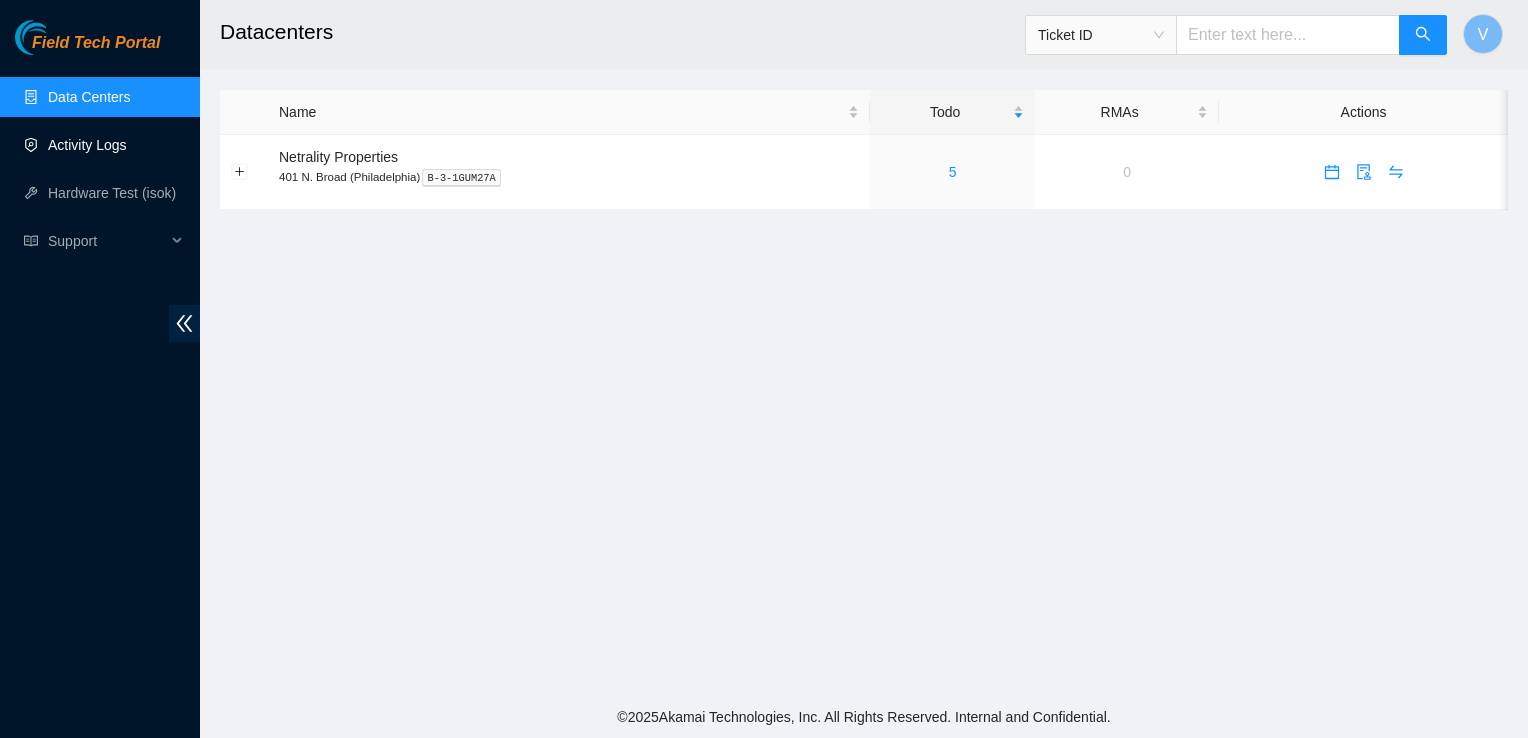 click on "Activity Logs" at bounding box center (87, 145) 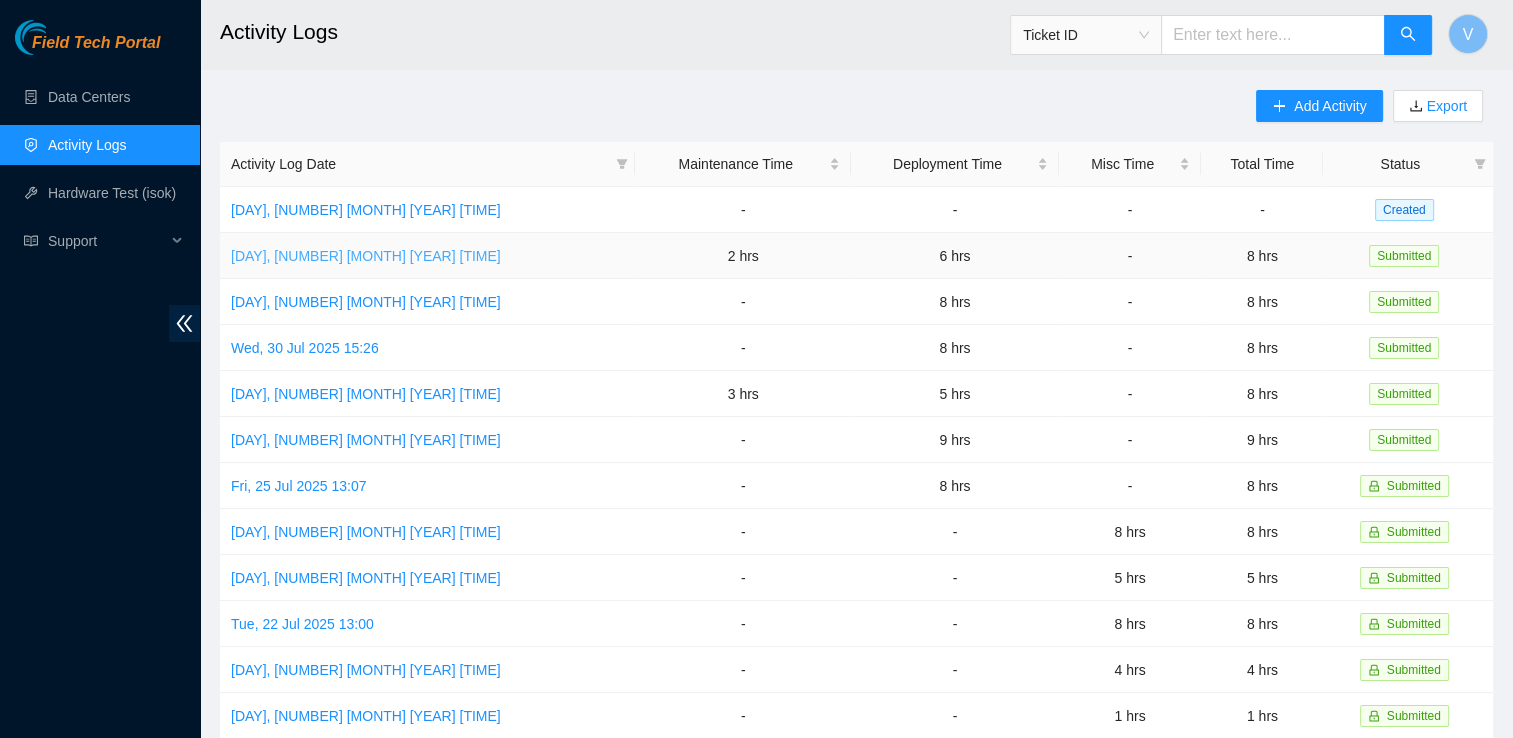 click on "[DAY], [NUMBER] [MONTH] [YEAR] [TIME]" at bounding box center (366, 256) 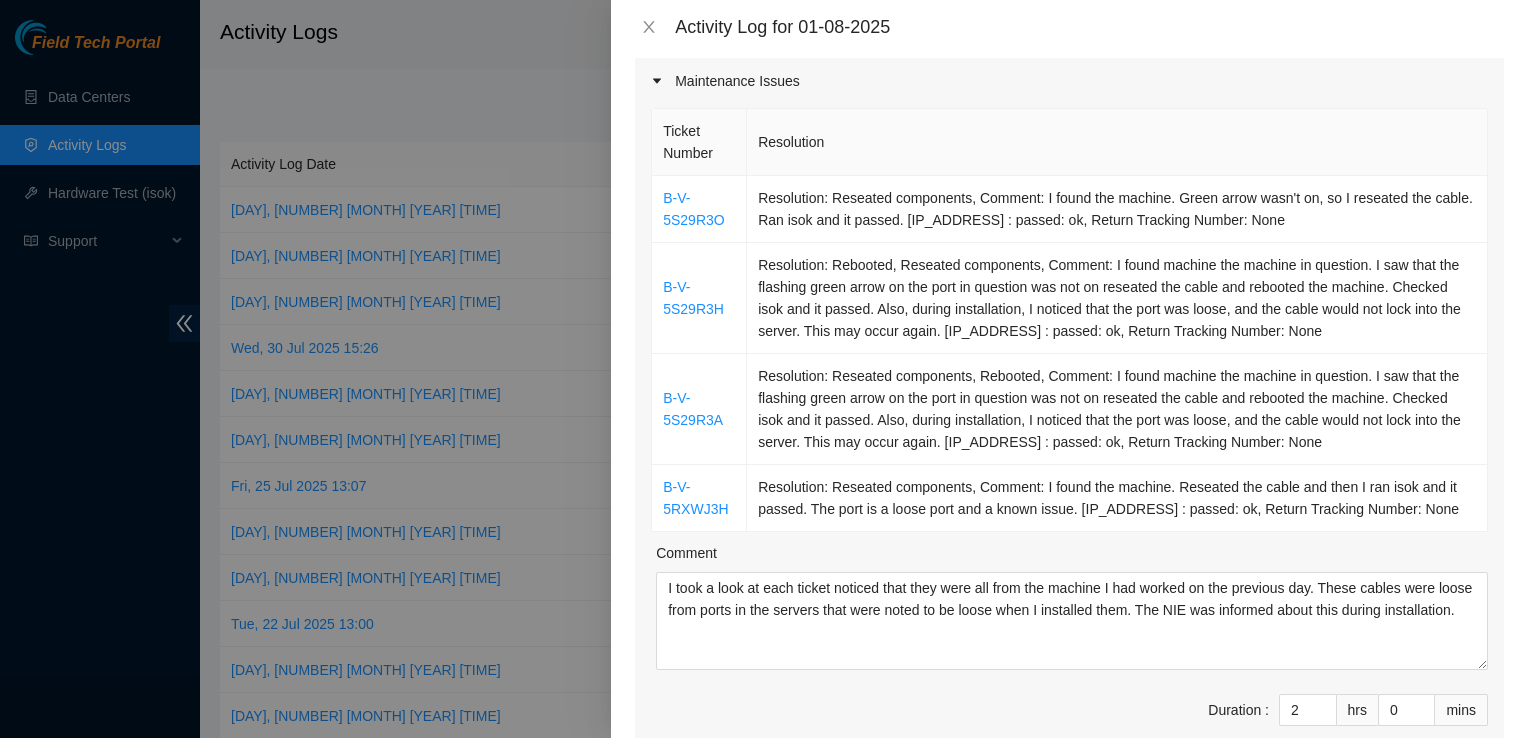 scroll, scrollTop: 0, scrollLeft: 0, axis: both 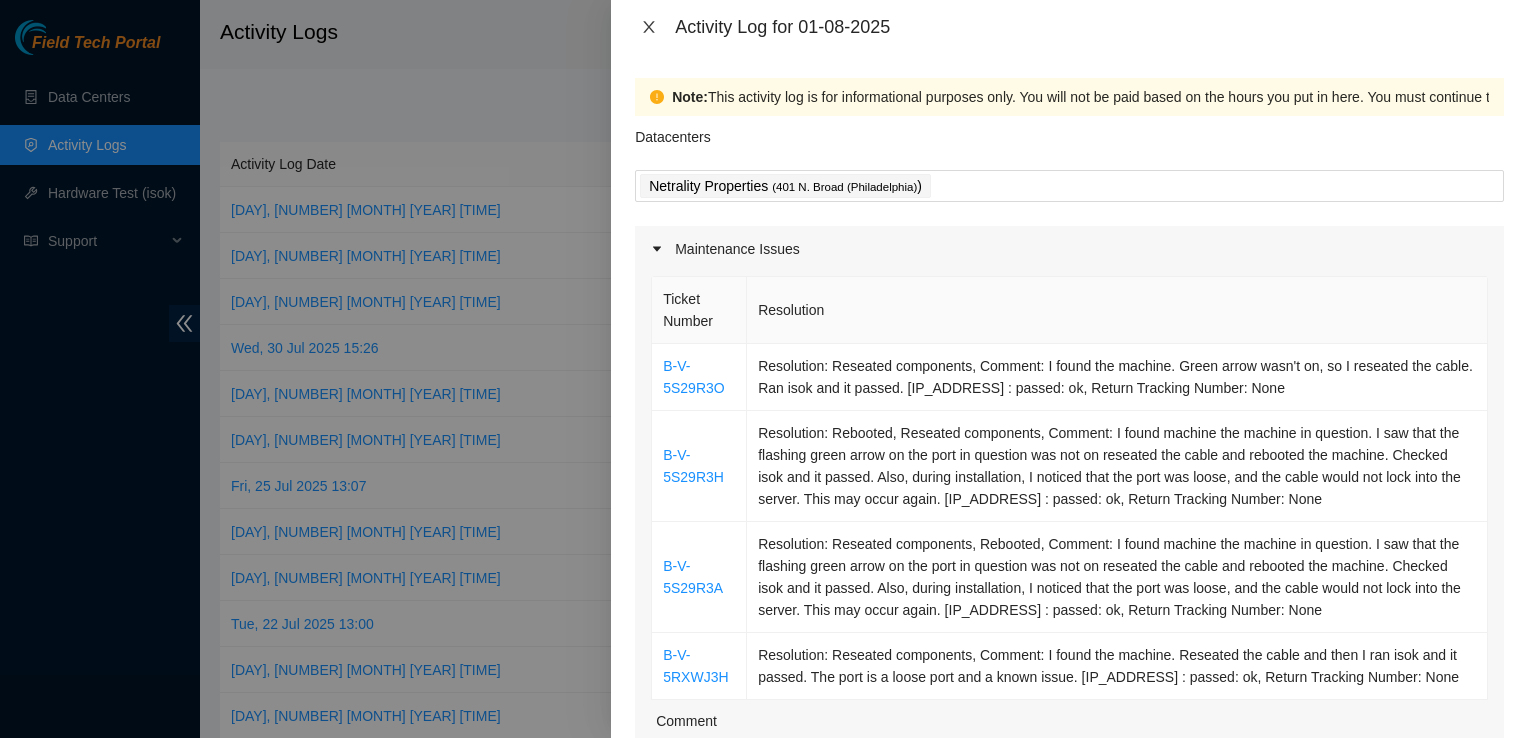 click 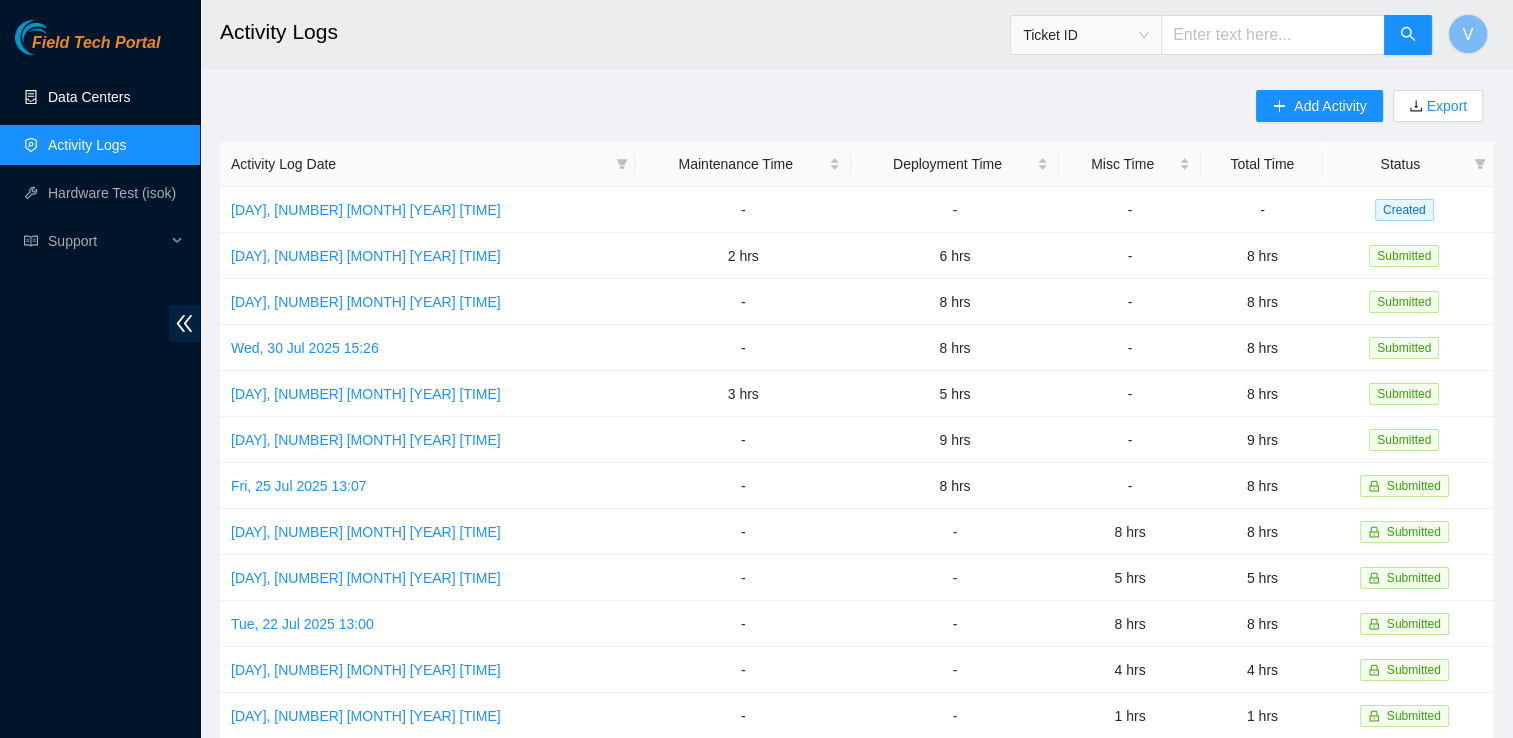 click on "Data Centers" at bounding box center (89, 97) 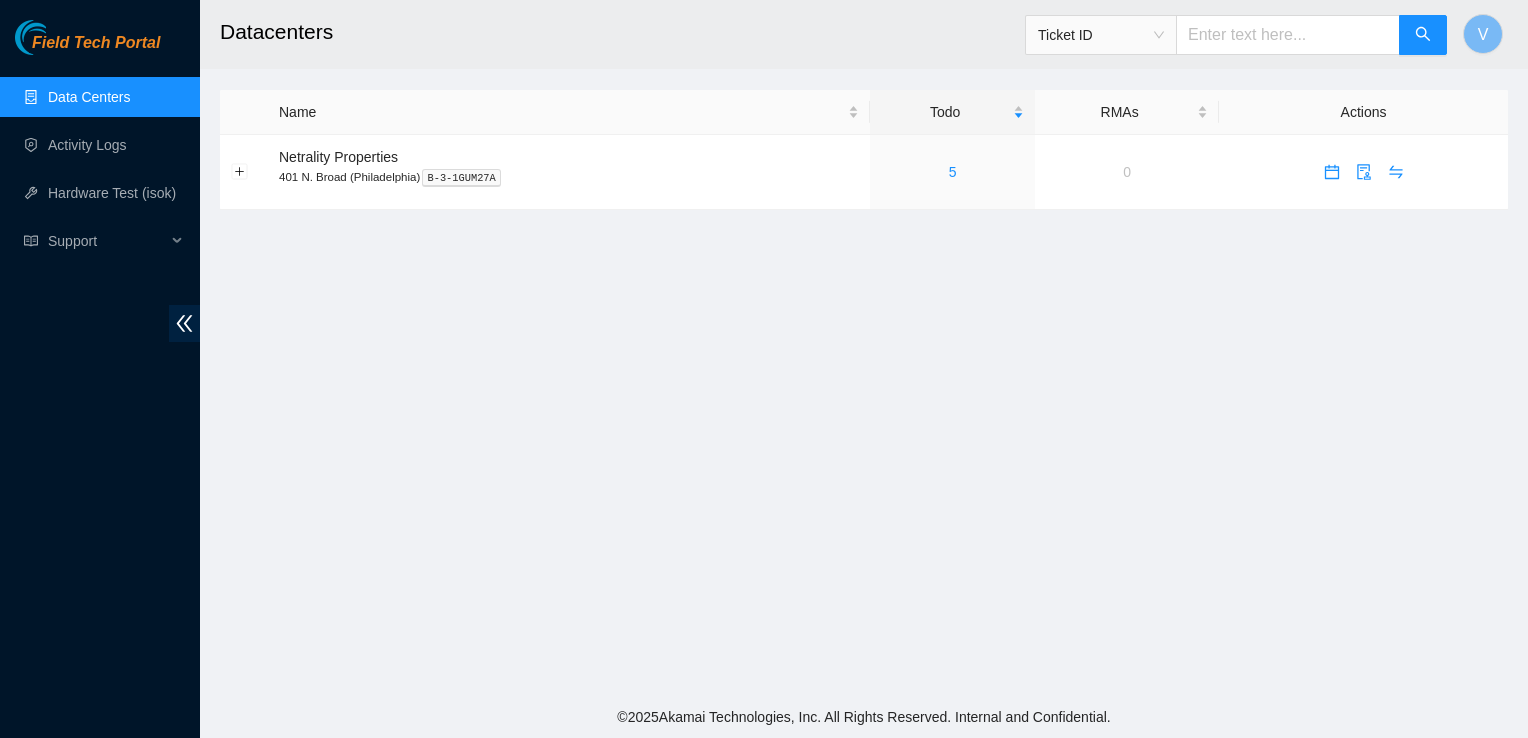 click on "Datacenters    Ticket ID V Name Todo RMAs Actions           Netrality Properties [NUMBER] [STREET] ([CITY]) B-3-1GUM27A 5 0" at bounding box center (864, 348) 